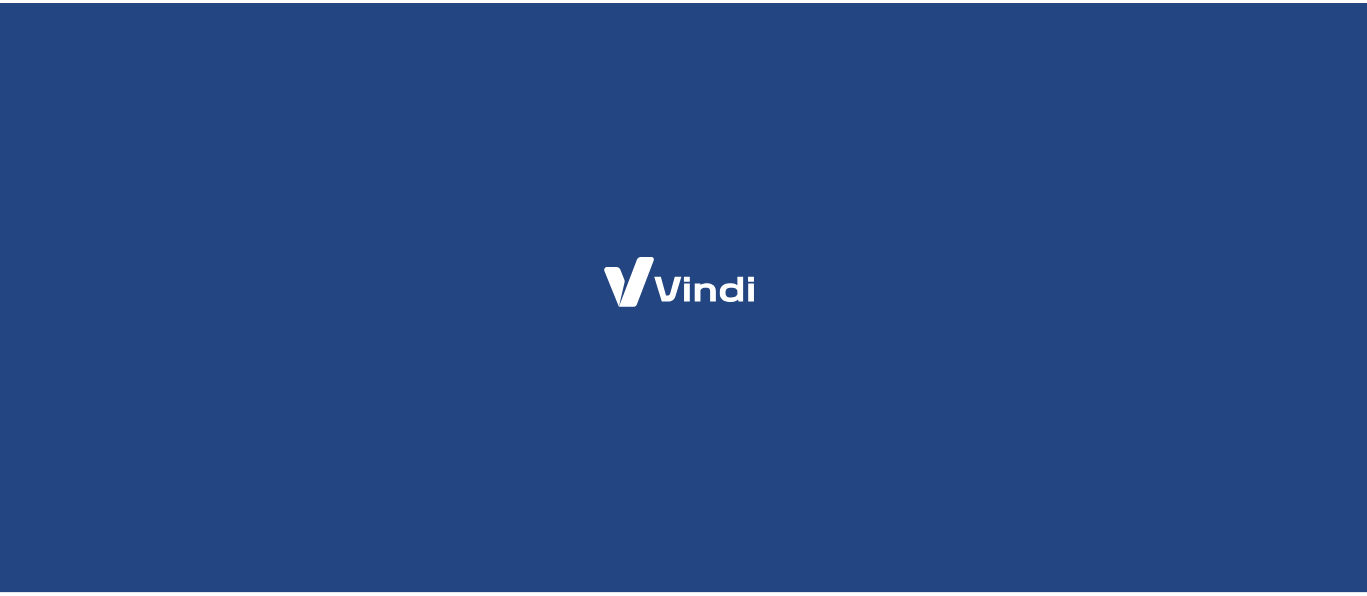 scroll, scrollTop: 0, scrollLeft: 0, axis: both 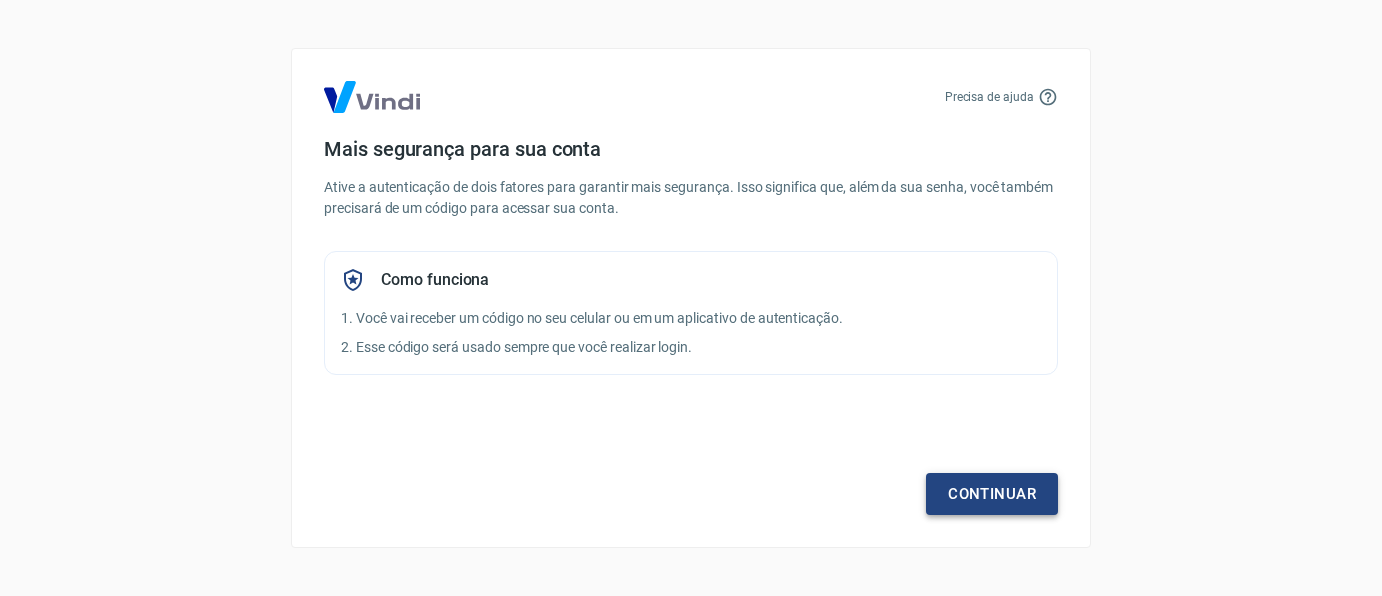 click on "Continuar" at bounding box center (992, 494) 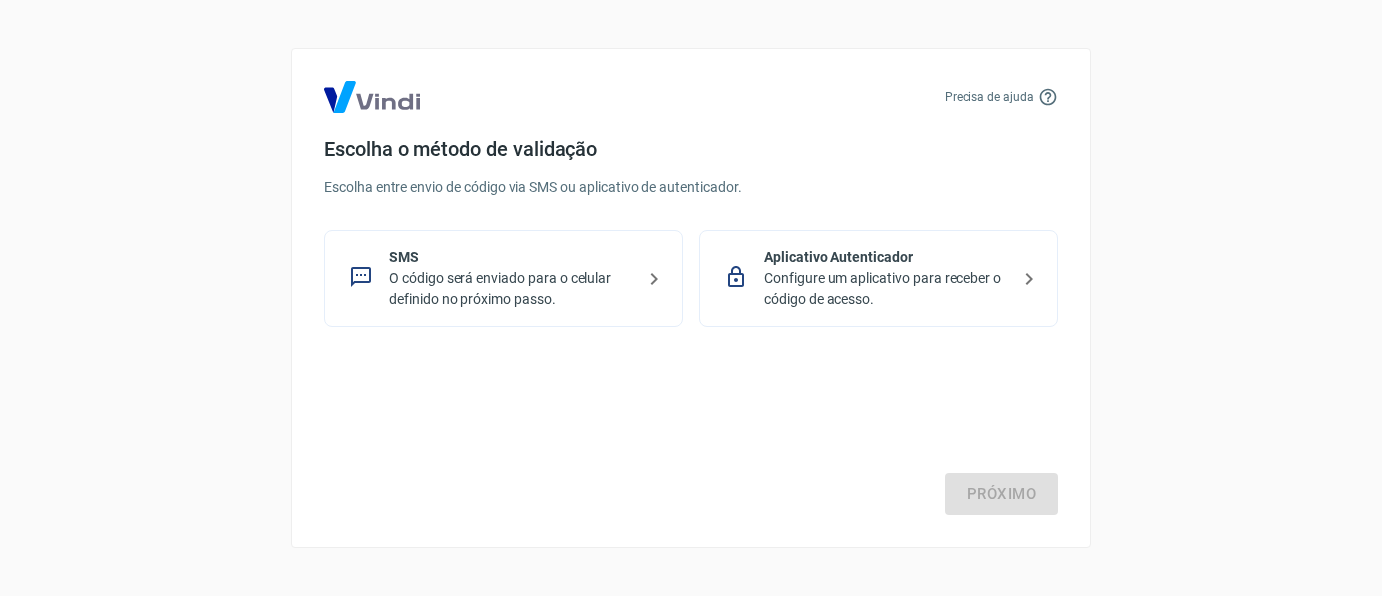 click on "O código será enviado para o celular definido no próximo passo." at bounding box center [511, 289] 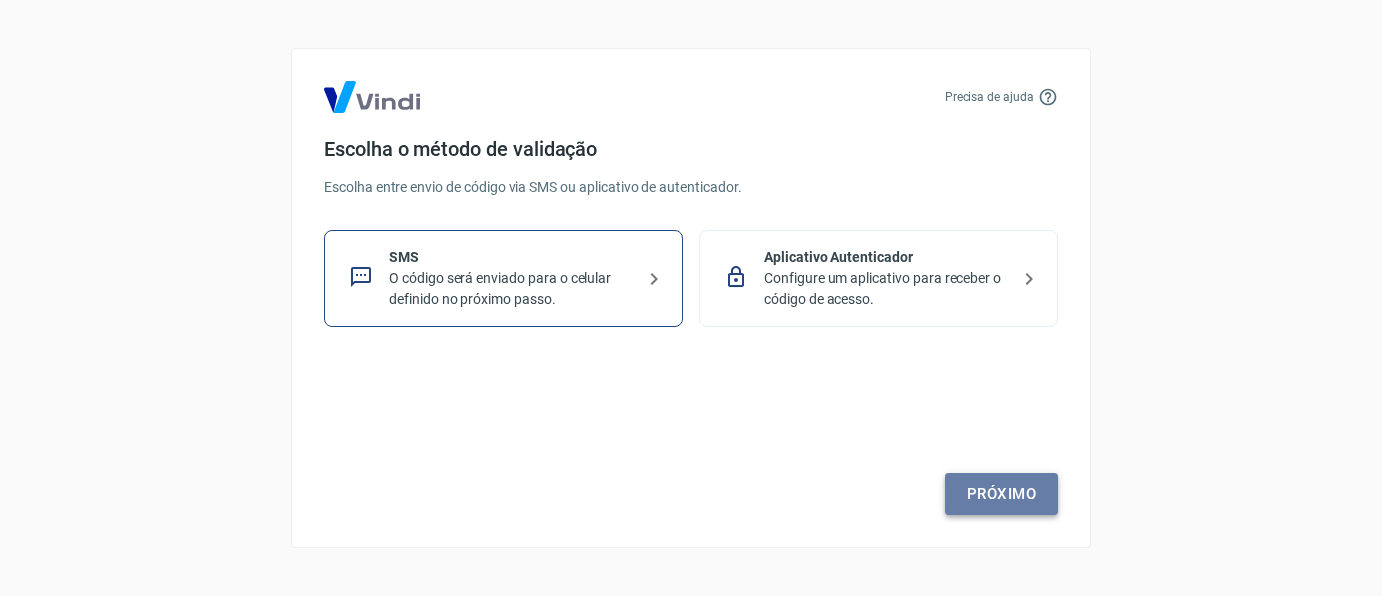 click on "Próximo" at bounding box center [1001, 494] 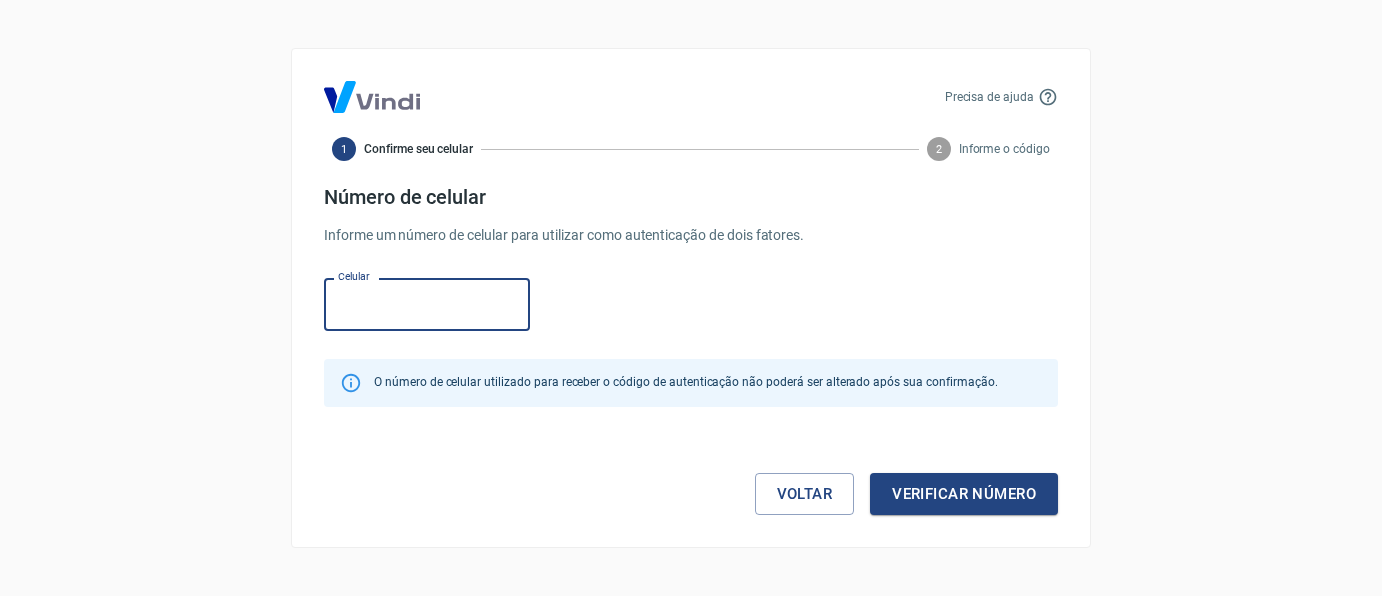 click on "Celular" at bounding box center (427, 304) 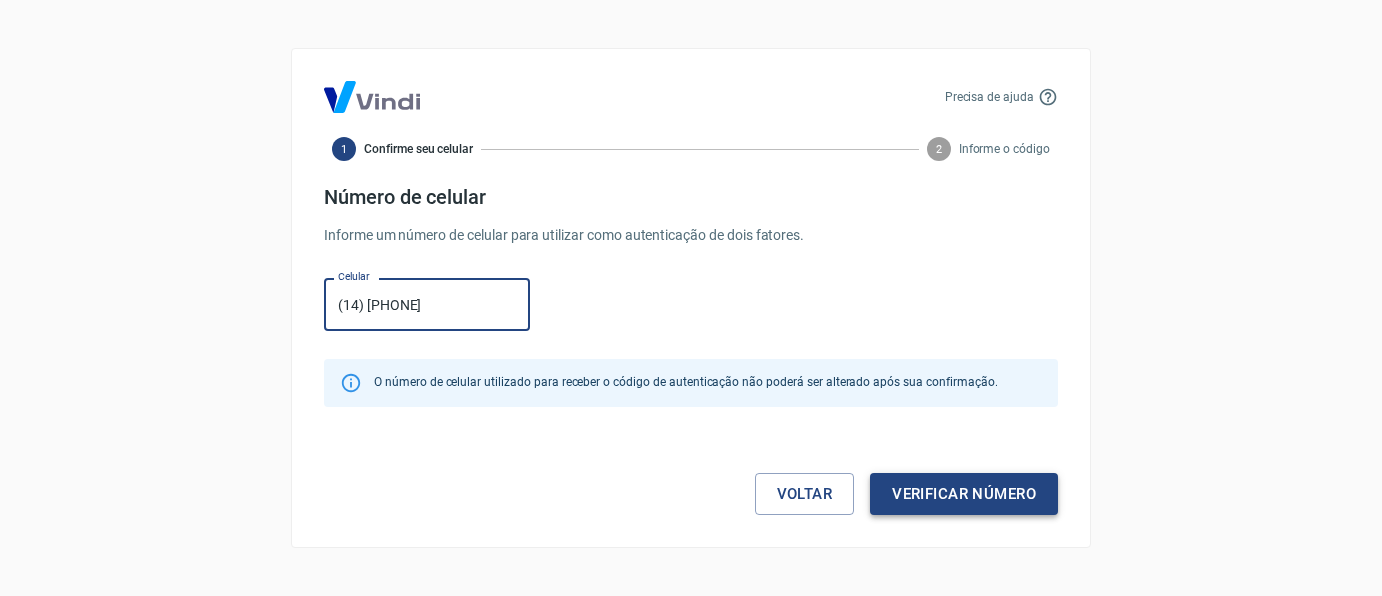 type on "(14) [PHONE]" 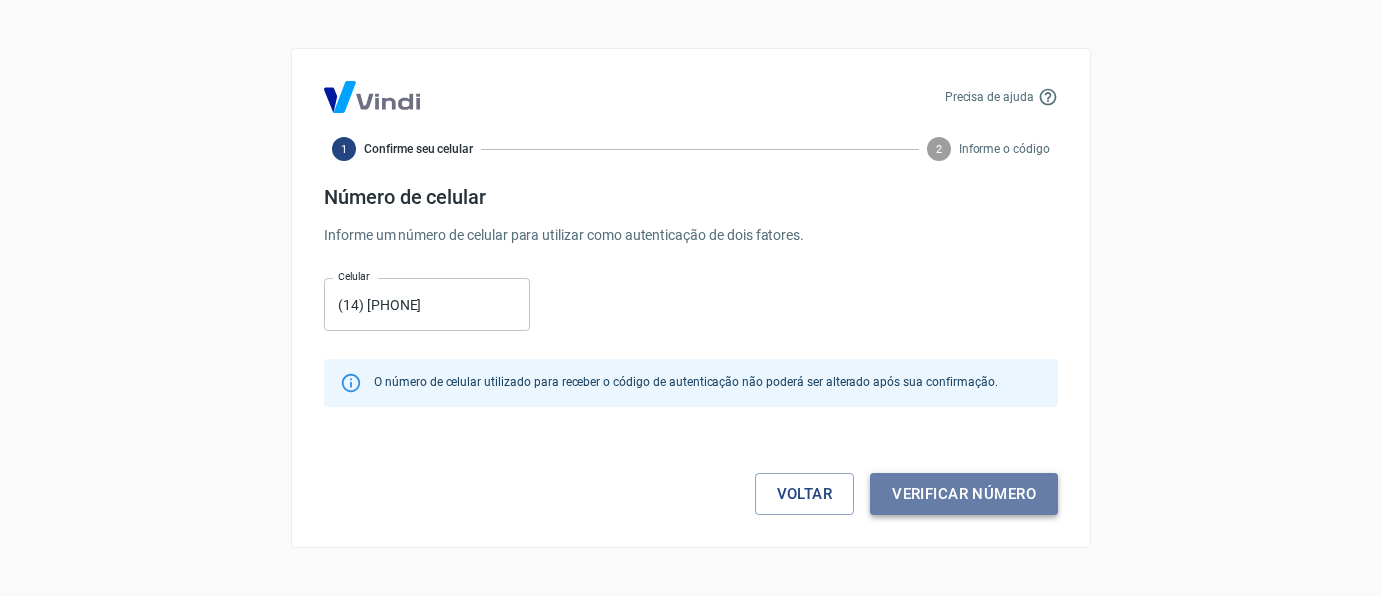 click on "Verificar número" at bounding box center (964, 494) 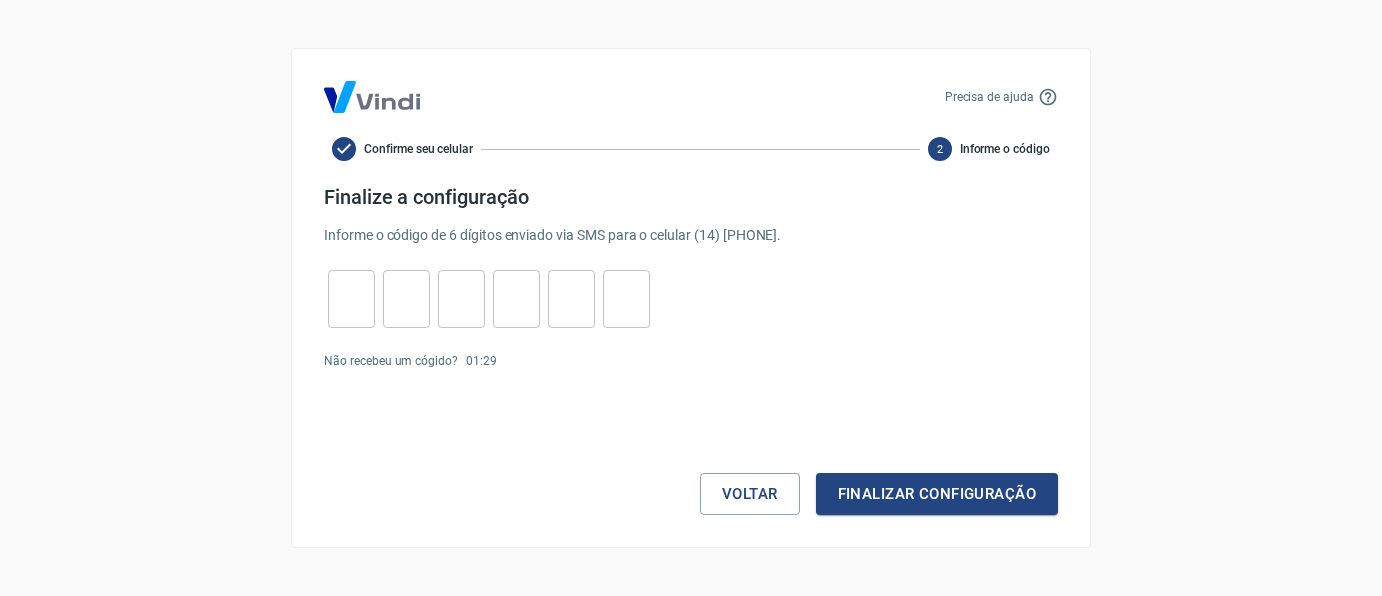 click at bounding box center (351, 299) 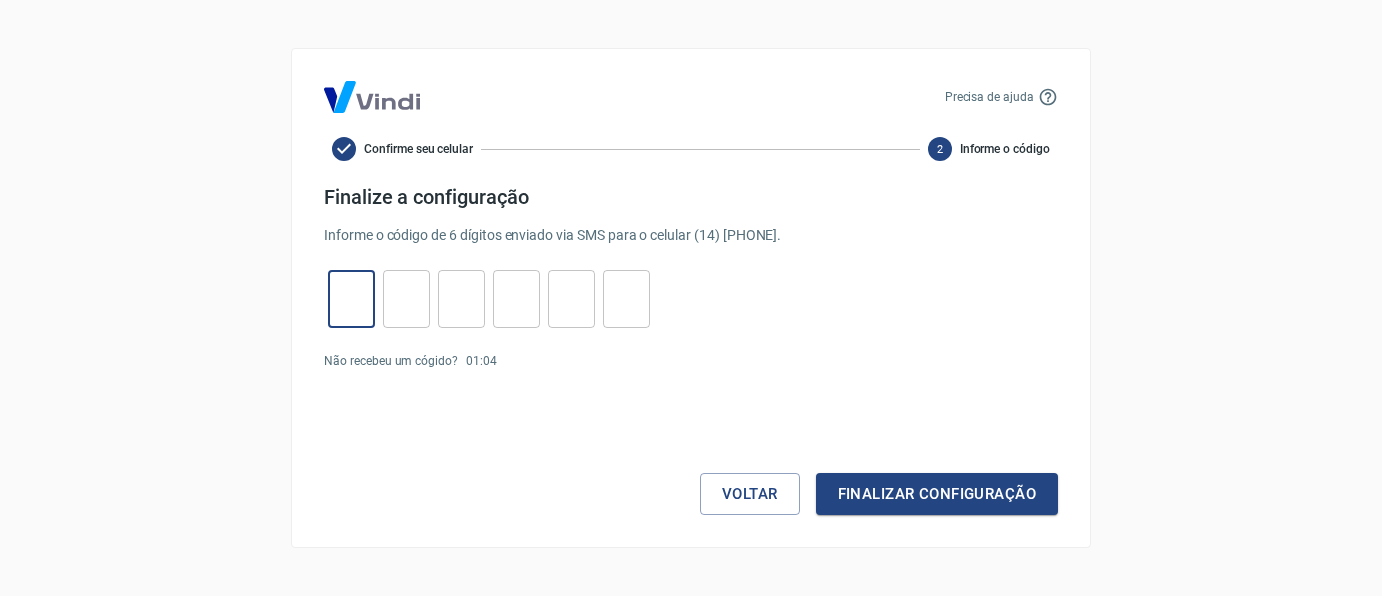type on "1" 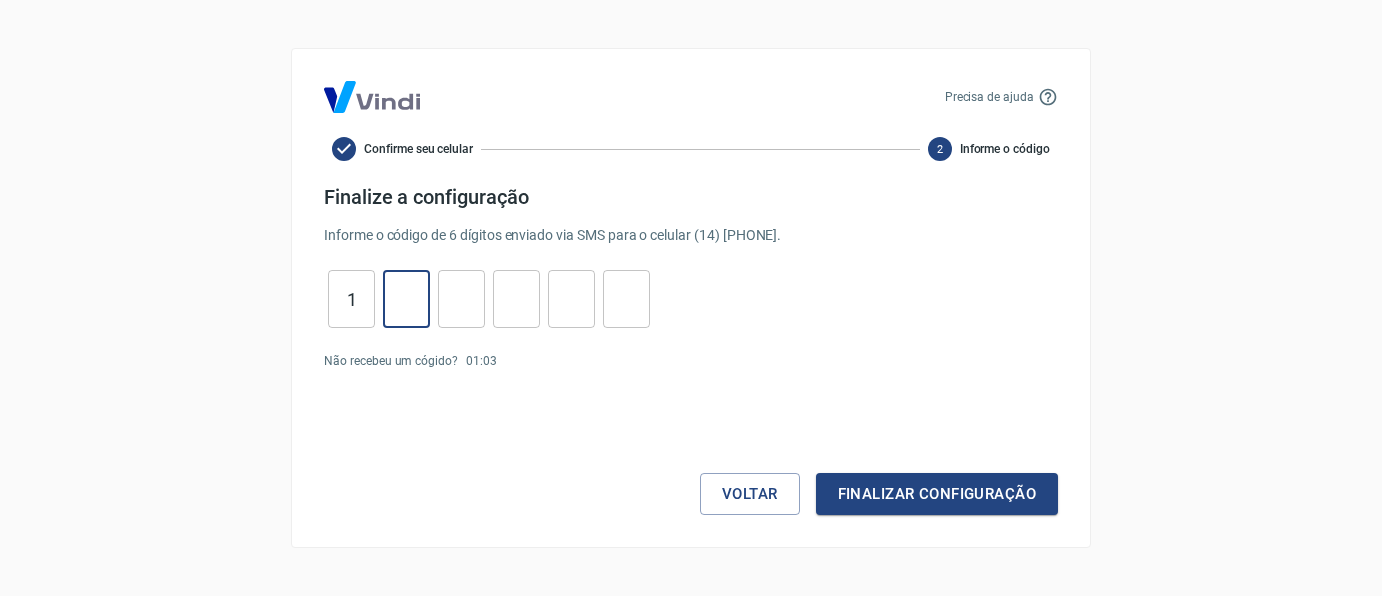 type on "1" 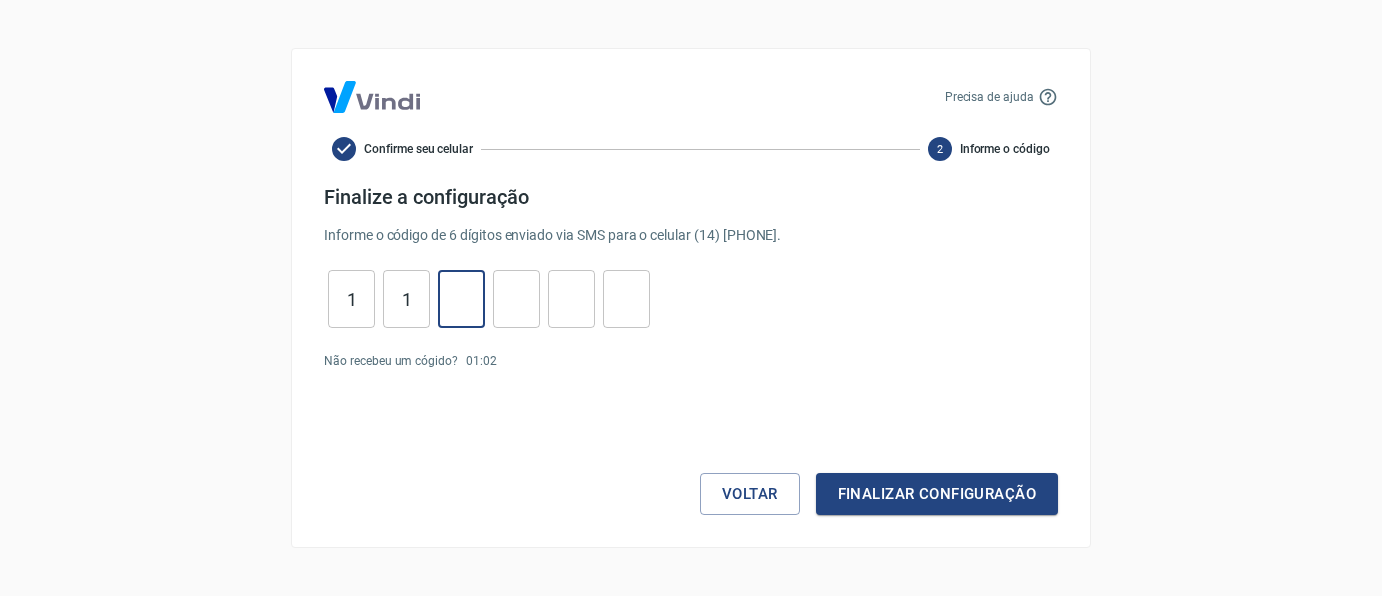 type on "2" 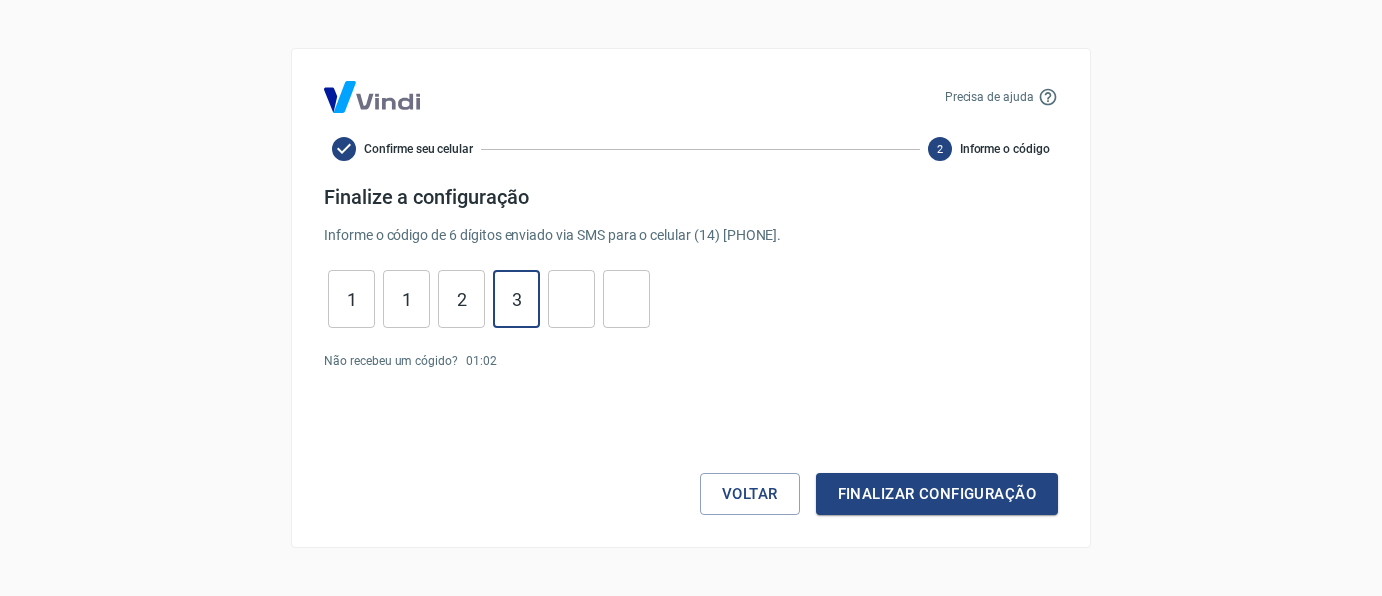 type on "3" 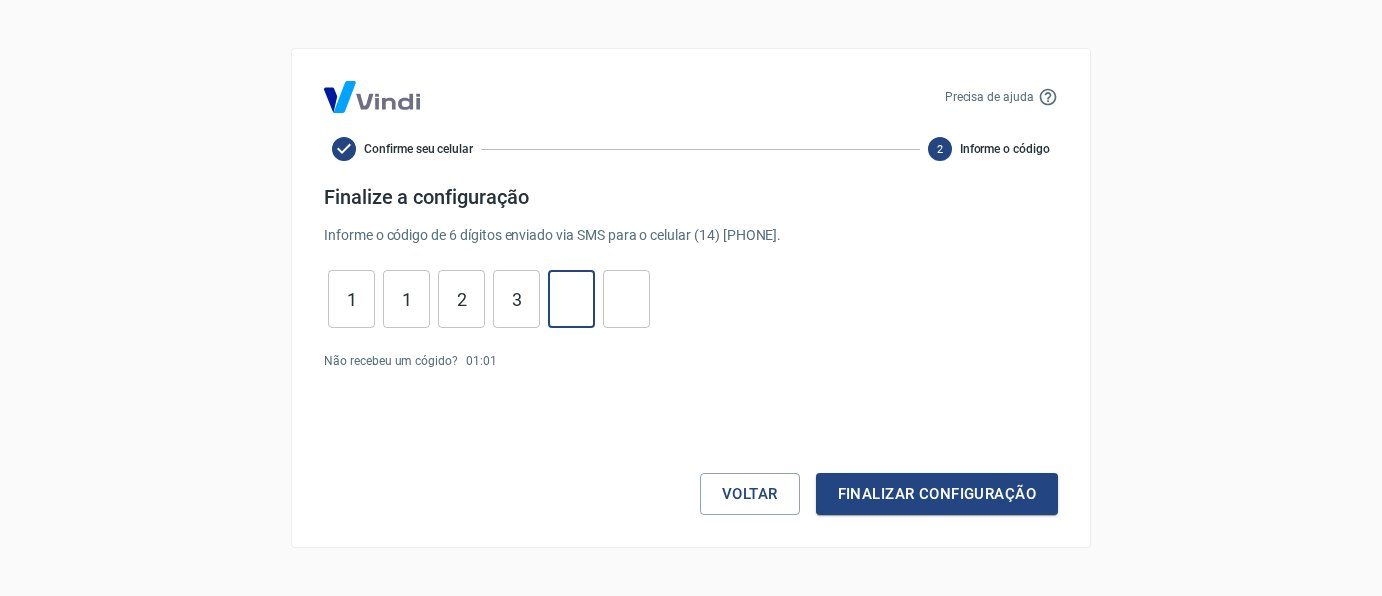 type on "3" 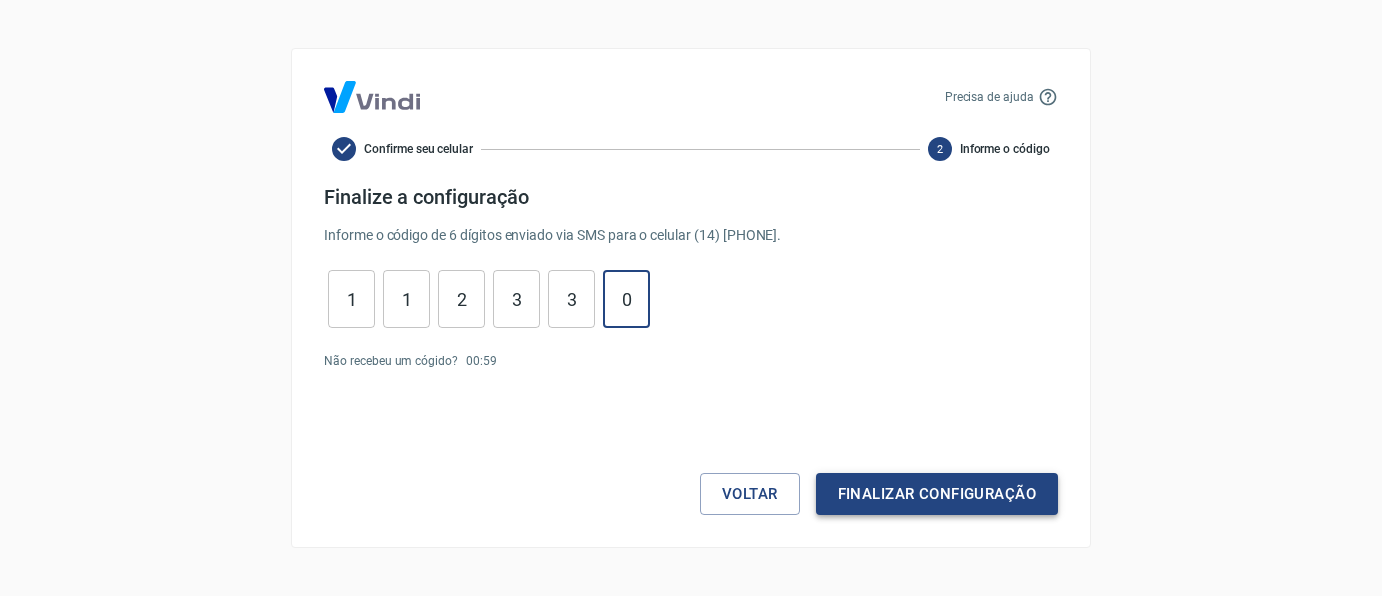 type on "0" 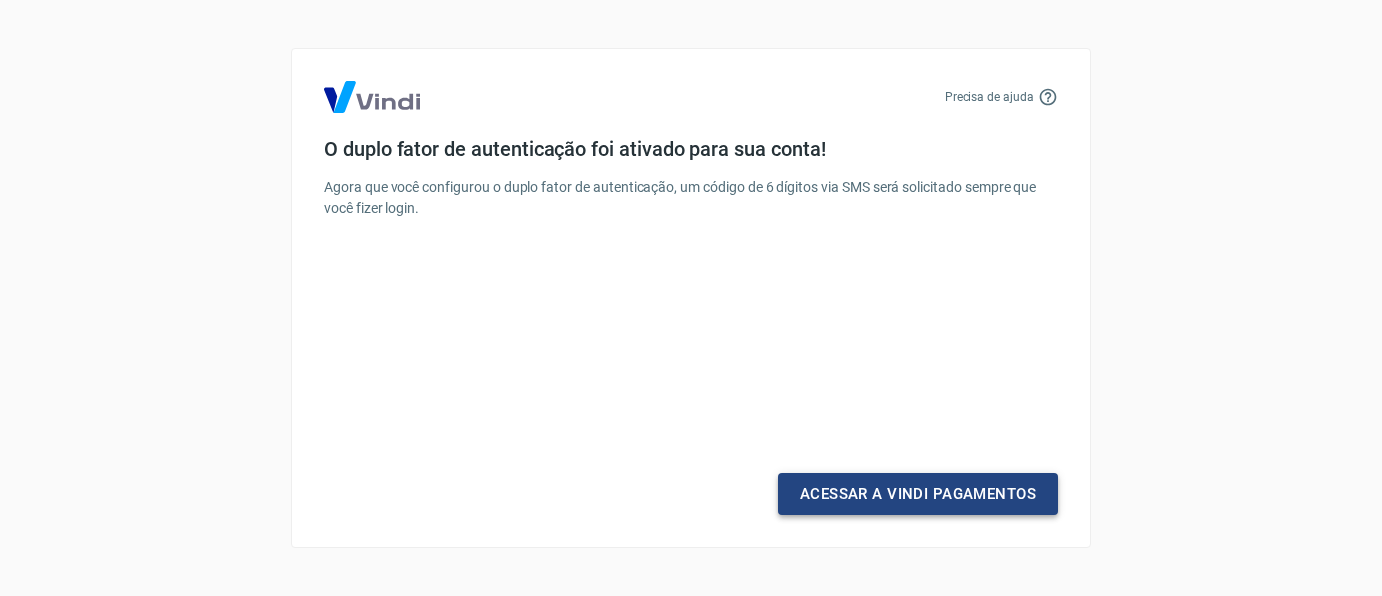 click on "Acessar a Vindi Pagamentos" at bounding box center (918, 494) 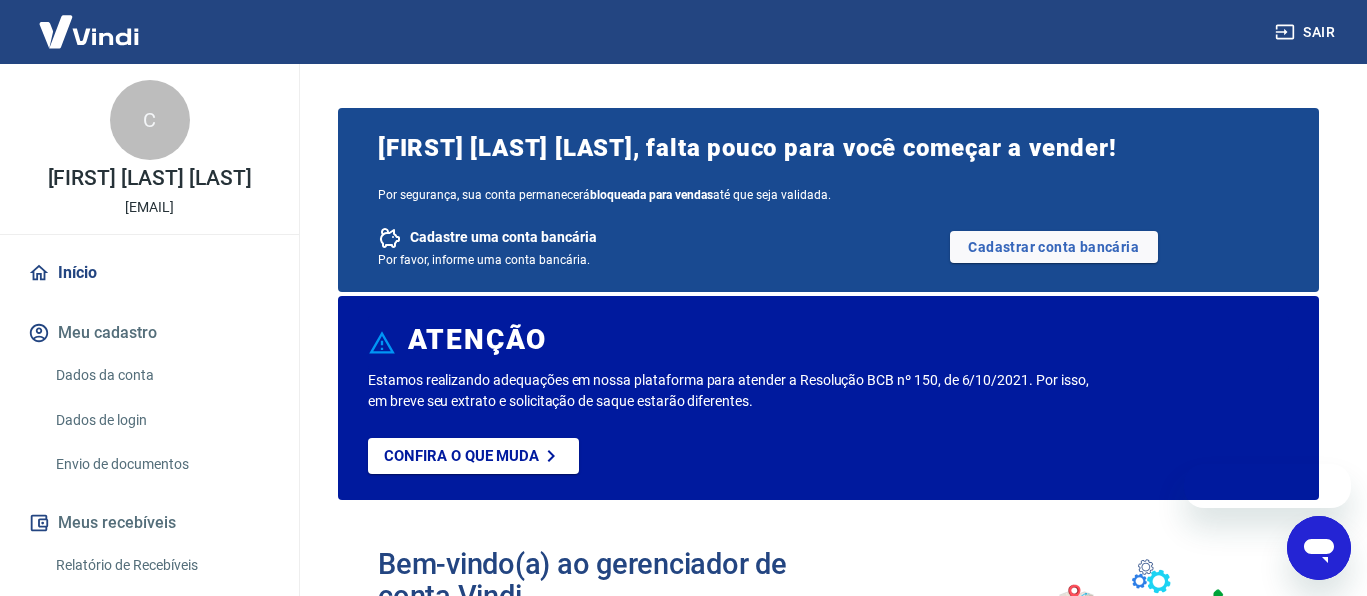 scroll, scrollTop: 0, scrollLeft: 0, axis: both 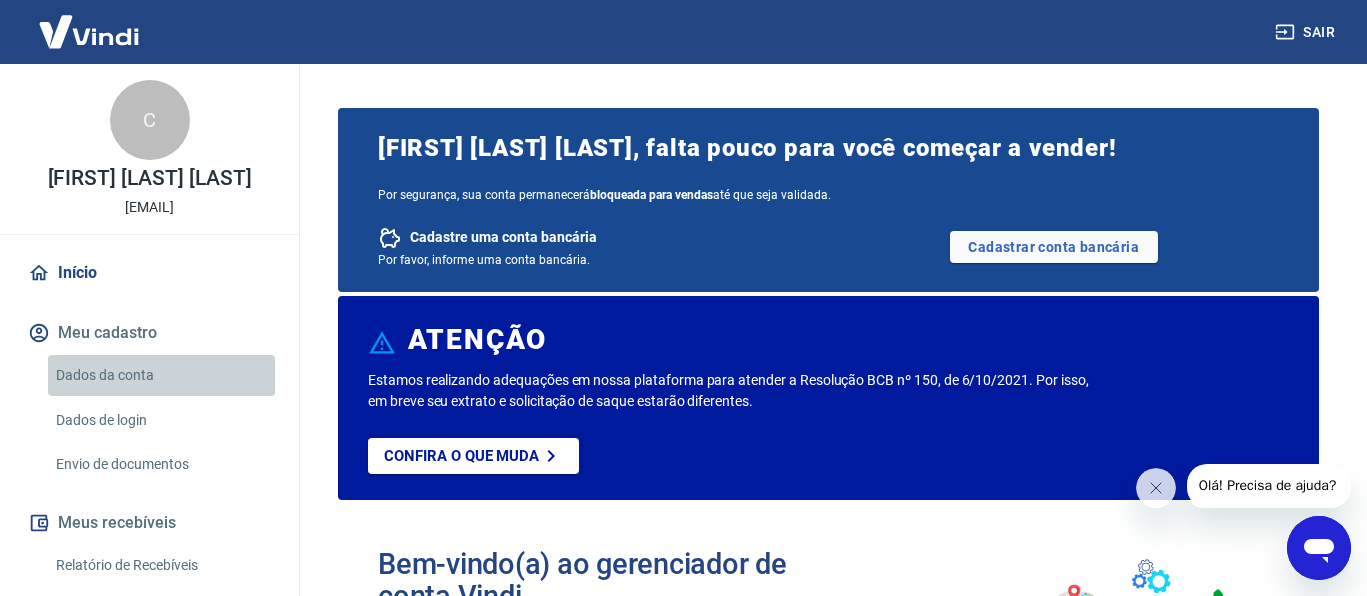 click on "Dados da conta" at bounding box center (161, 375) 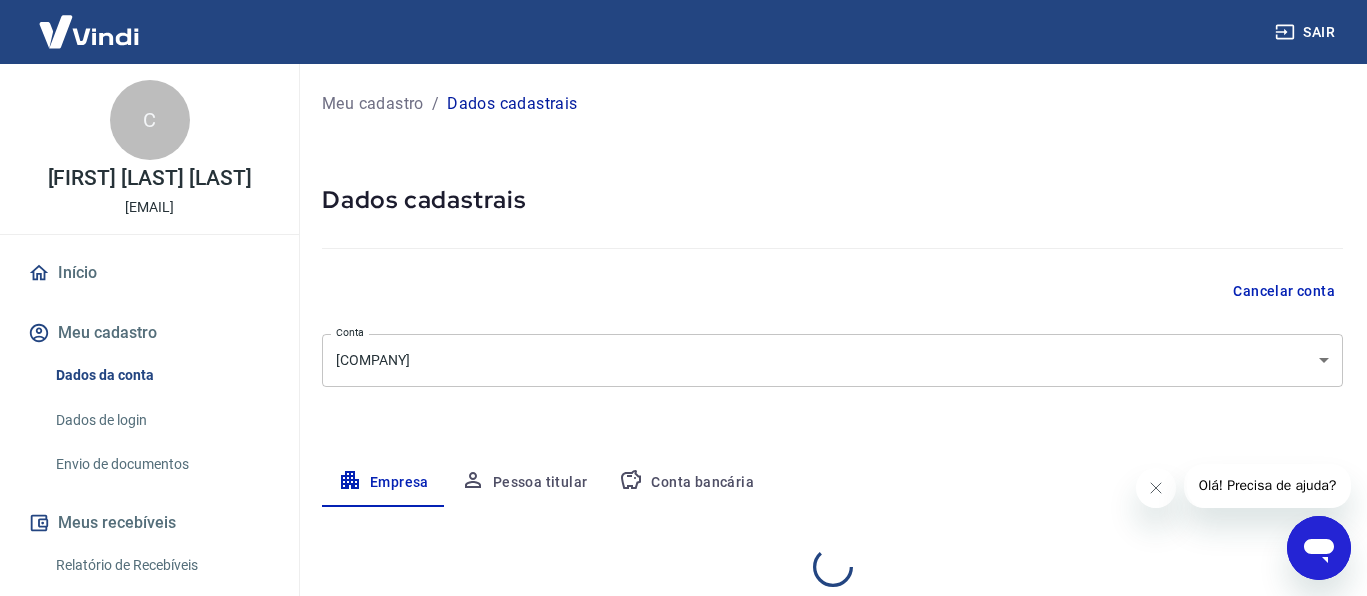 select on "SP" 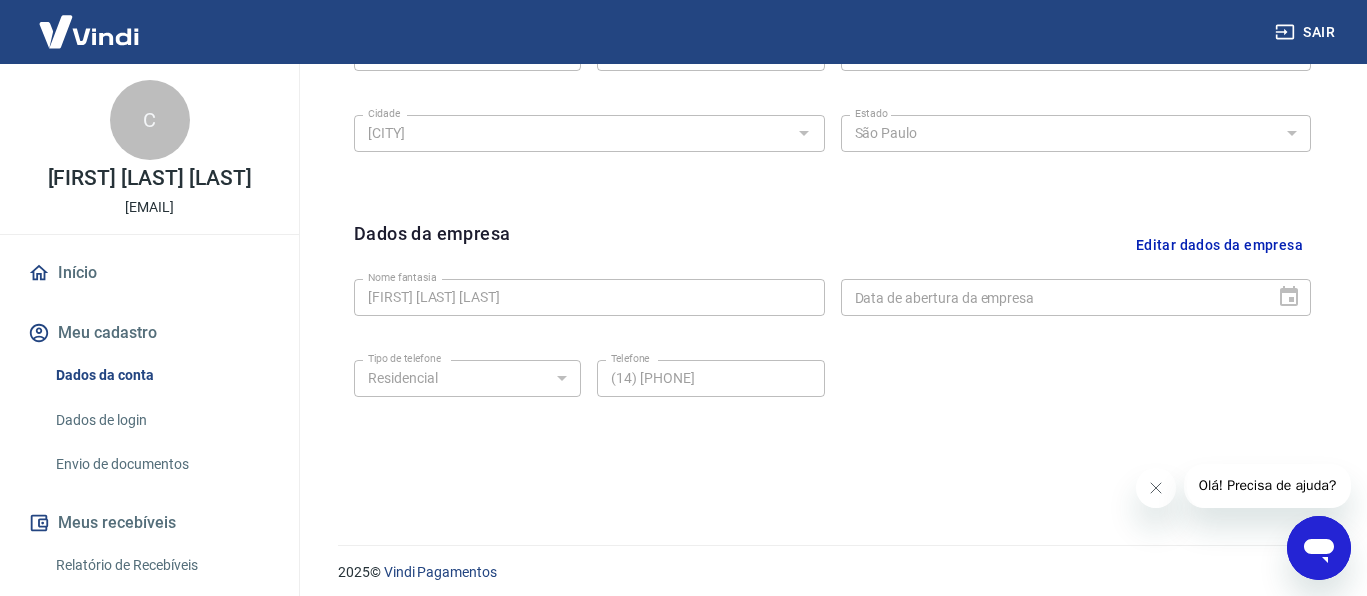 scroll, scrollTop: 846, scrollLeft: 0, axis: vertical 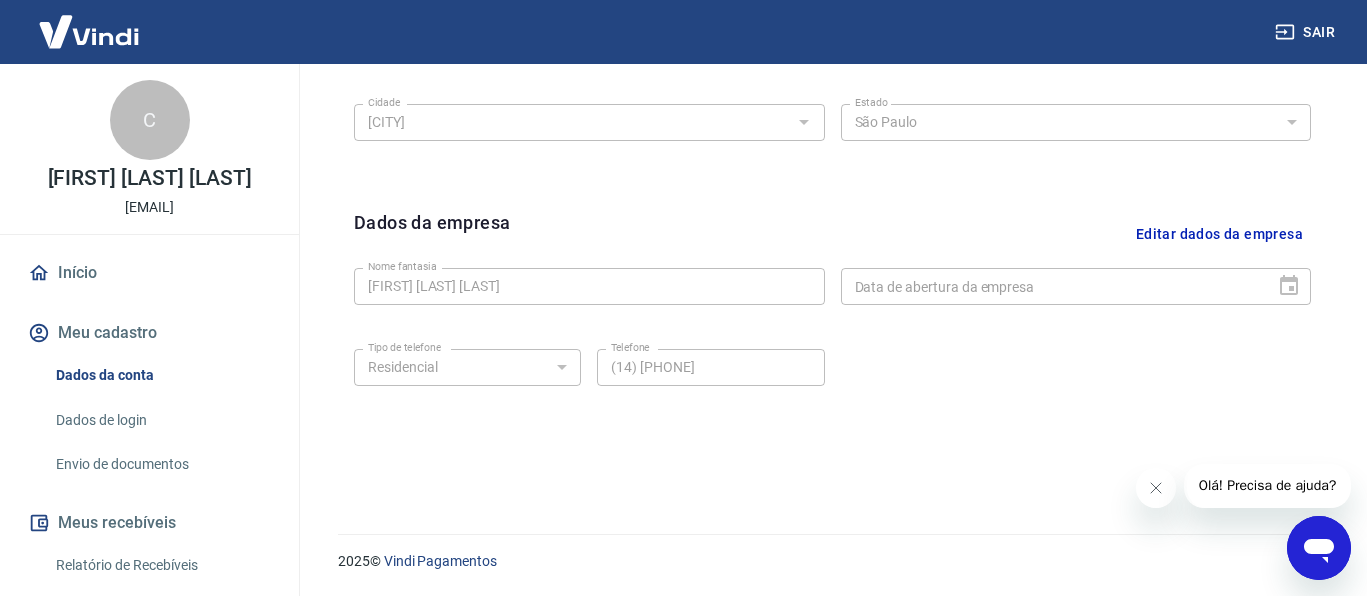 click on "Envio de documentos" at bounding box center [161, 464] 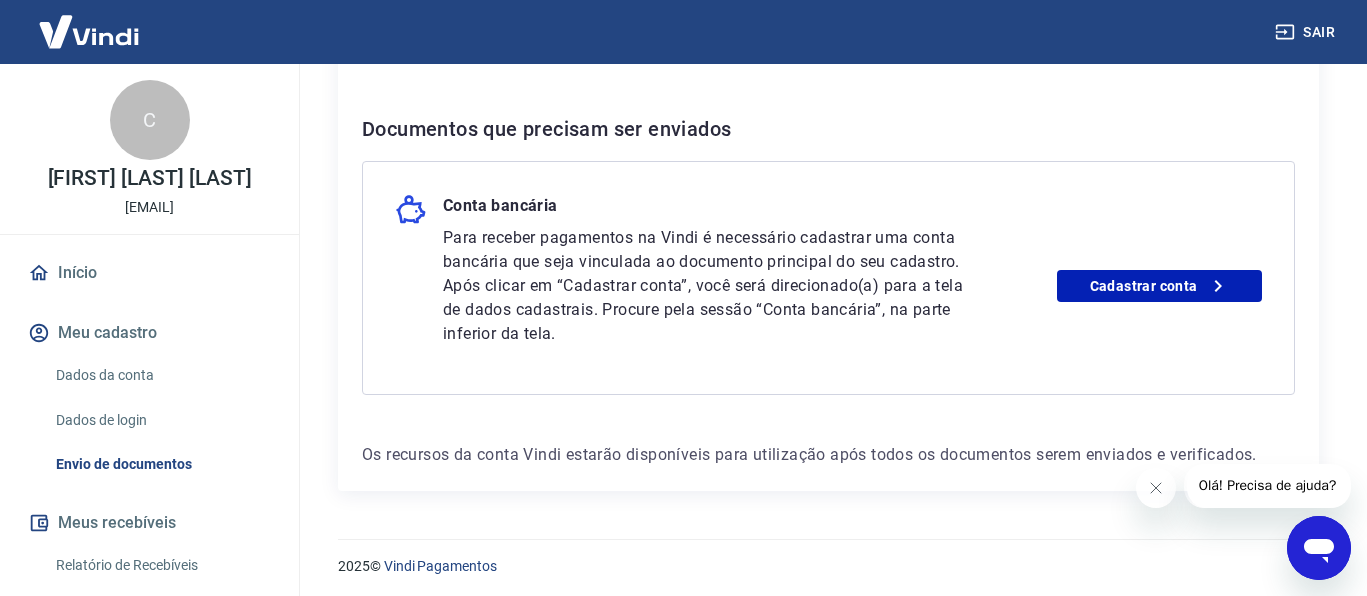 scroll, scrollTop: 404, scrollLeft: 0, axis: vertical 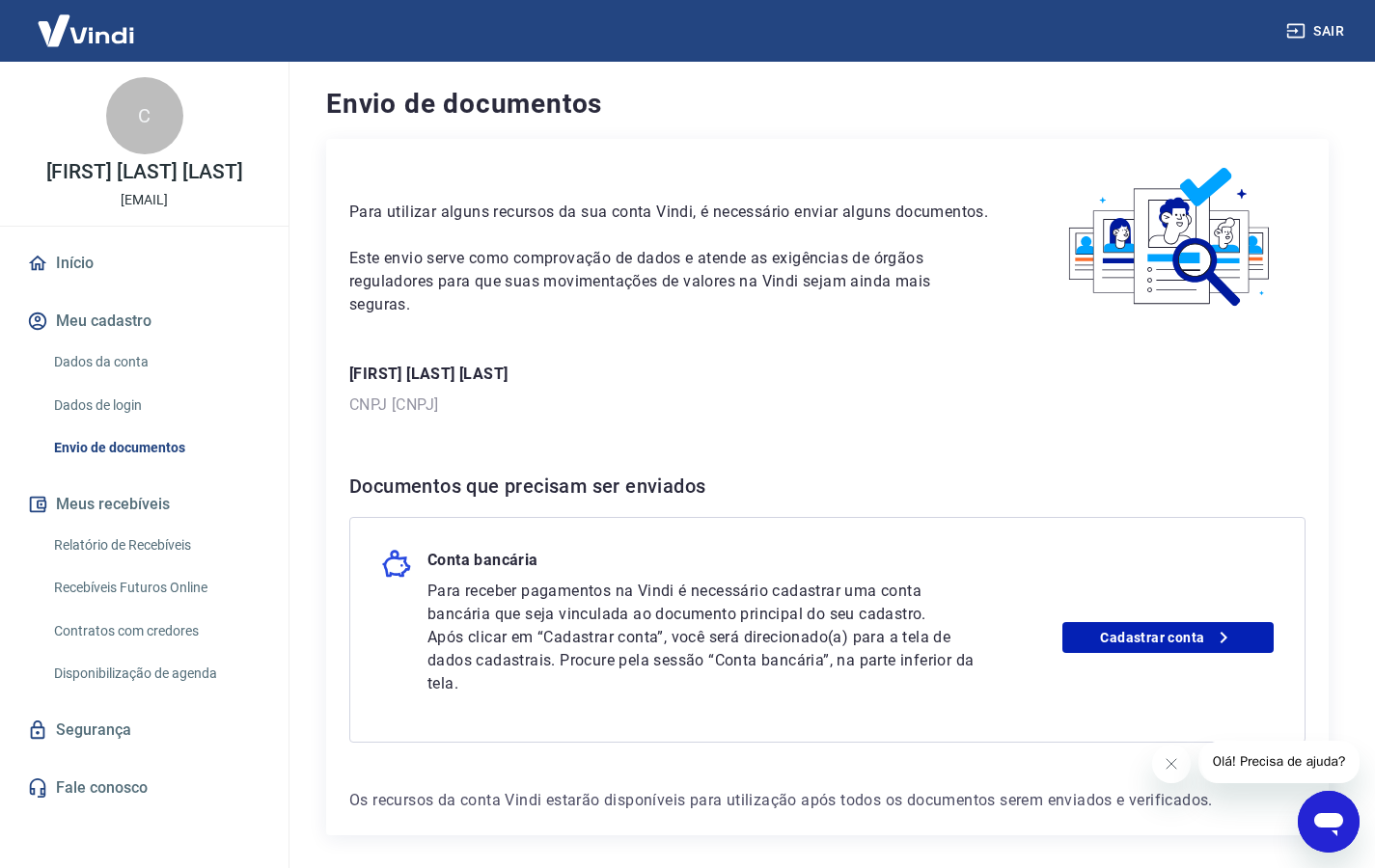 click on "Dados da conta" at bounding box center (155, 362) 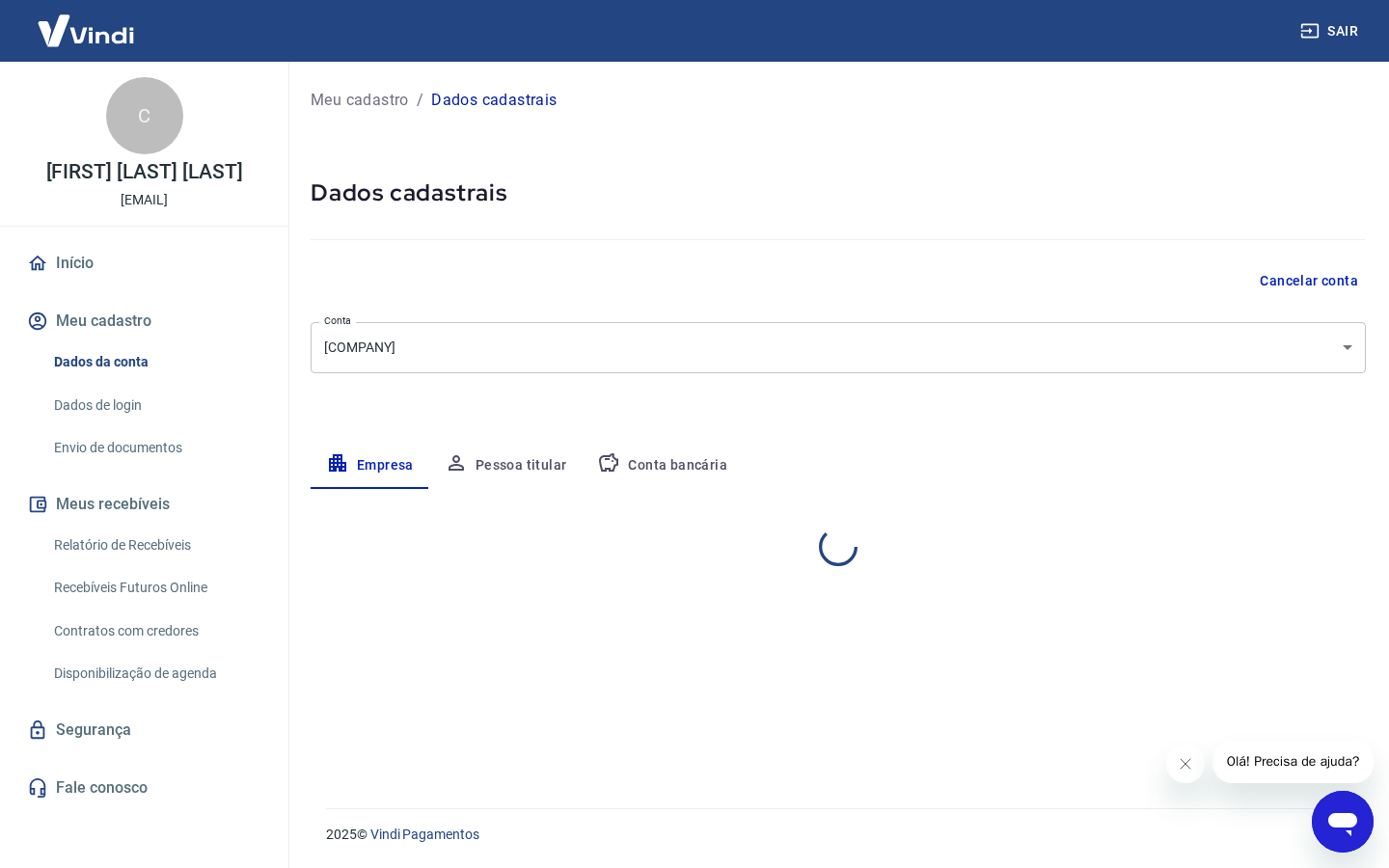 select on "SP" 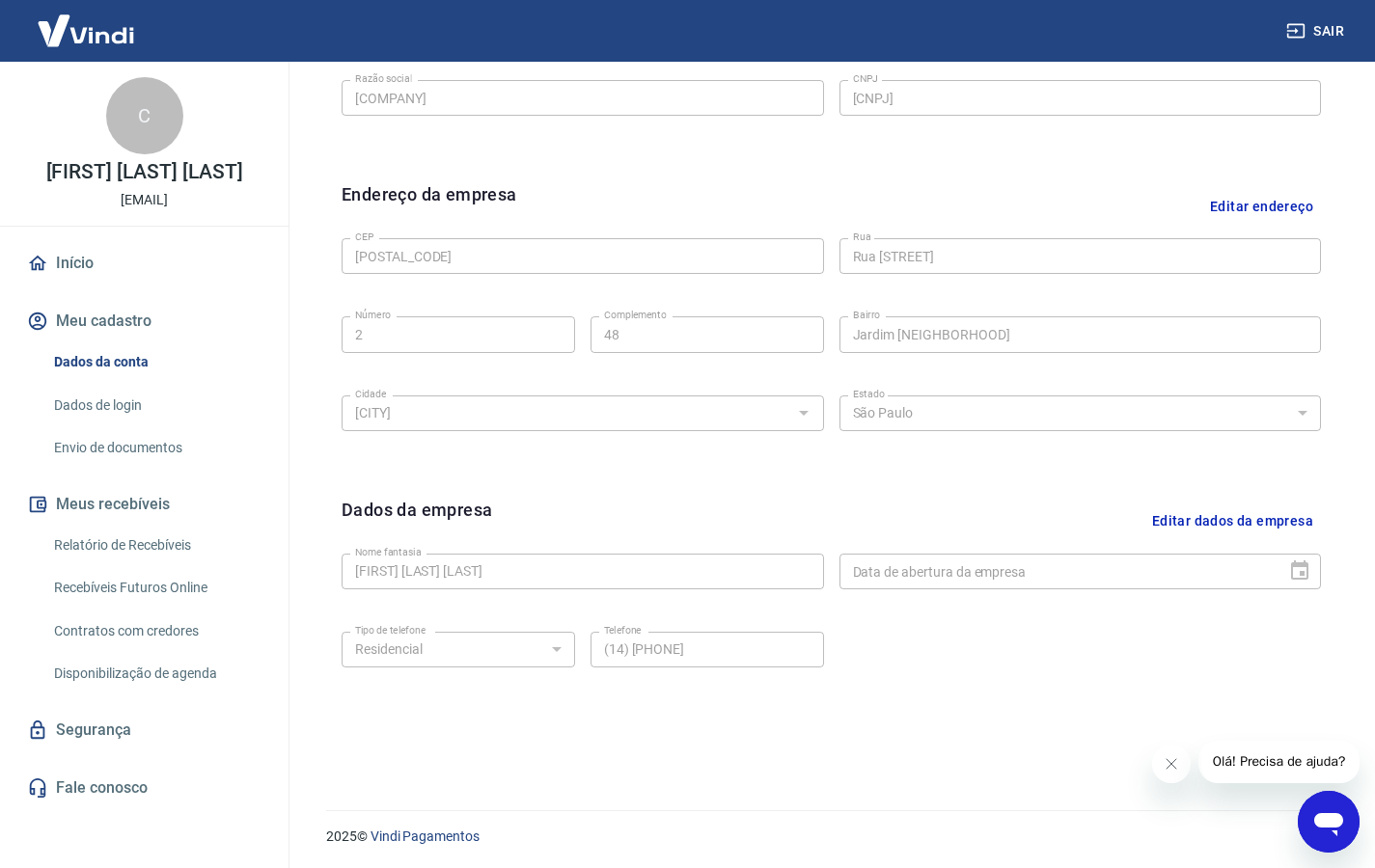 scroll, scrollTop: 523, scrollLeft: 0, axis: vertical 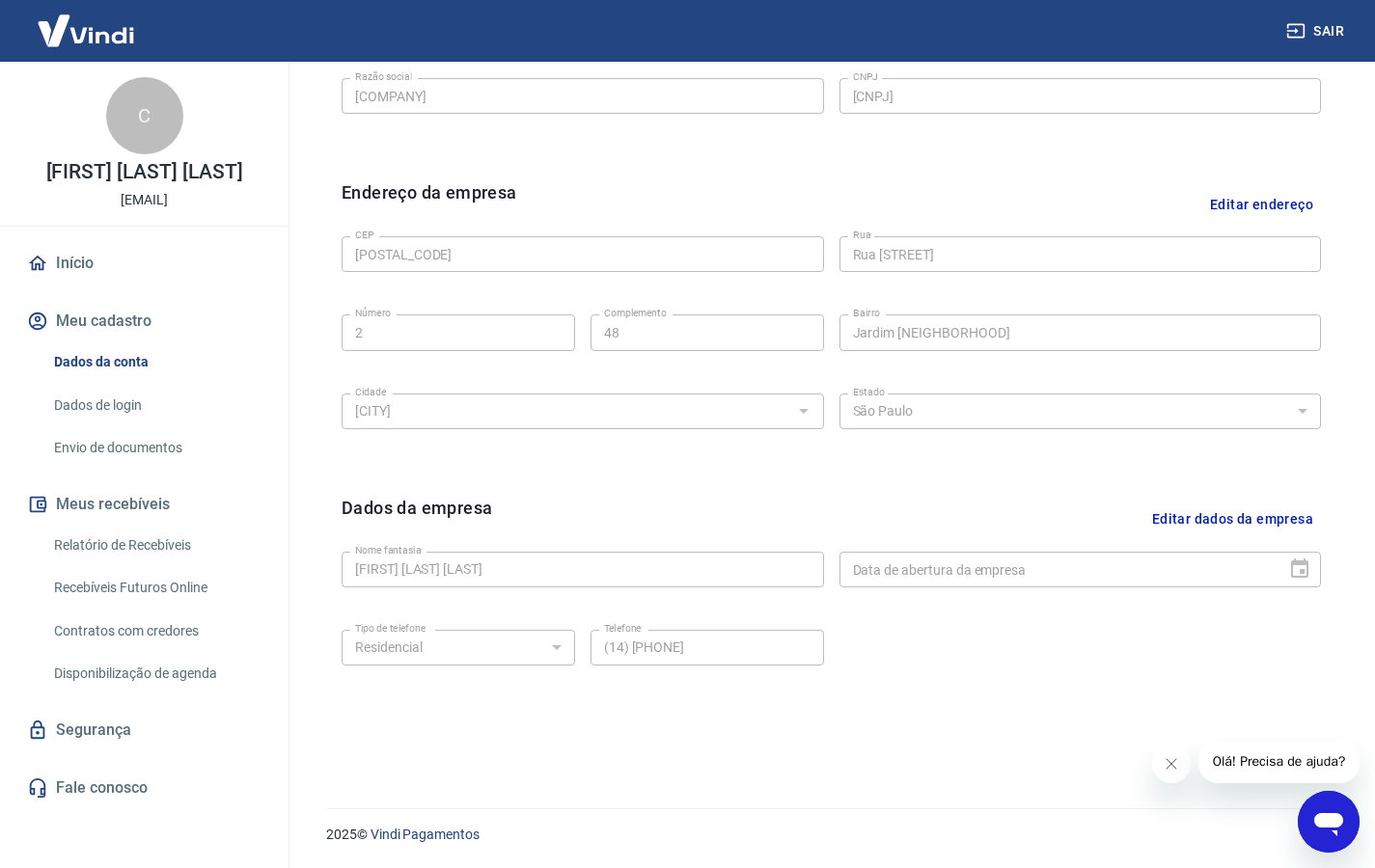 click on "Dados da empresa Editar dados da empresa Nome fantasia [COMPANY] Nome fantasia Data de abertura da empresa Data de abertura da empresa Tipo de telefone Residencial Comercial Tipo de telefone Telefone ([AREA_CODE]) [PHONE] Telefone" at bounding box center [831, 597] 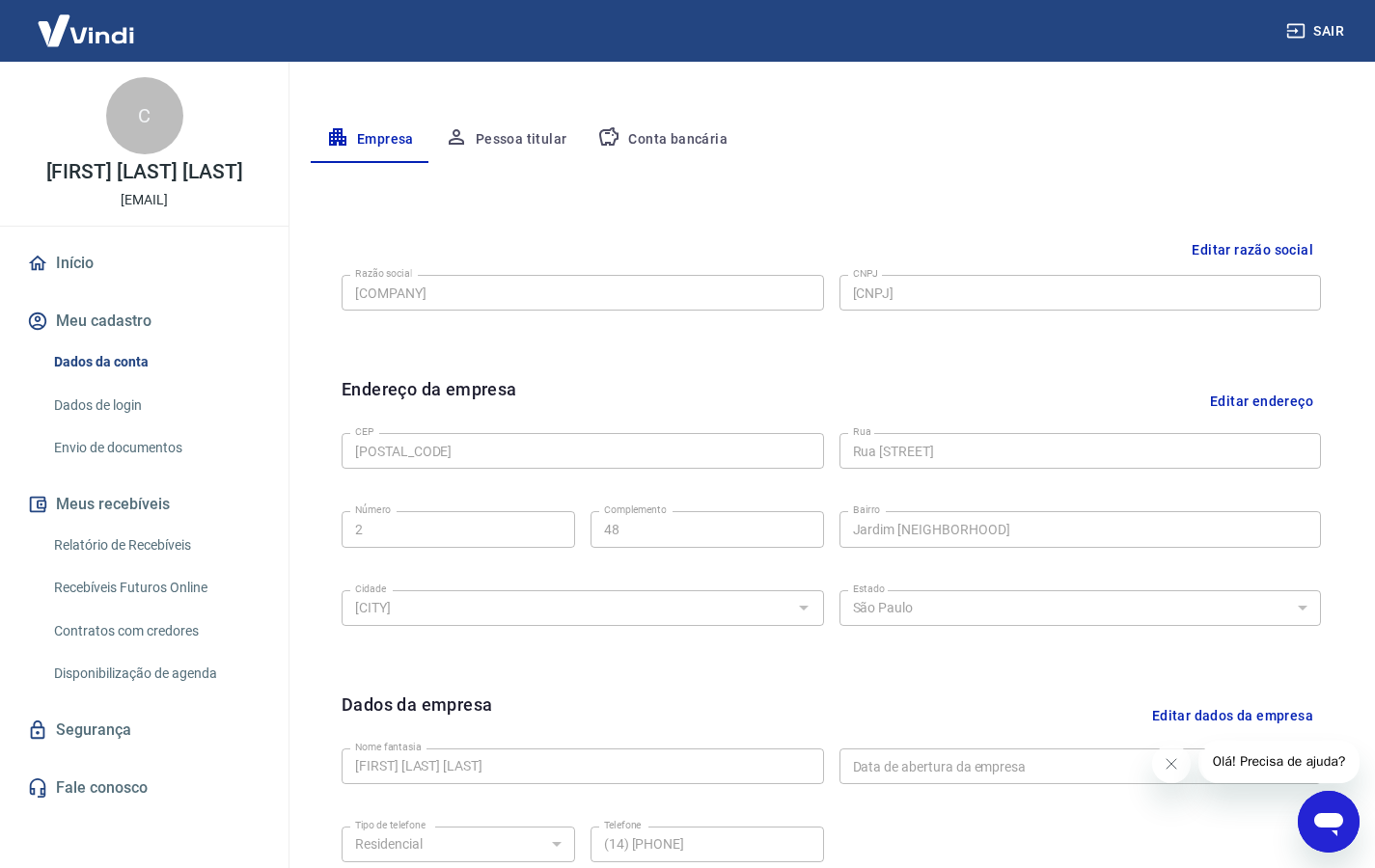 scroll, scrollTop: 523, scrollLeft: 0, axis: vertical 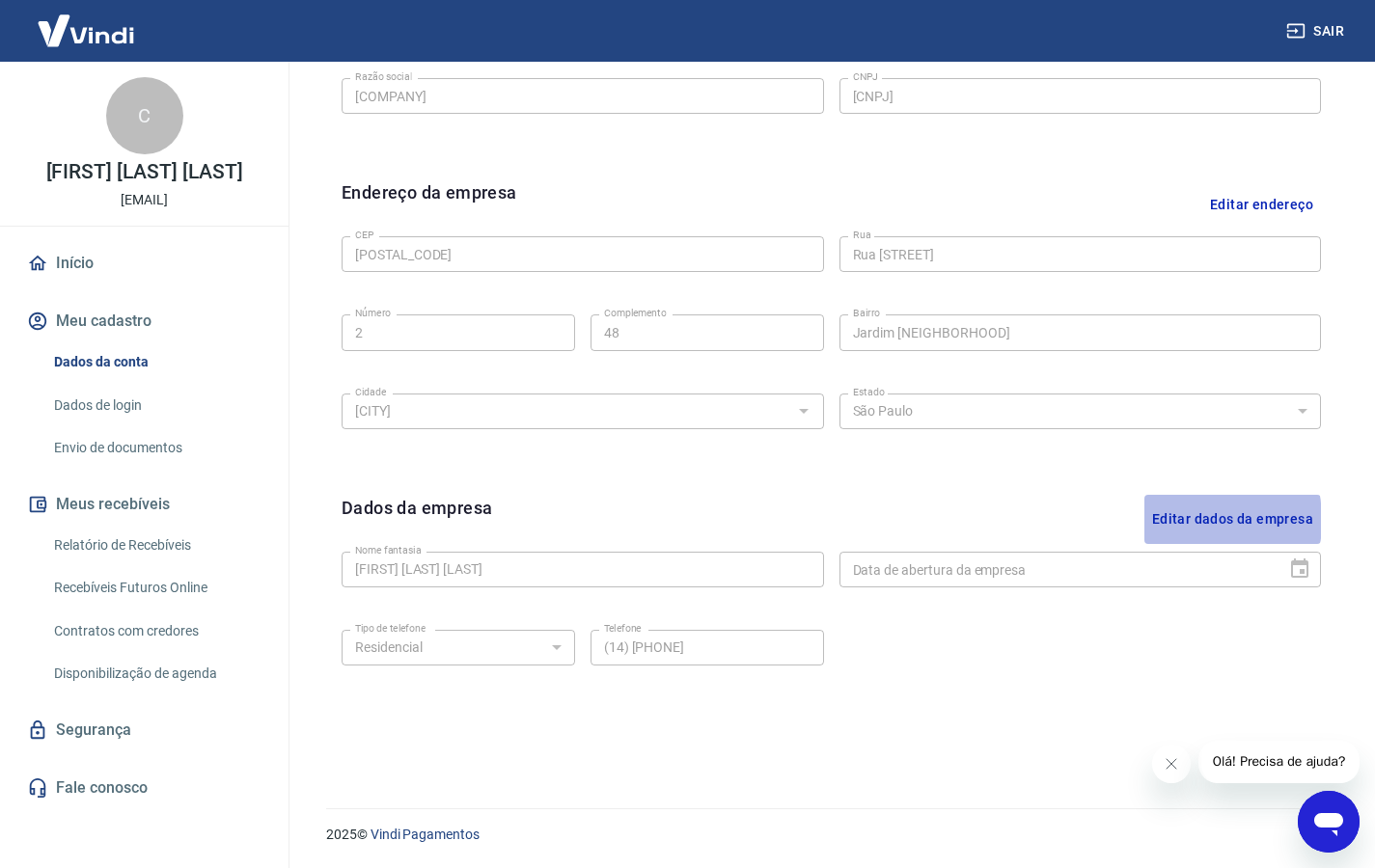 click on "Editar dados da empresa" at bounding box center (1232, 519) 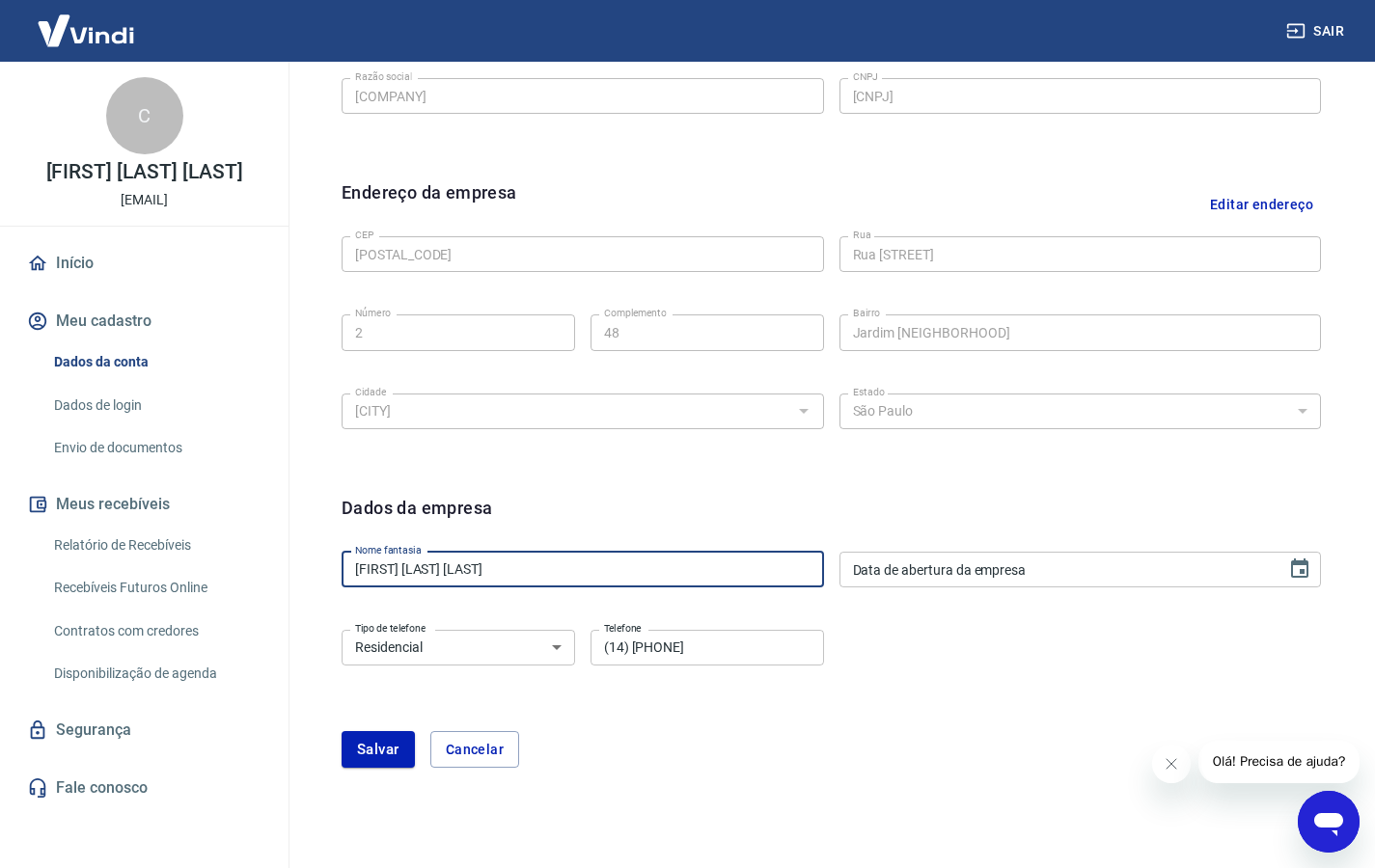 drag, startPoint x: 623, startPoint y: 562, endPoint x: 365, endPoint y: 538, distance: 259.1139 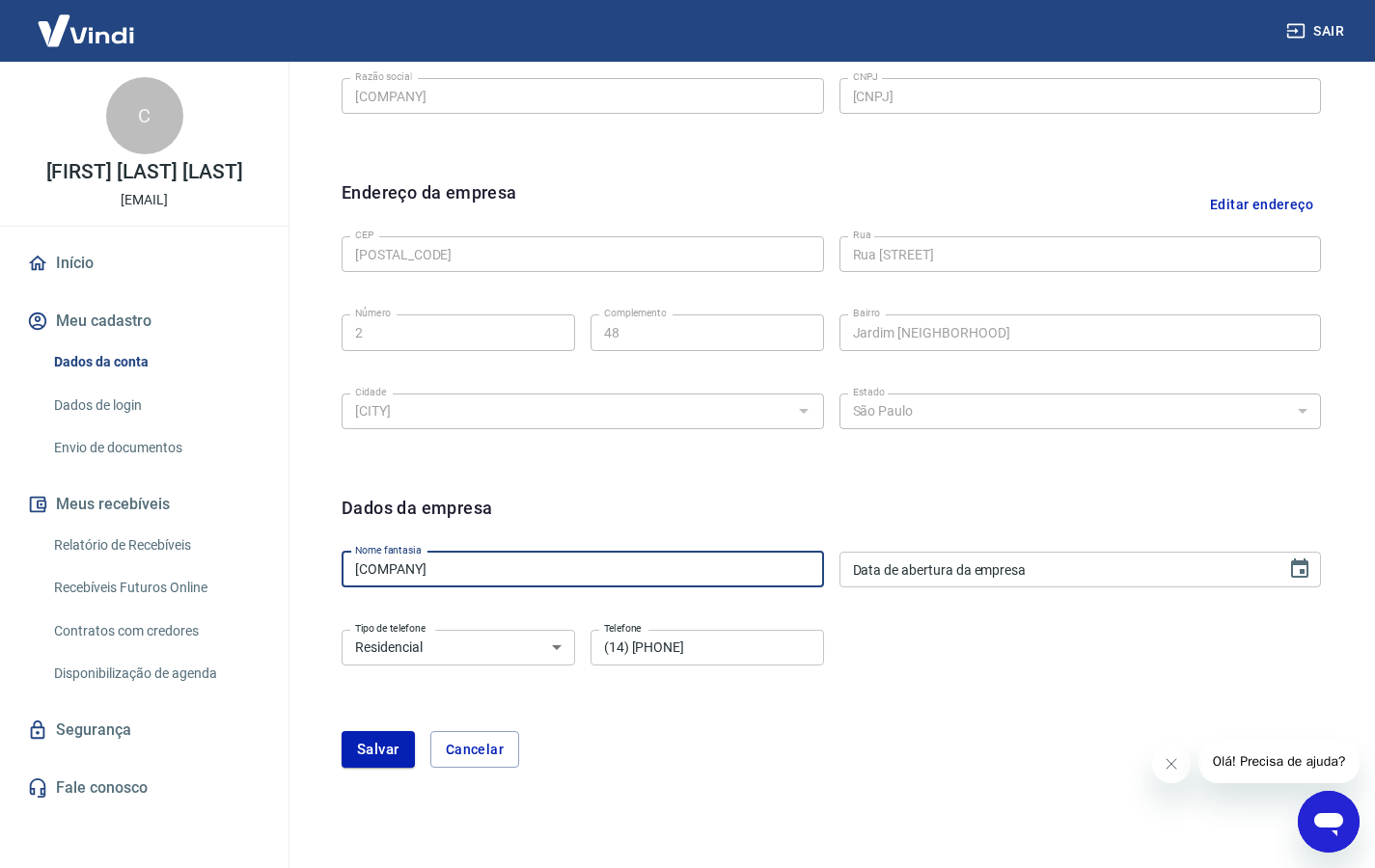 type on "[COMPANY]" 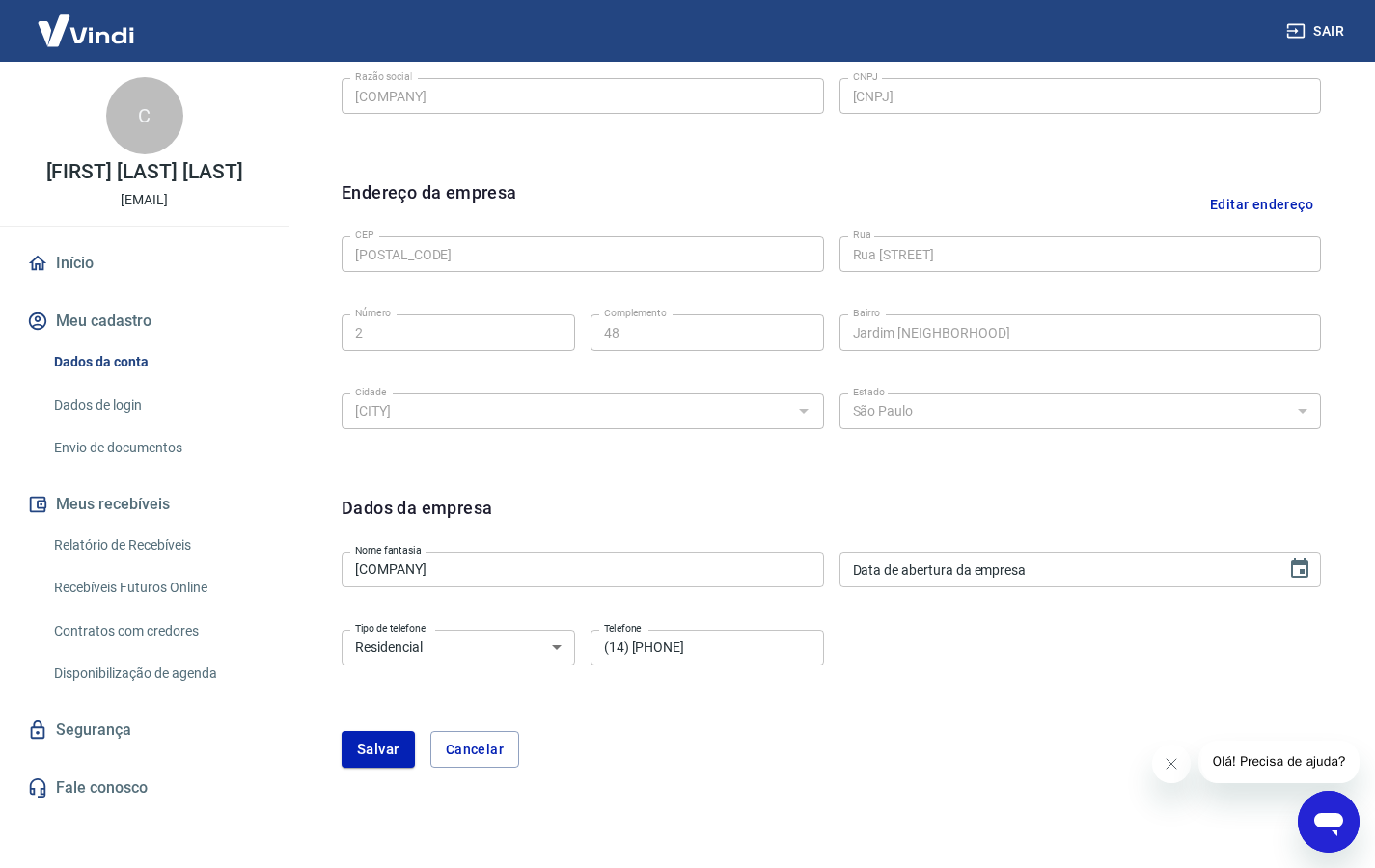 click on "Tipo de telefone Residencial Comercial Tipo de telefone Telefone ([AREA_CODE]) [PHONE] Telefone" at bounding box center [831, 661] 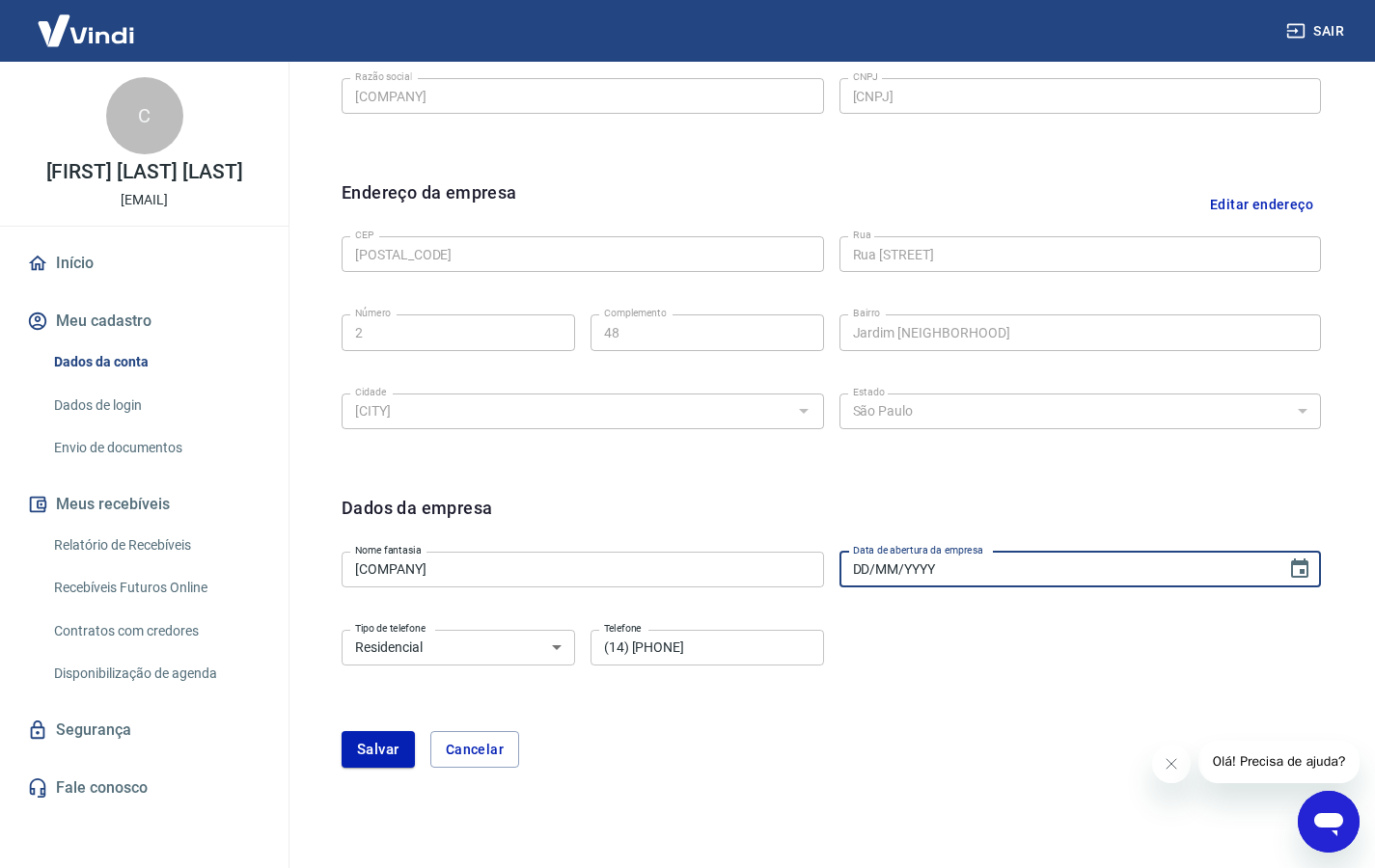 click on "DD/MM/YYYY" at bounding box center (1057, 569) 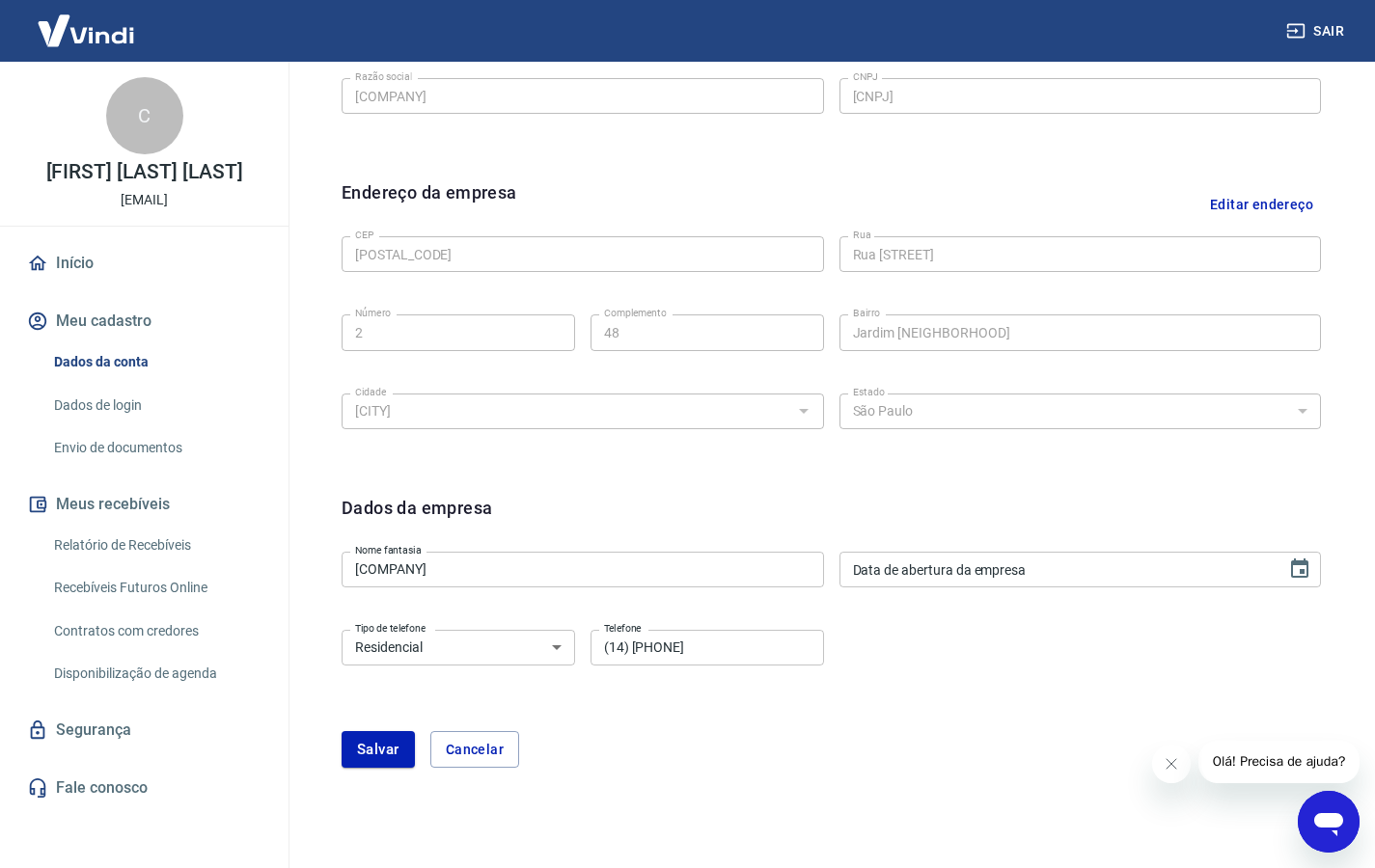 click on "Dados da empresa" at bounding box center (831, 519) 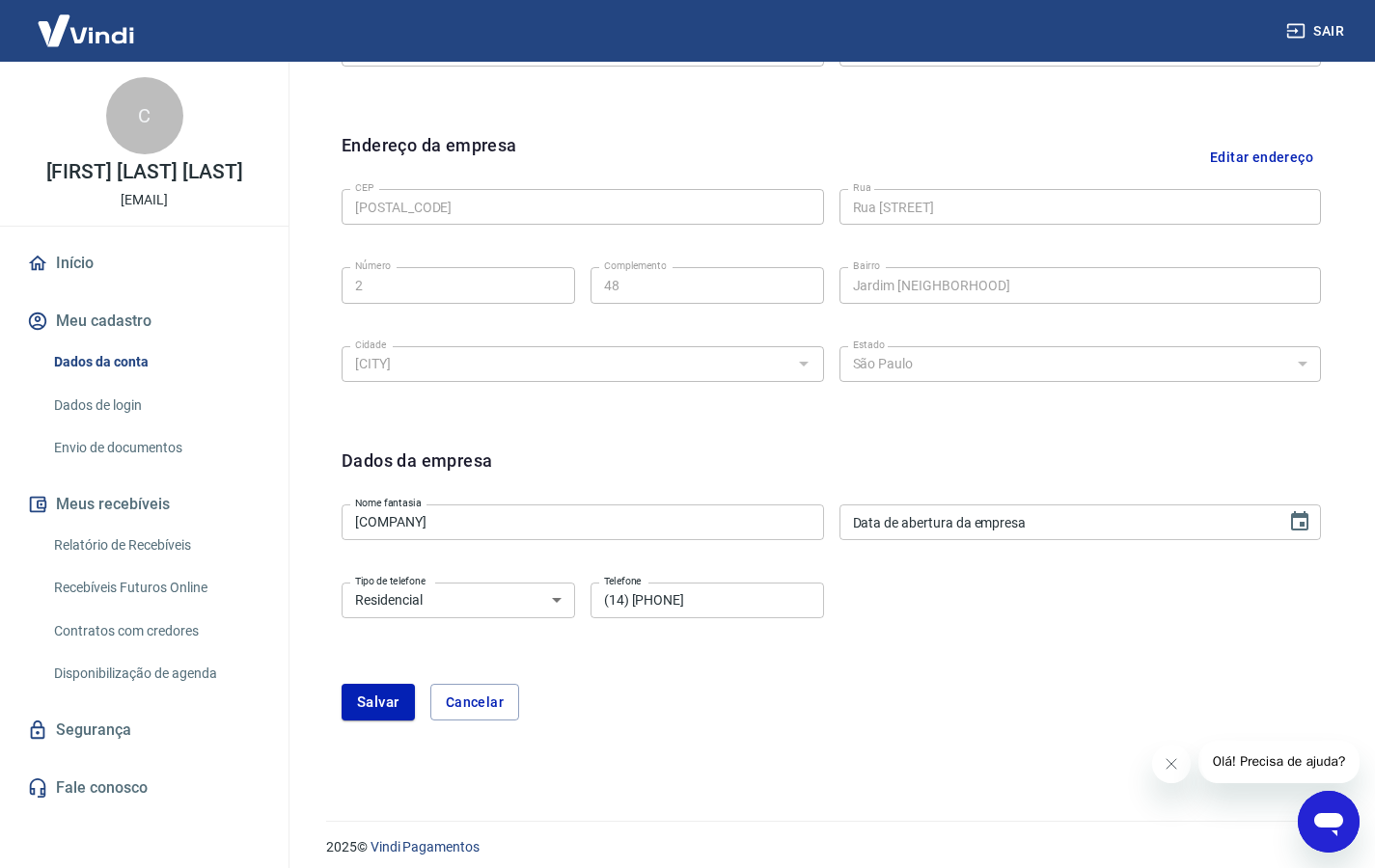 scroll, scrollTop: 571, scrollLeft: 0, axis: vertical 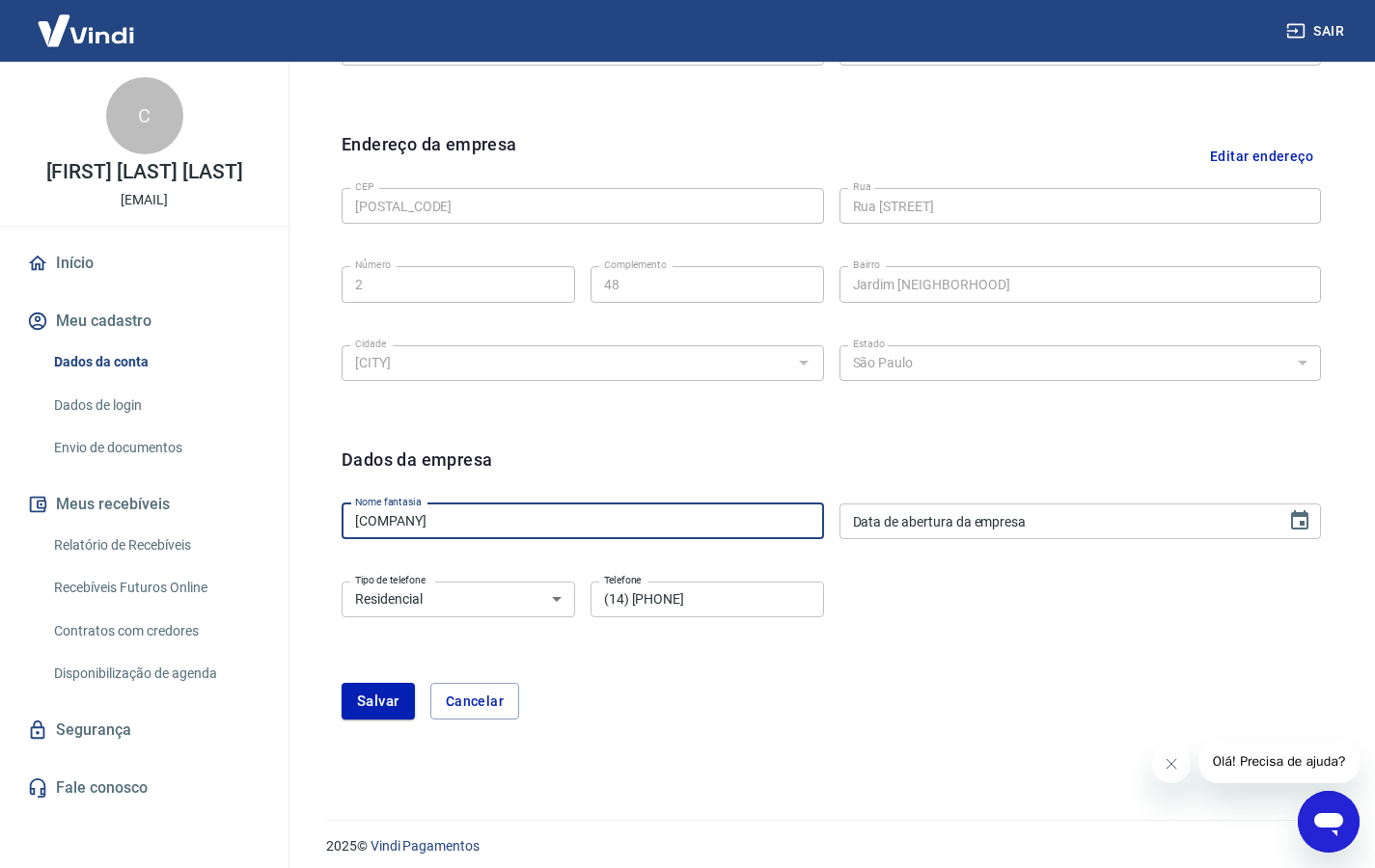 click on "[COMPANY]" at bounding box center [583, 521] 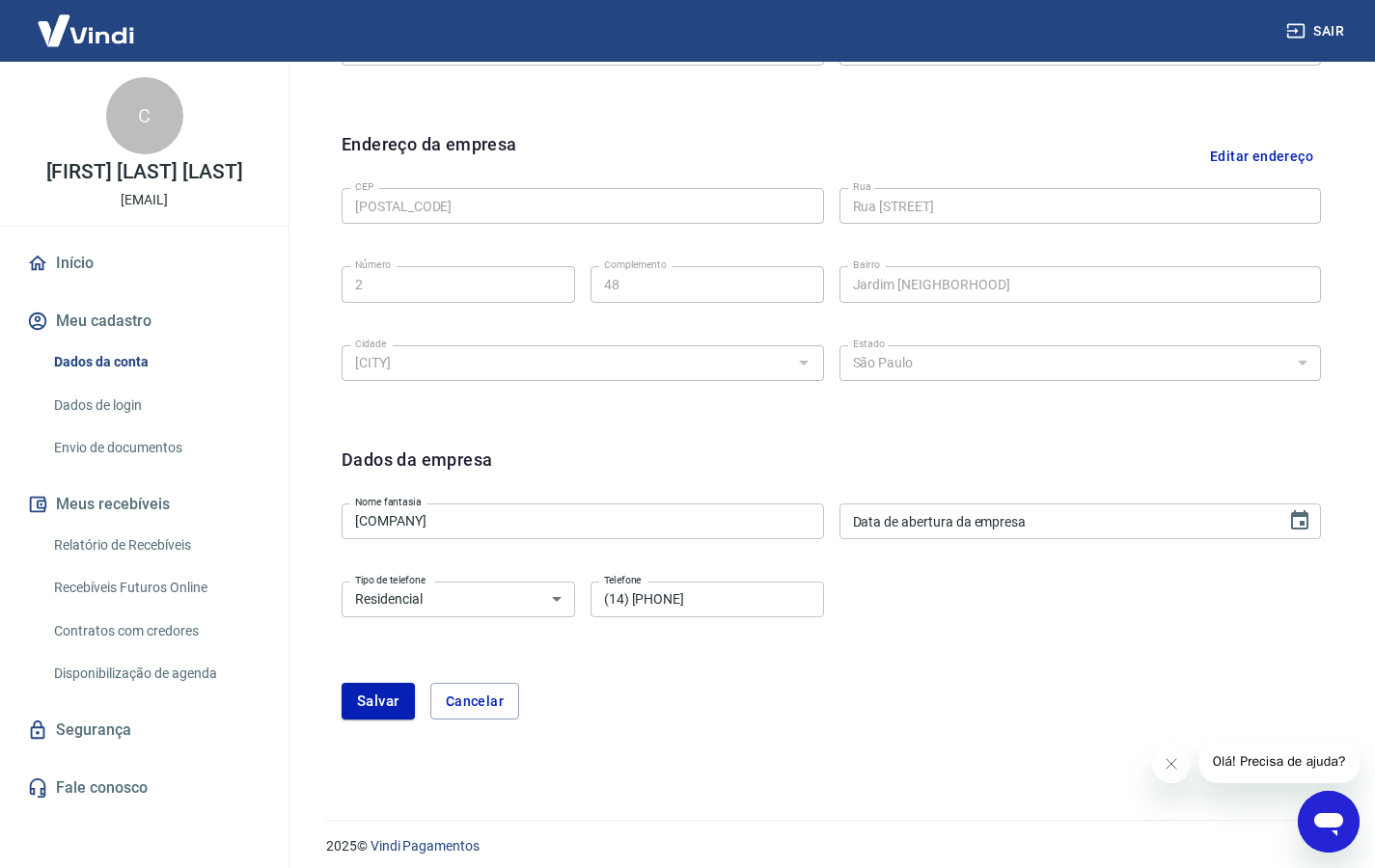 click on "Dados da empresa" at bounding box center [831, 471] 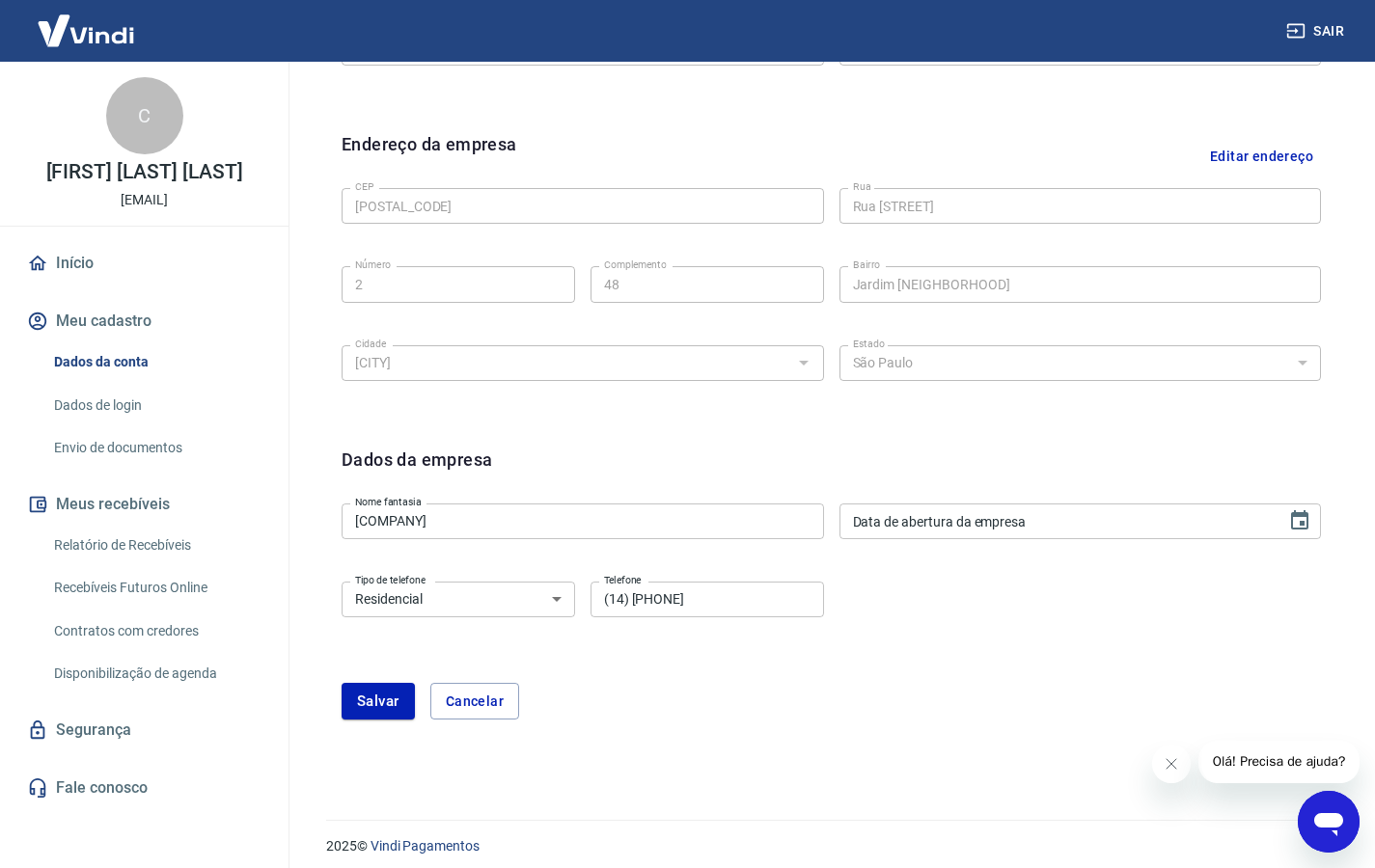 click on "Dados da empresa Nome fantasia [COMPANY] Nome fantasia Data de abertura da empresa Data de abertura da empresa" at bounding box center (831, 519) 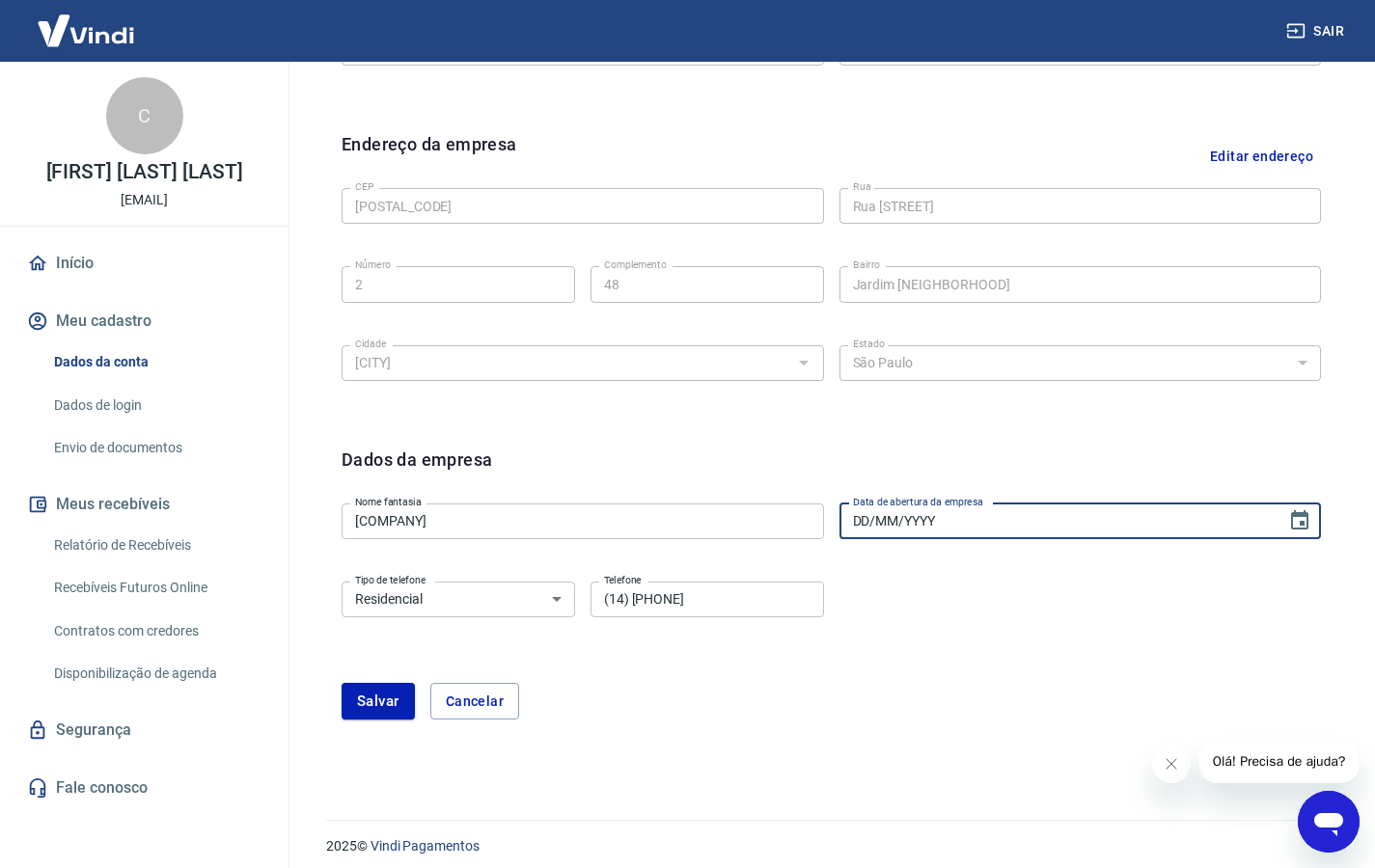 click on "DD/MM/YYYY" at bounding box center (1057, 521) 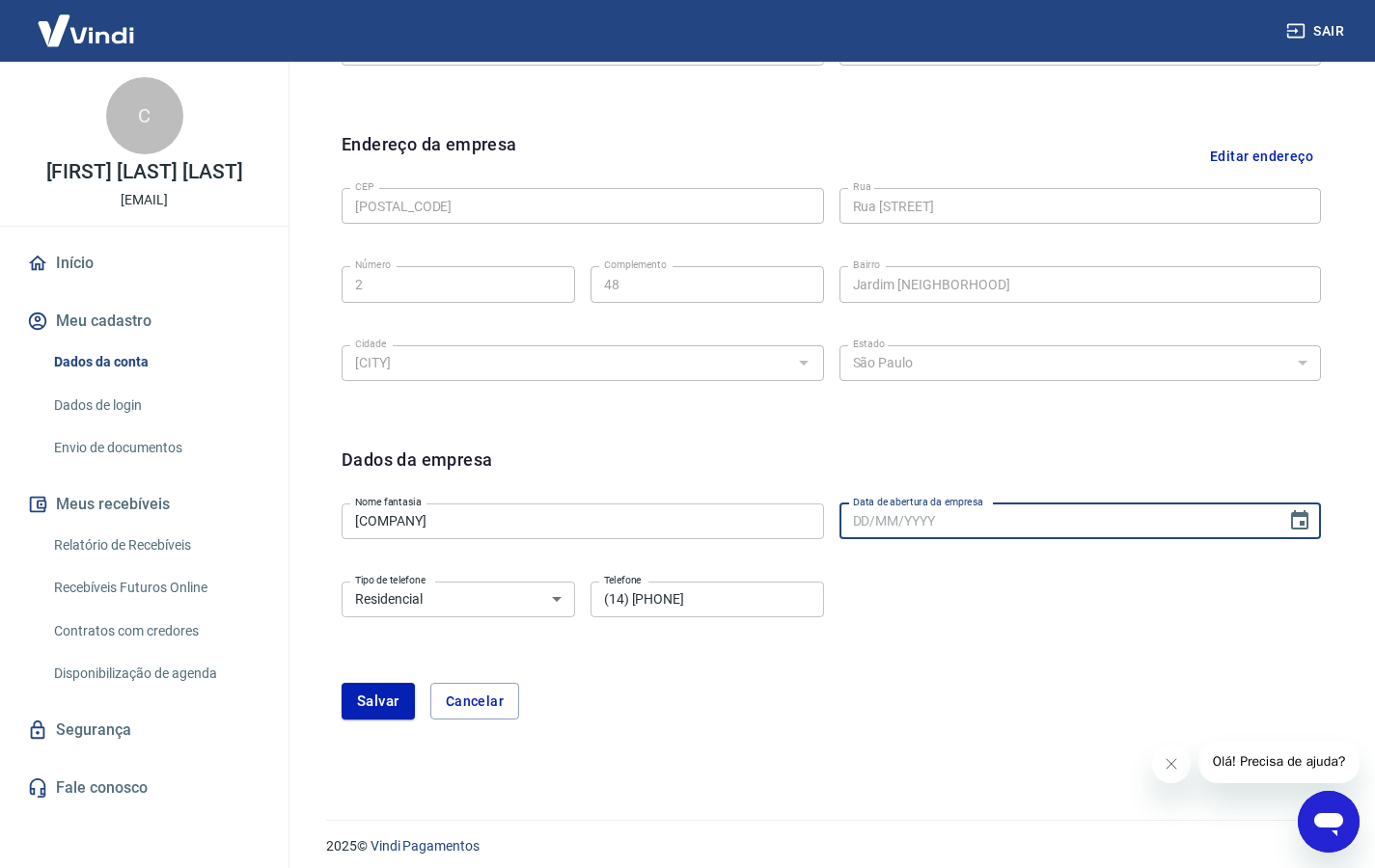 drag, startPoint x: 935, startPoint y: 631, endPoint x: 946, endPoint y: 608, distance: 25.495098 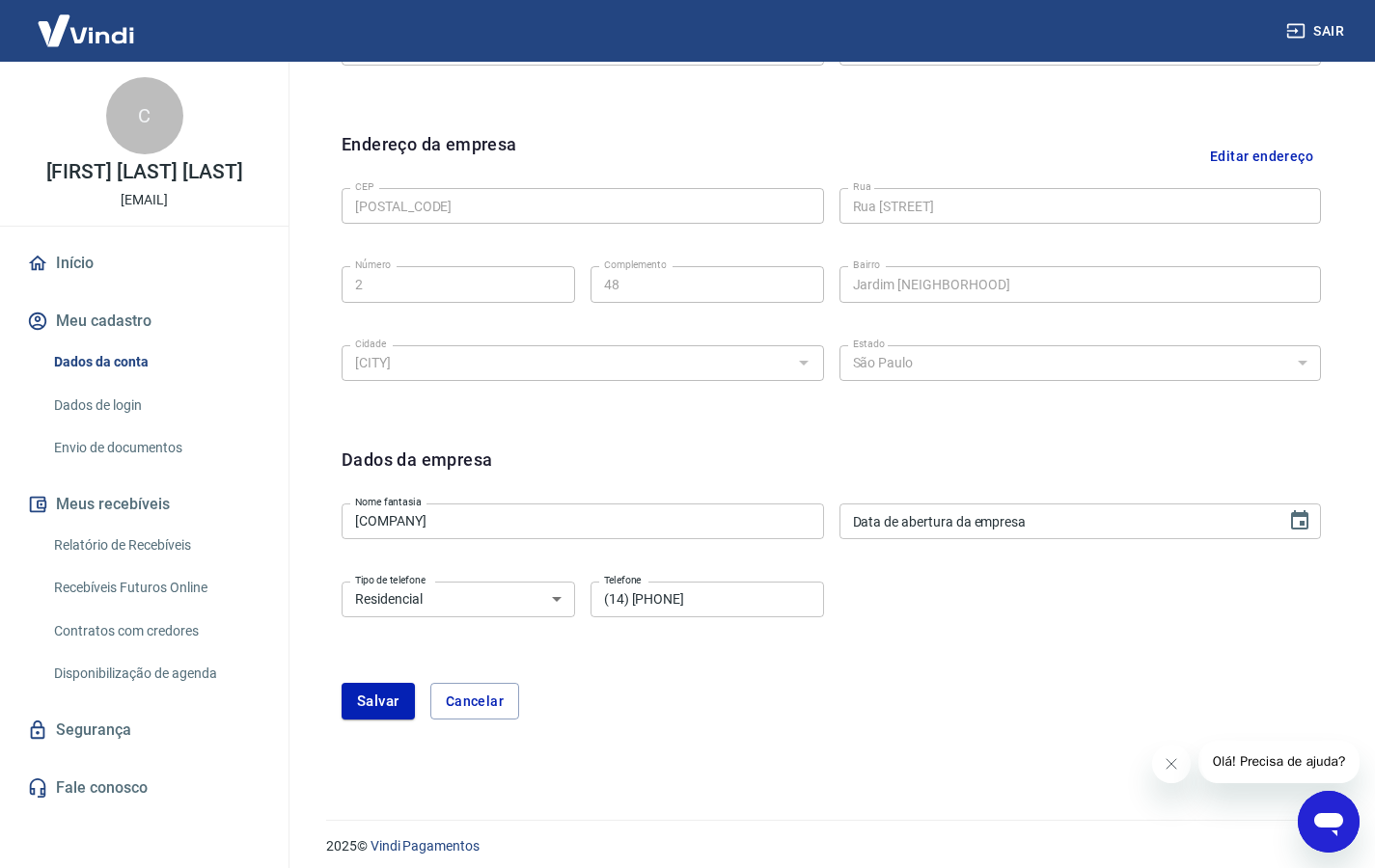 type on "DD/MM/YYYY" 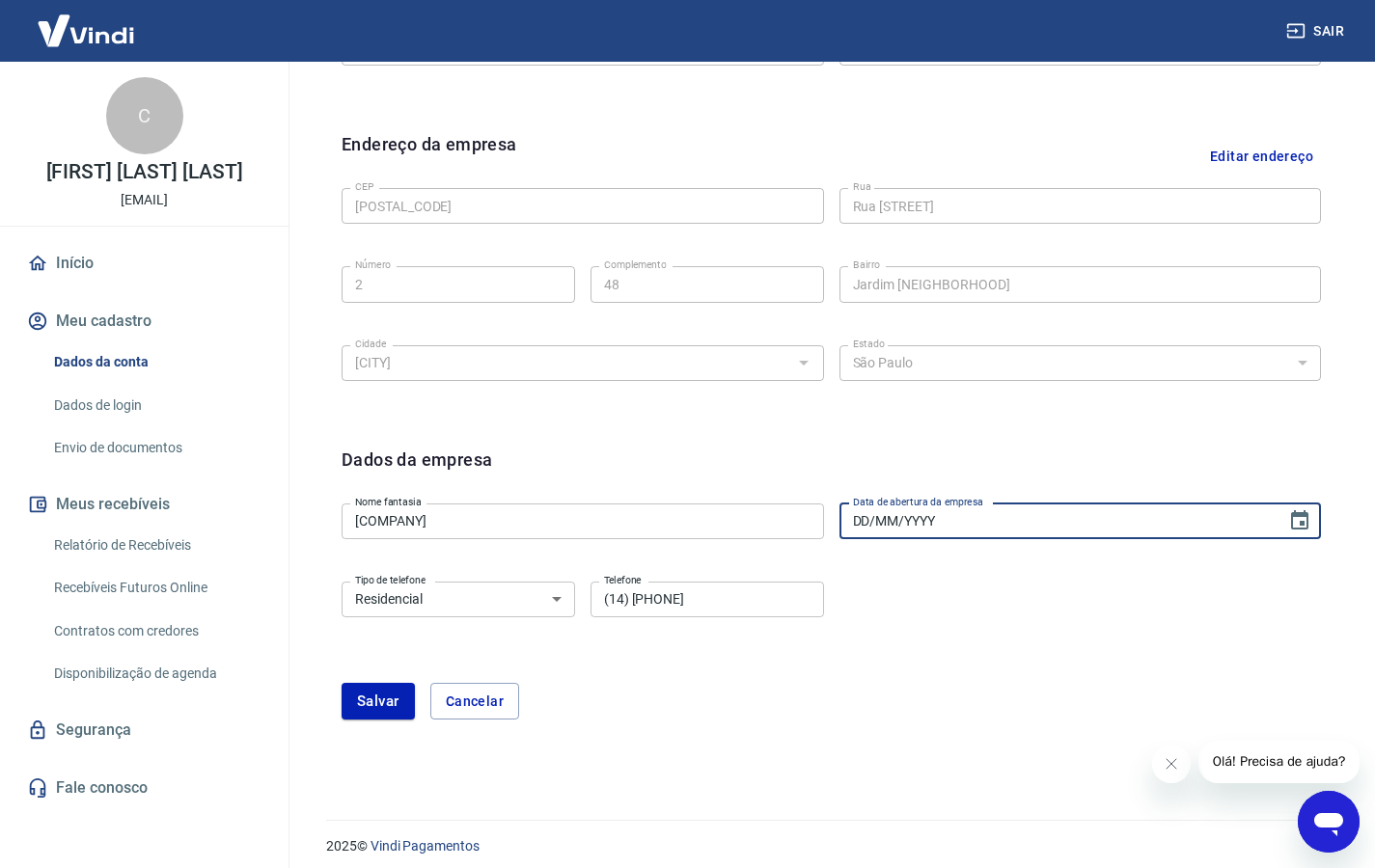 click on "DD/MM/YYYY" at bounding box center (1057, 521) 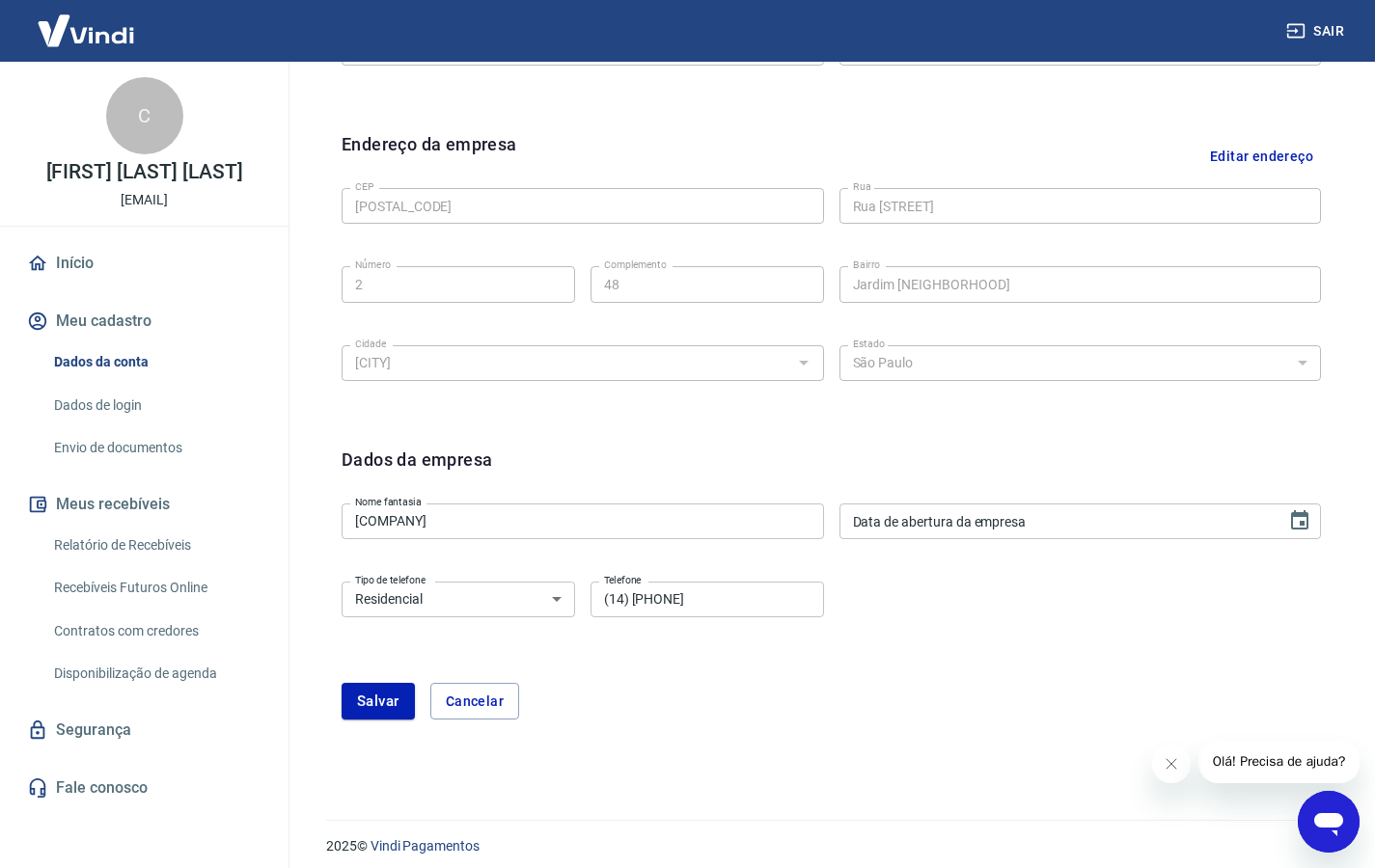 click on "Tipo de telefone Residencial Comercial Tipo de telefone Telefone ([AREA_CODE]) [PHONE] Telefone" at bounding box center (831, 612) 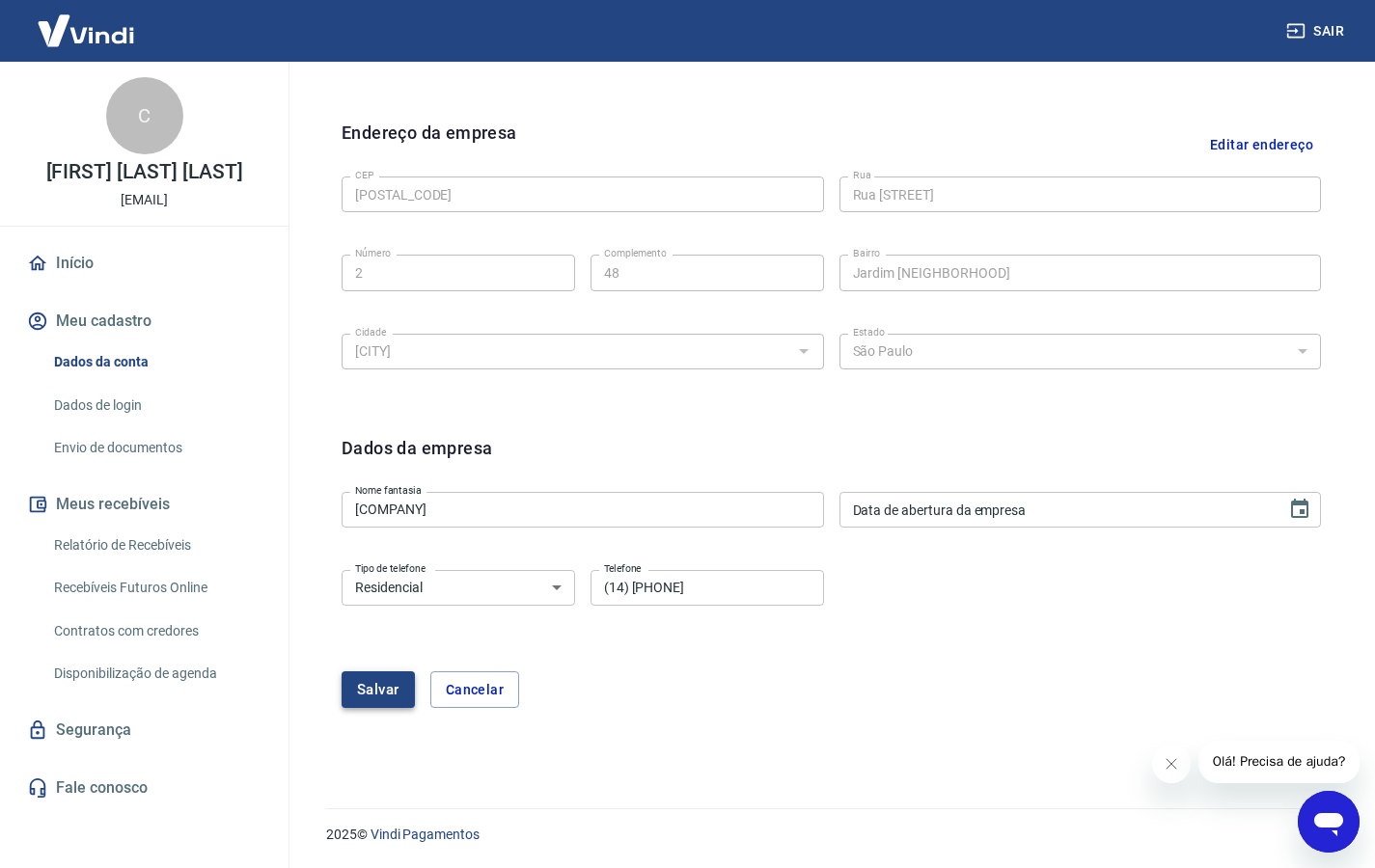 click on "Salvar" at bounding box center [378, 690] 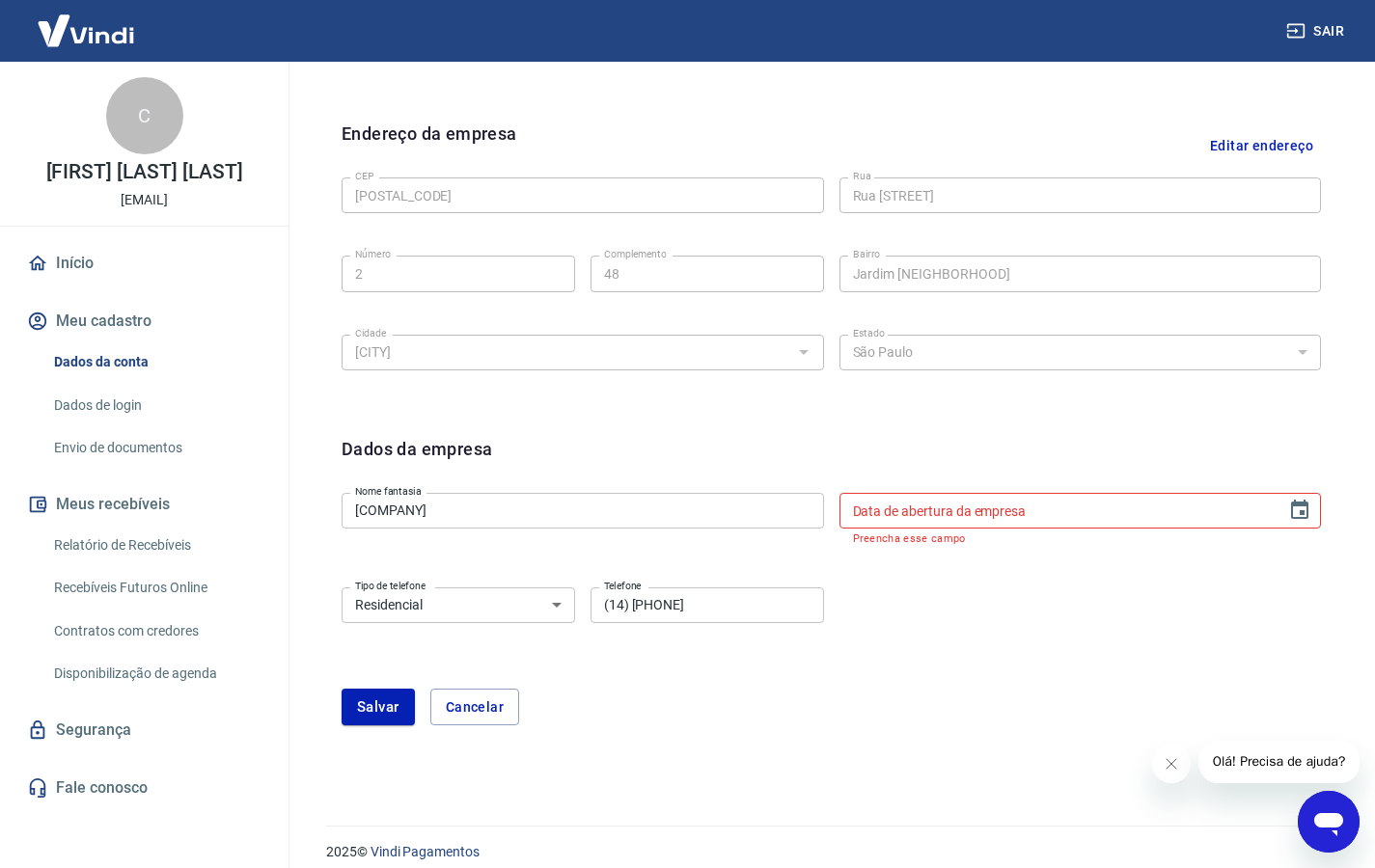 scroll, scrollTop: 599, scrollLeft: 0, axis: vertical 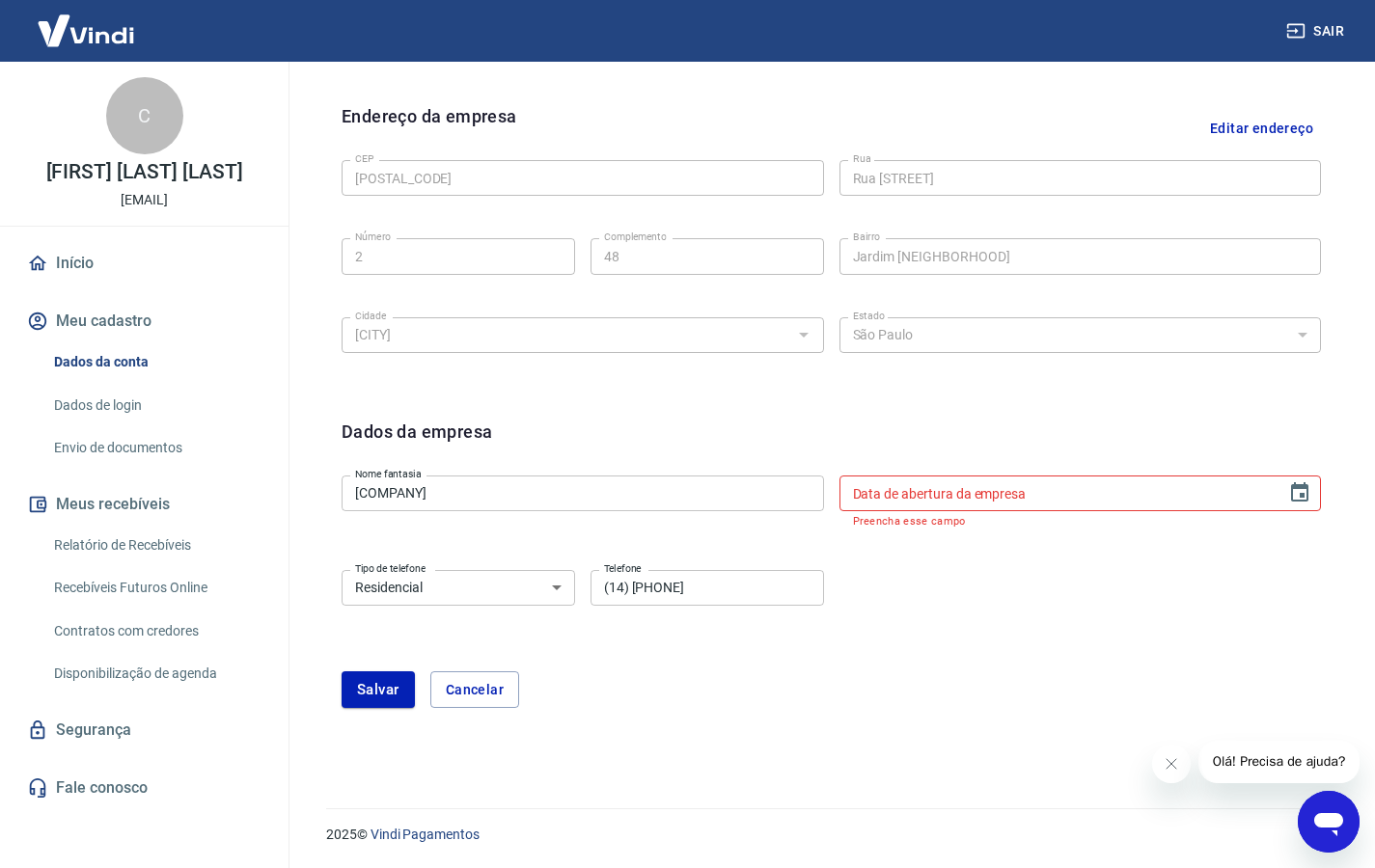 click on "Residencial Comercial" at bounding box center [458, 587] 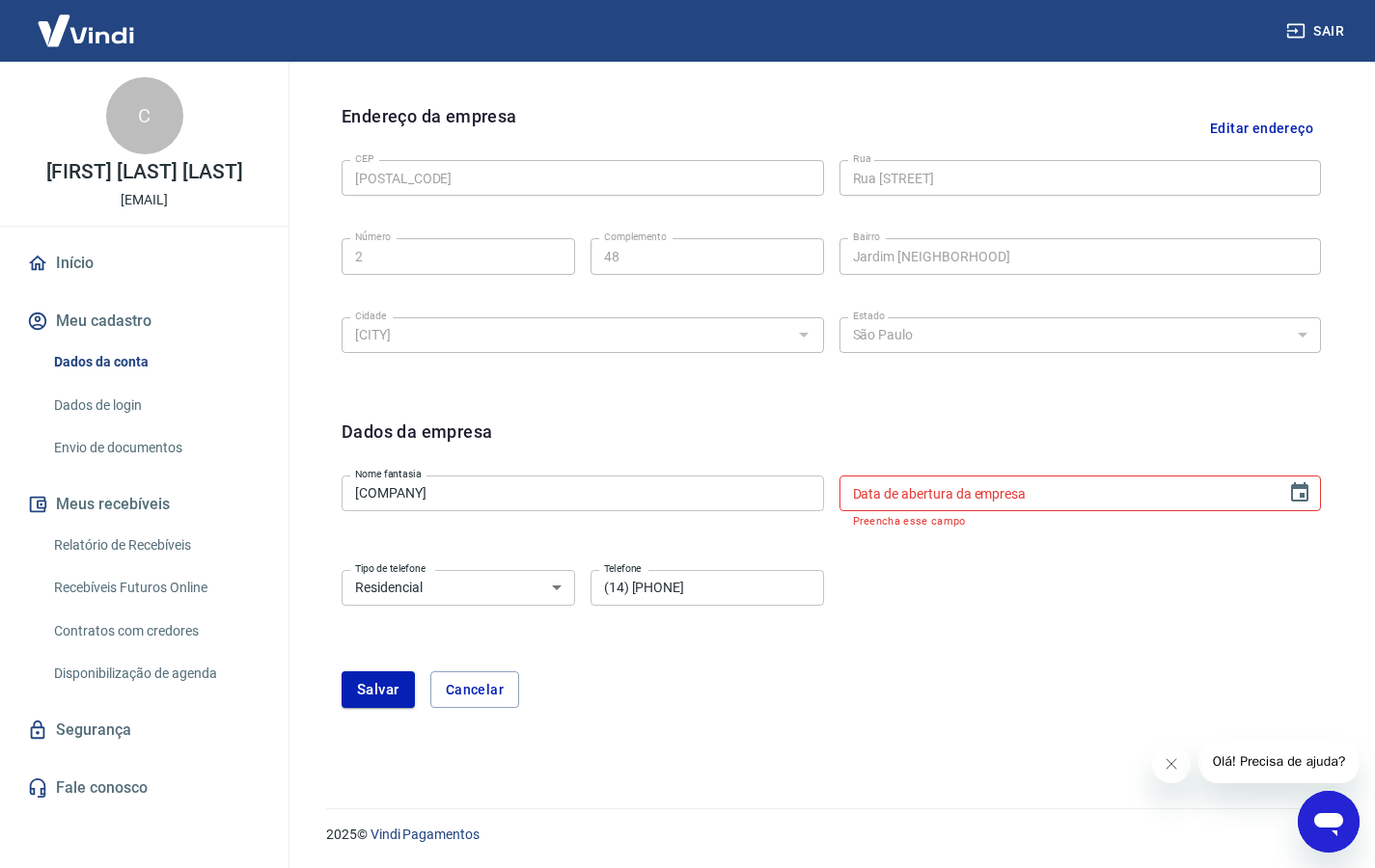 click on "Tipo de telefone Residencial Comercial Tipo de telefone Telefone ([AREA_CODE]) [PHONE] Telefone" at bounding box center (831, 601) 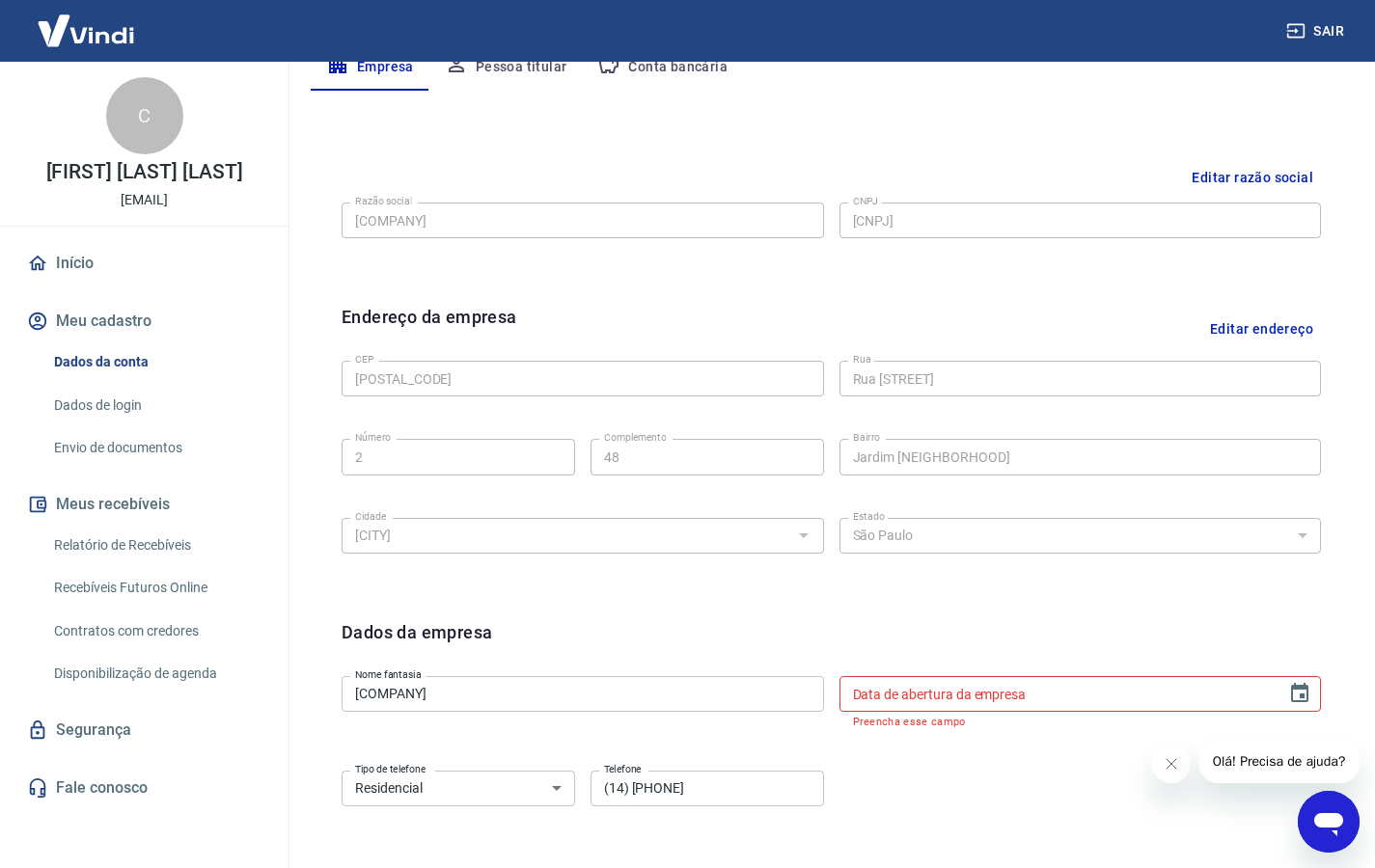 scroll, scrollTop: 423, scrollLeft: 0, axis: vertical 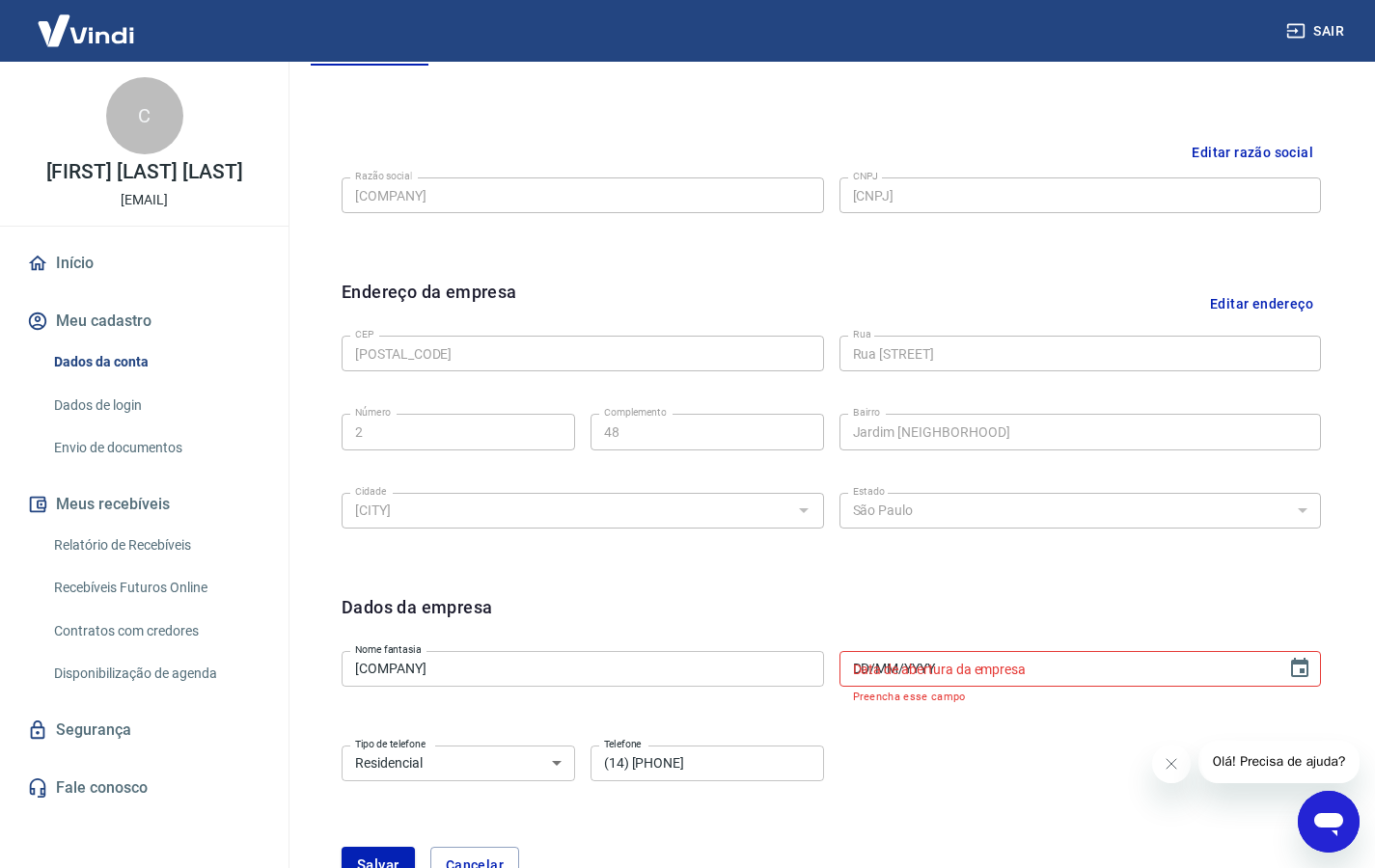 click on "DD/MM/YYYY" at bounding box center (1057, 668) 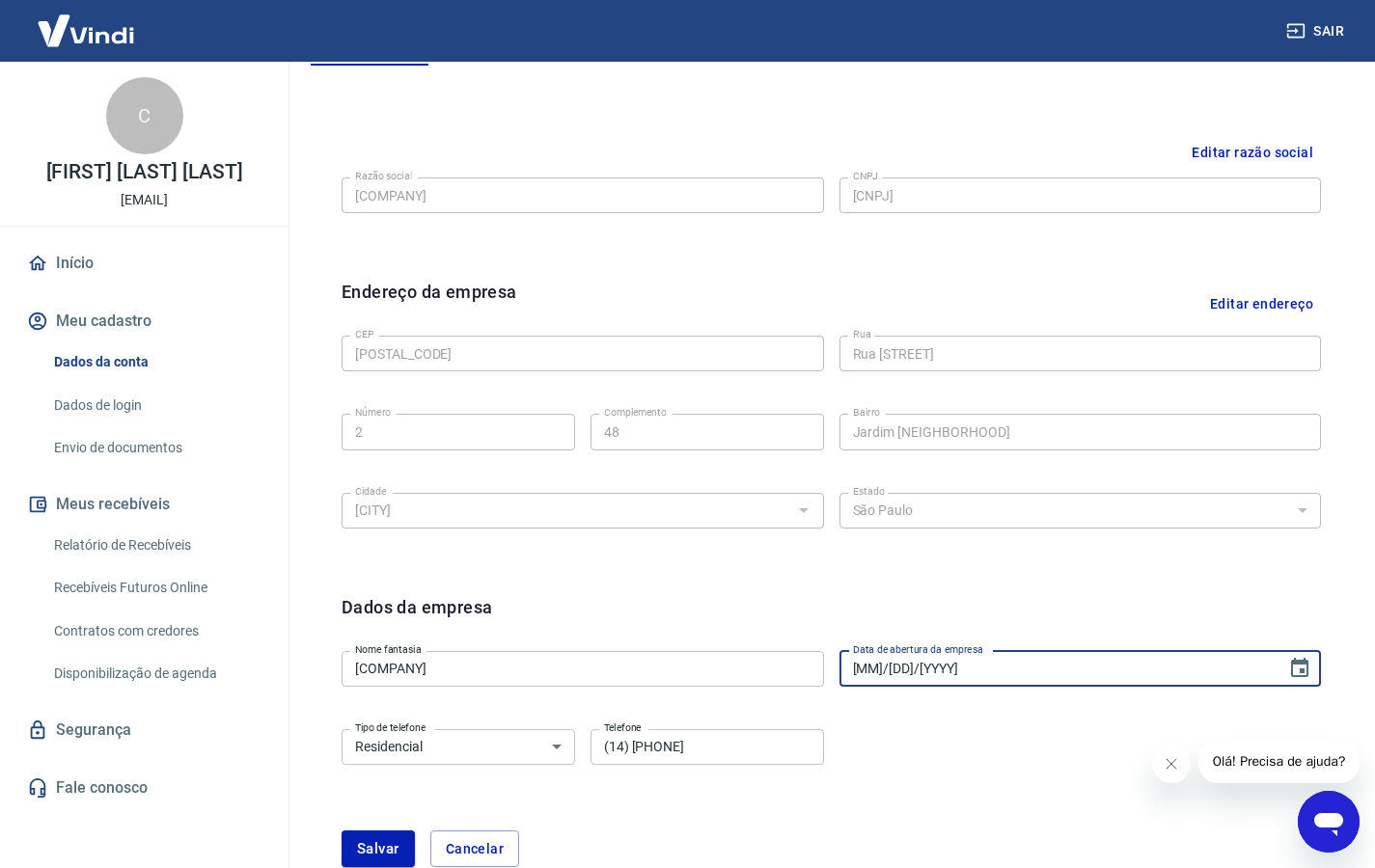 click on "[MM]/[DD]/[YYYY]" at bounding box center [1057, 668] 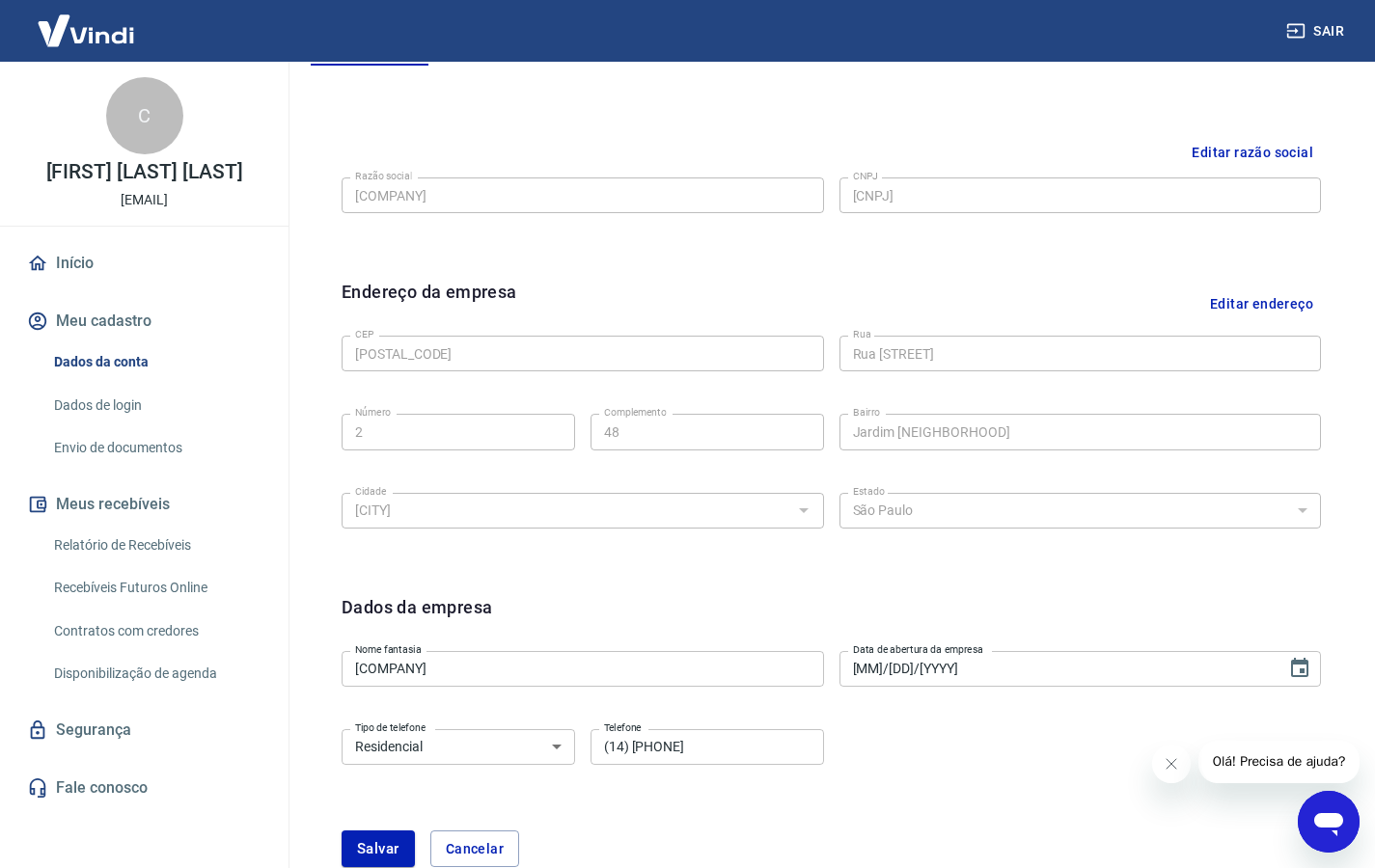 click on "Dados da empresa" at bounding box center [831, 618] 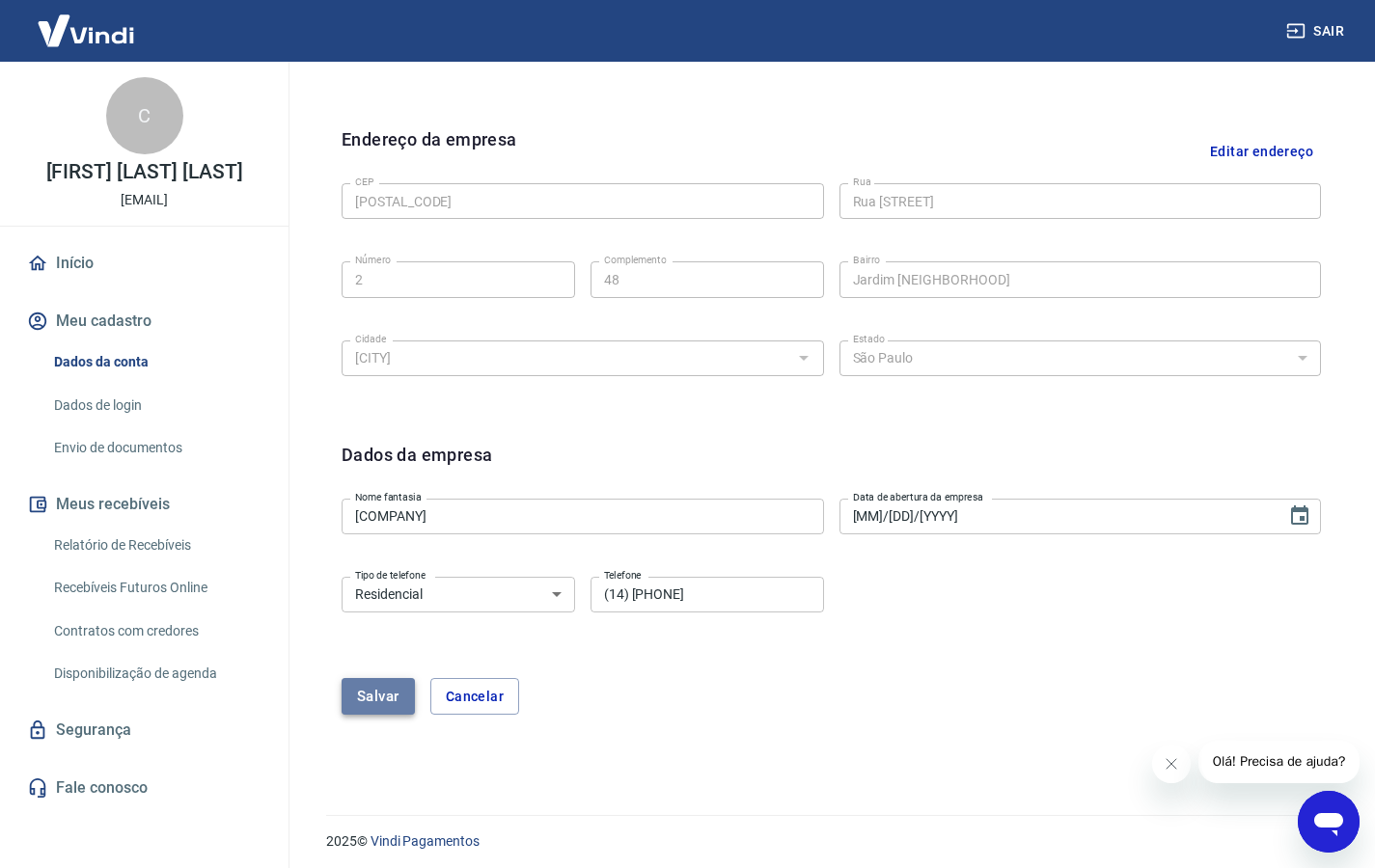click on "Salvar" at bounding box center (378, 696) 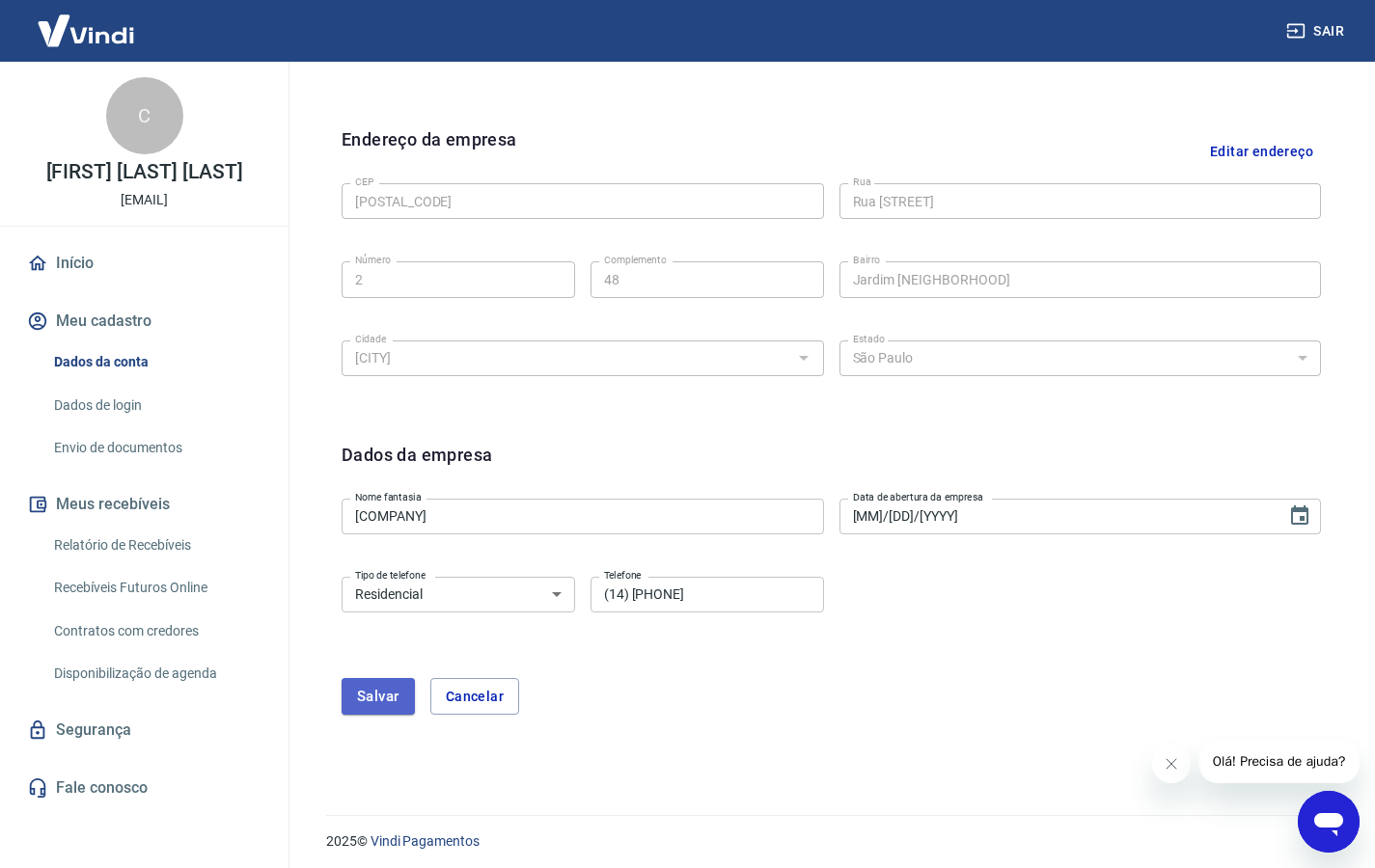 scroll, scrollTop: 117, scrollLeft: 0, axis: vertical 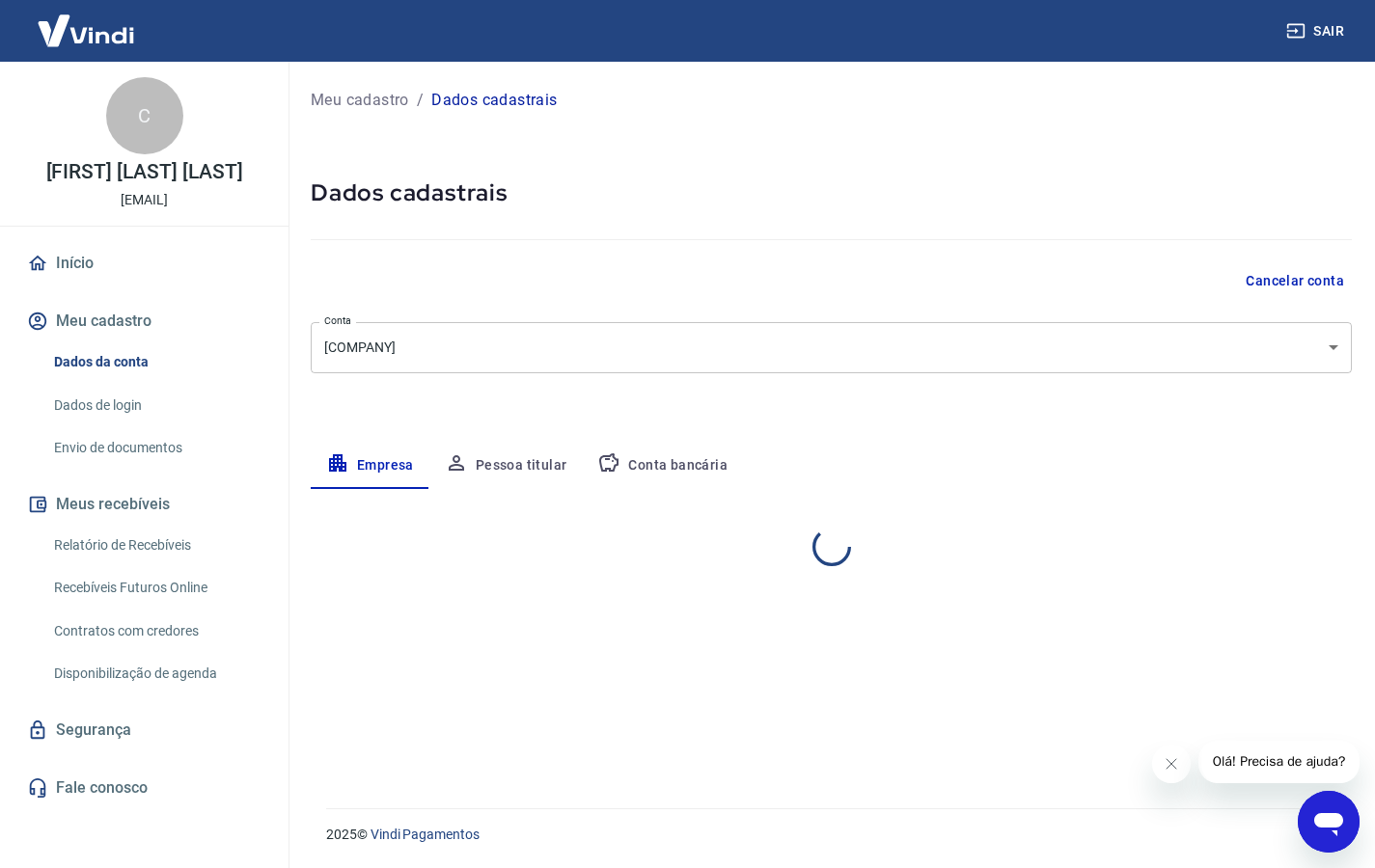 select on "SP" 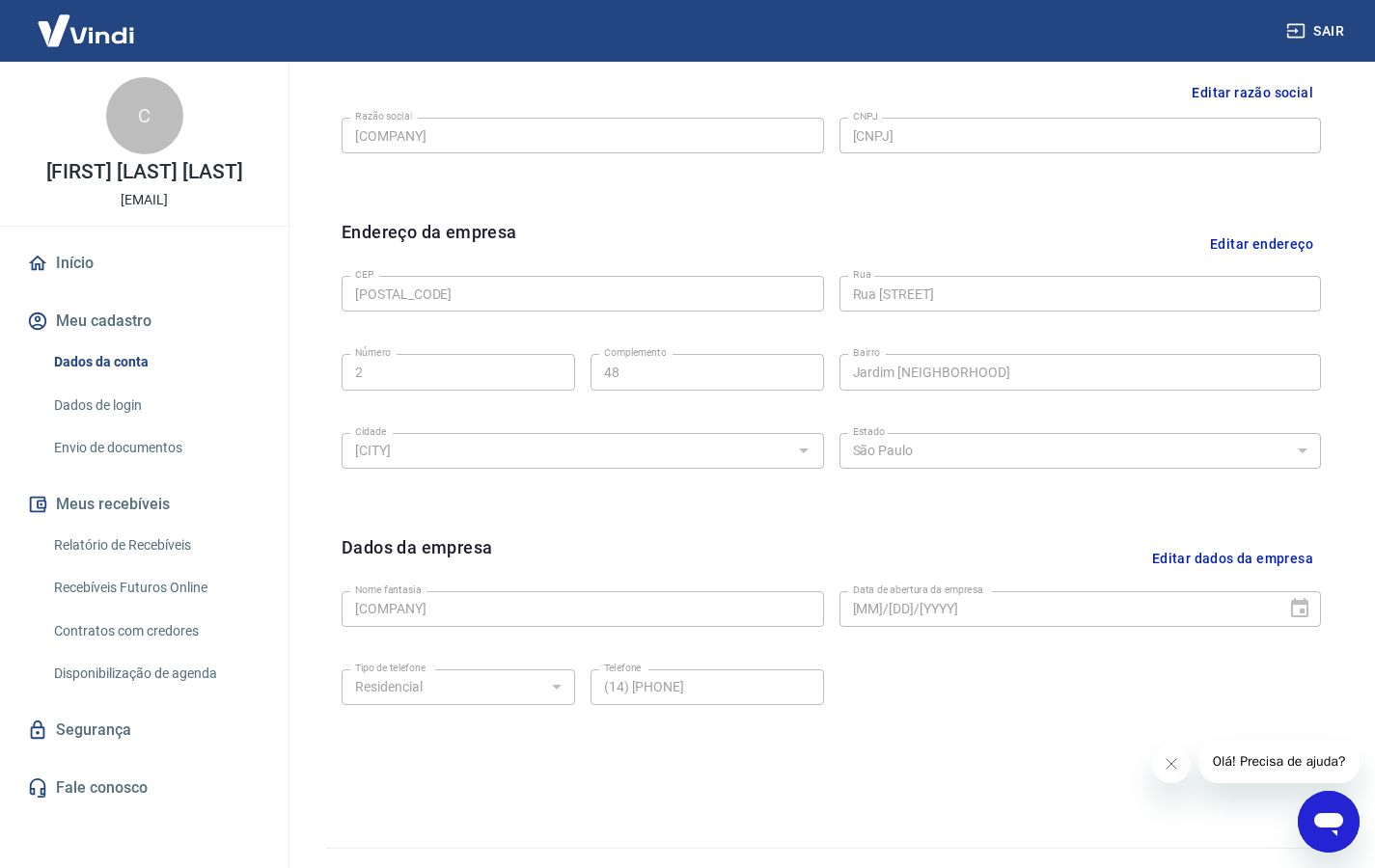 scroll, scrollTop: 482, scrollLeft: 0, axis: vertical 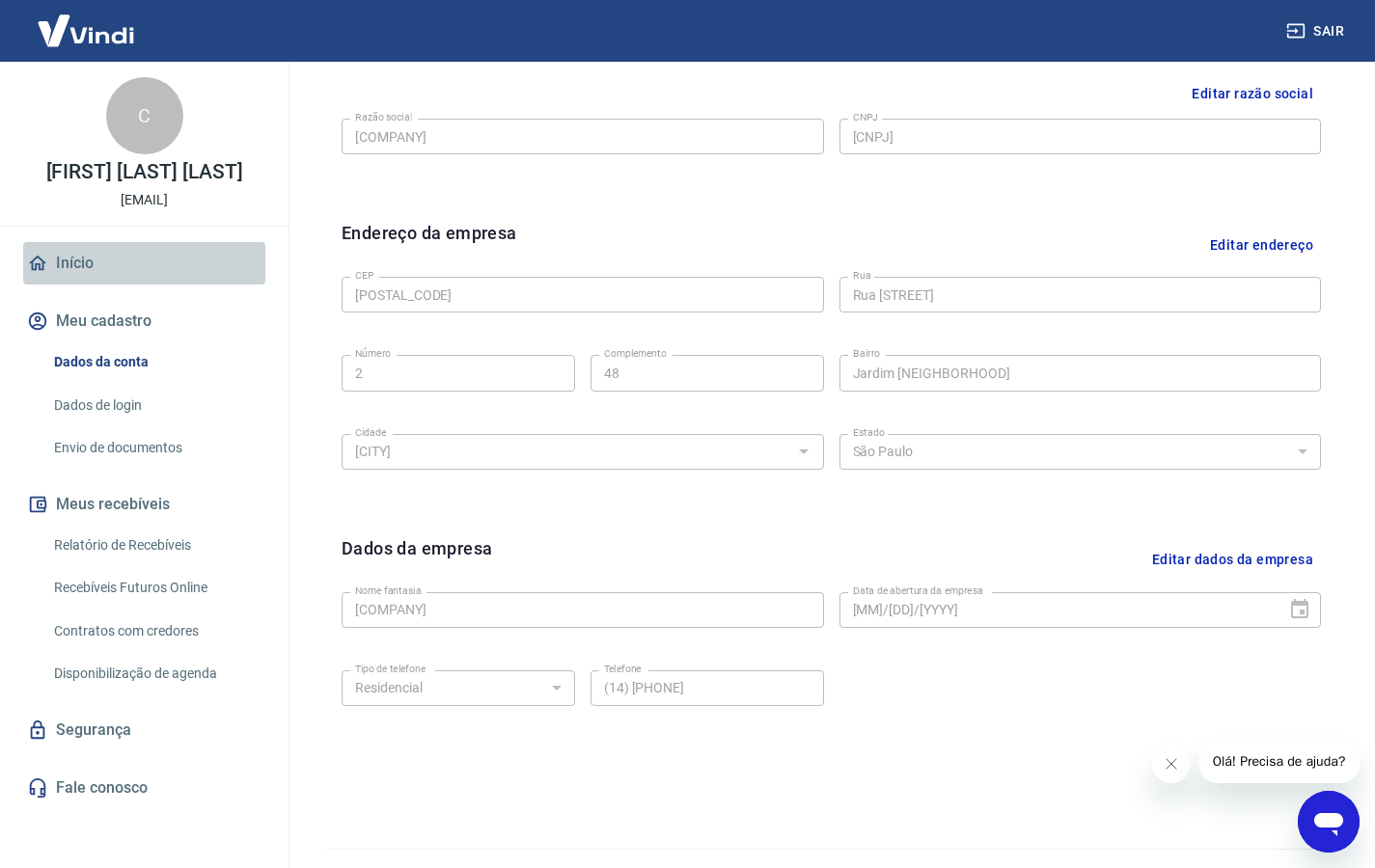 click on "Início" at bounding box center (144, 263) 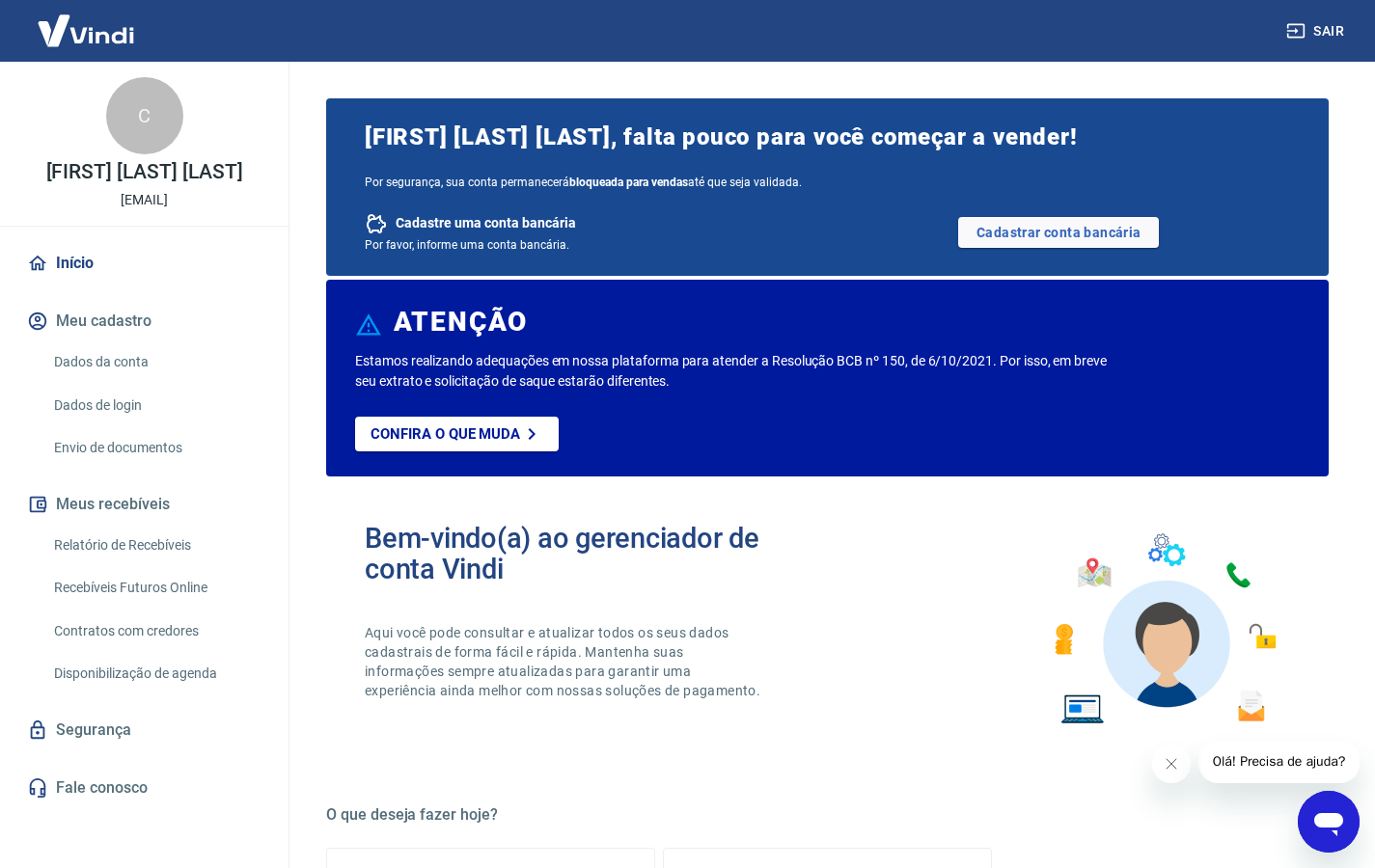 scroll, scrollTop: 0, scrollLeft: 0, axis: both 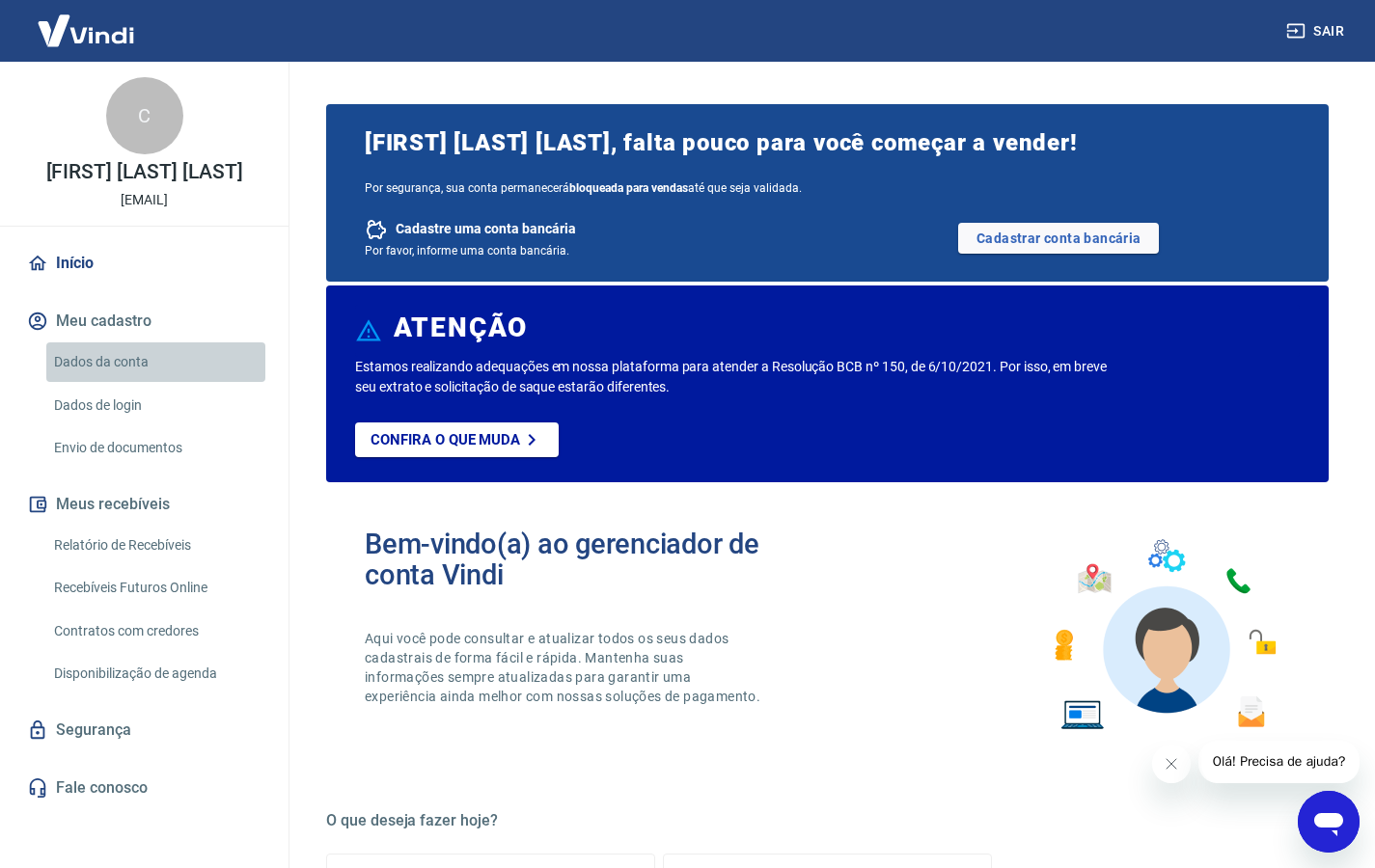 click on "Dados da conta" at bounding box center (155, 362) 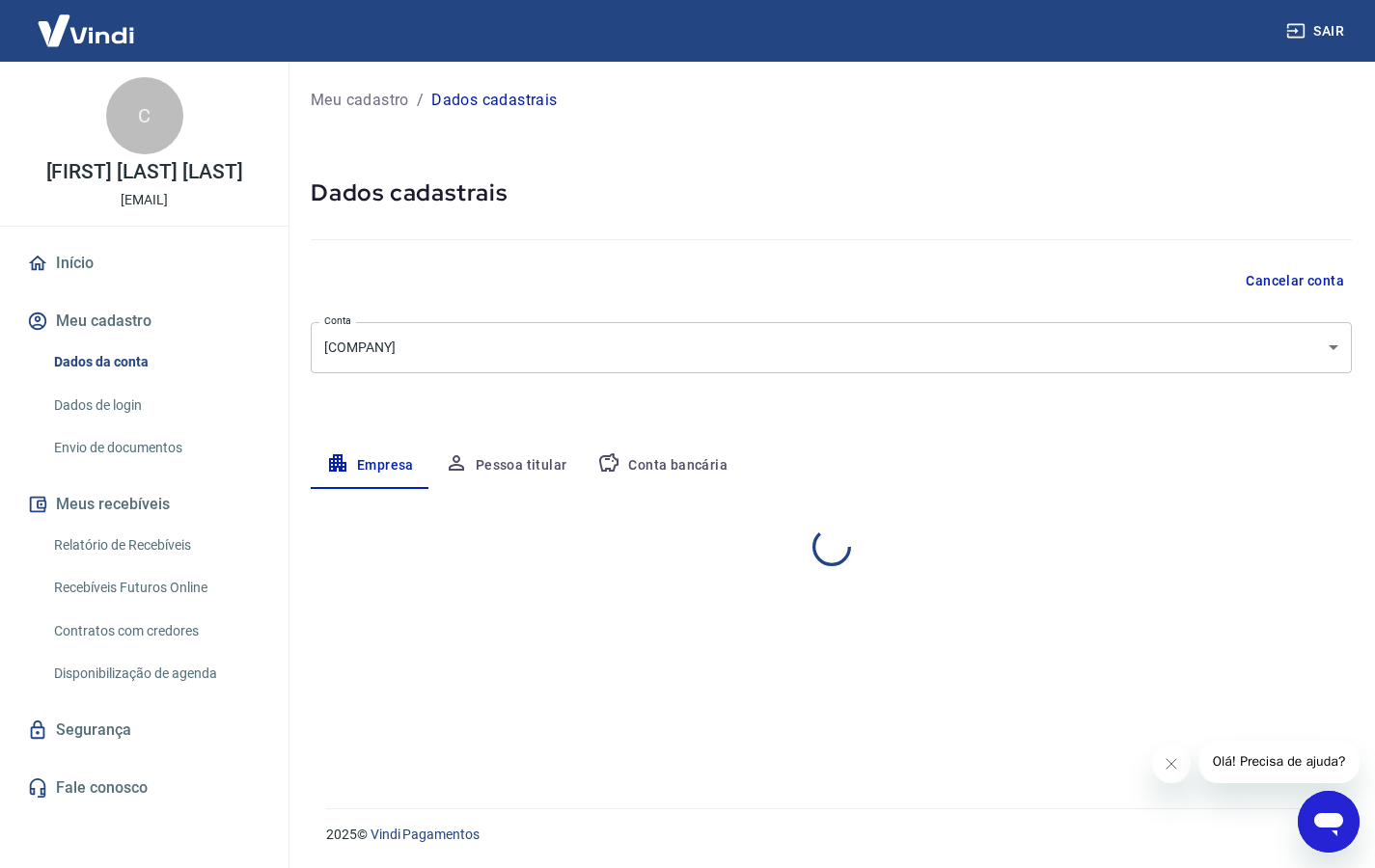 select on "SP" 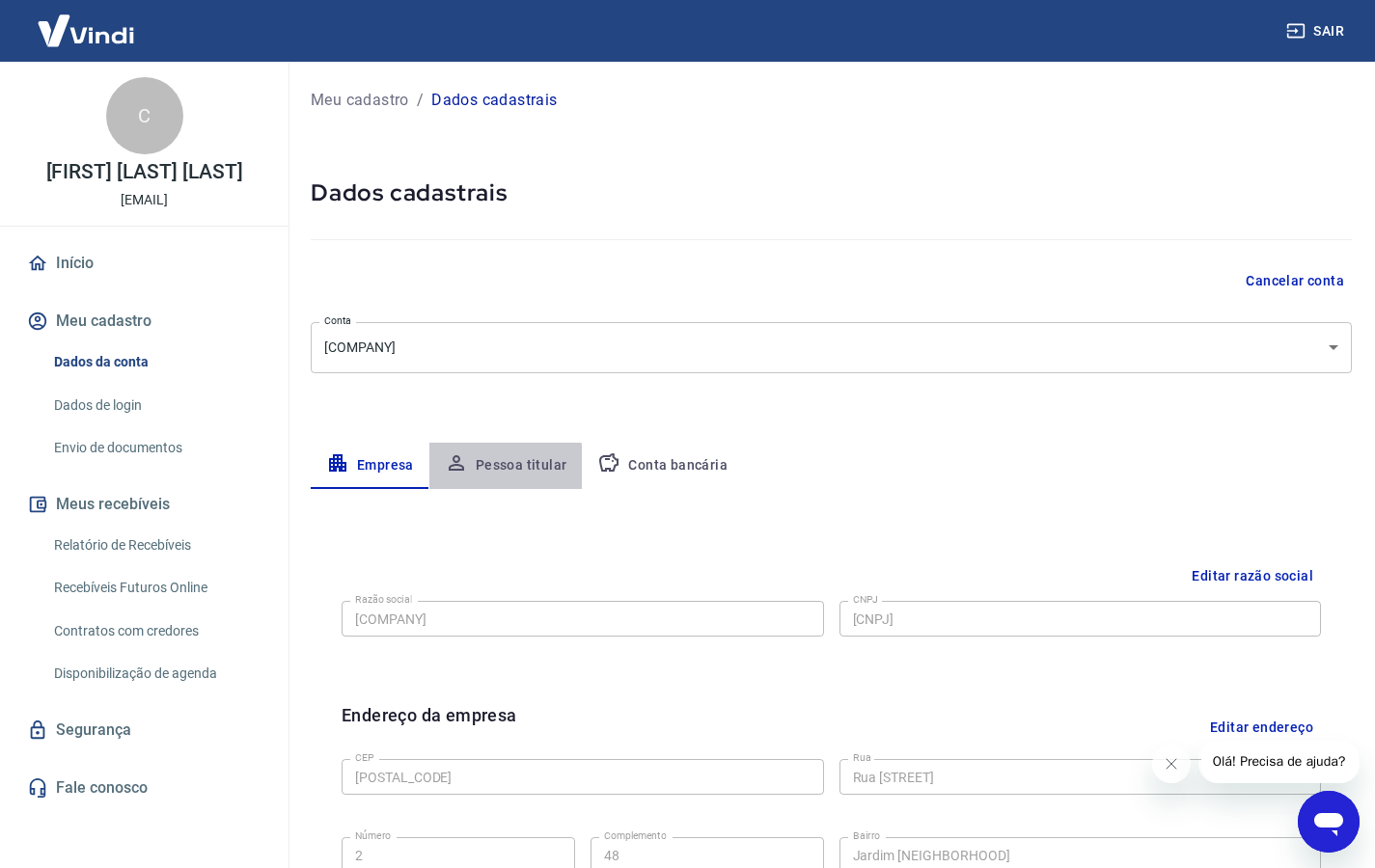 click on "Pessoa titular" at bounding box center [506, 466] 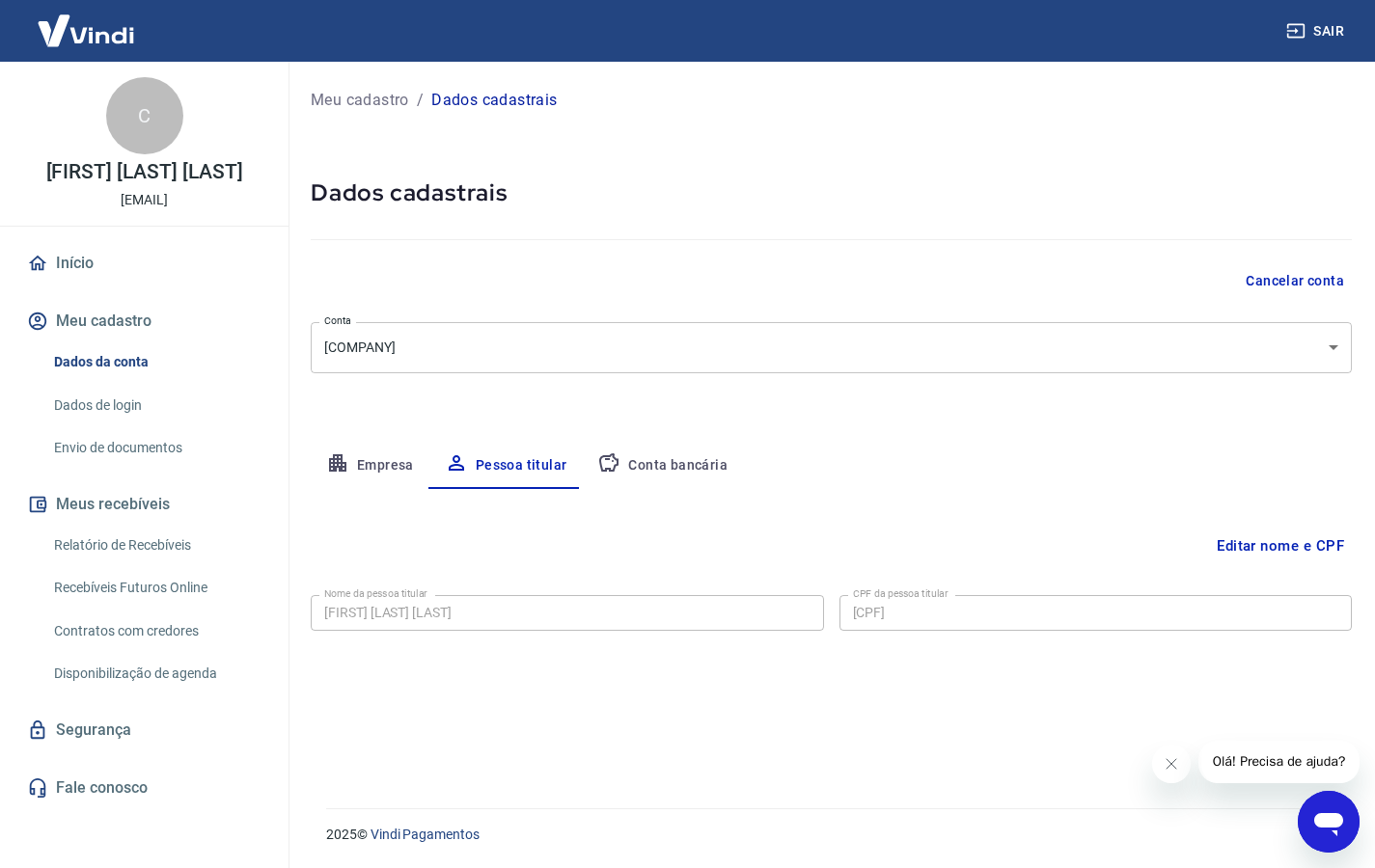 scroll, scrollTop: 0, scrollLeft: 0, axis: both 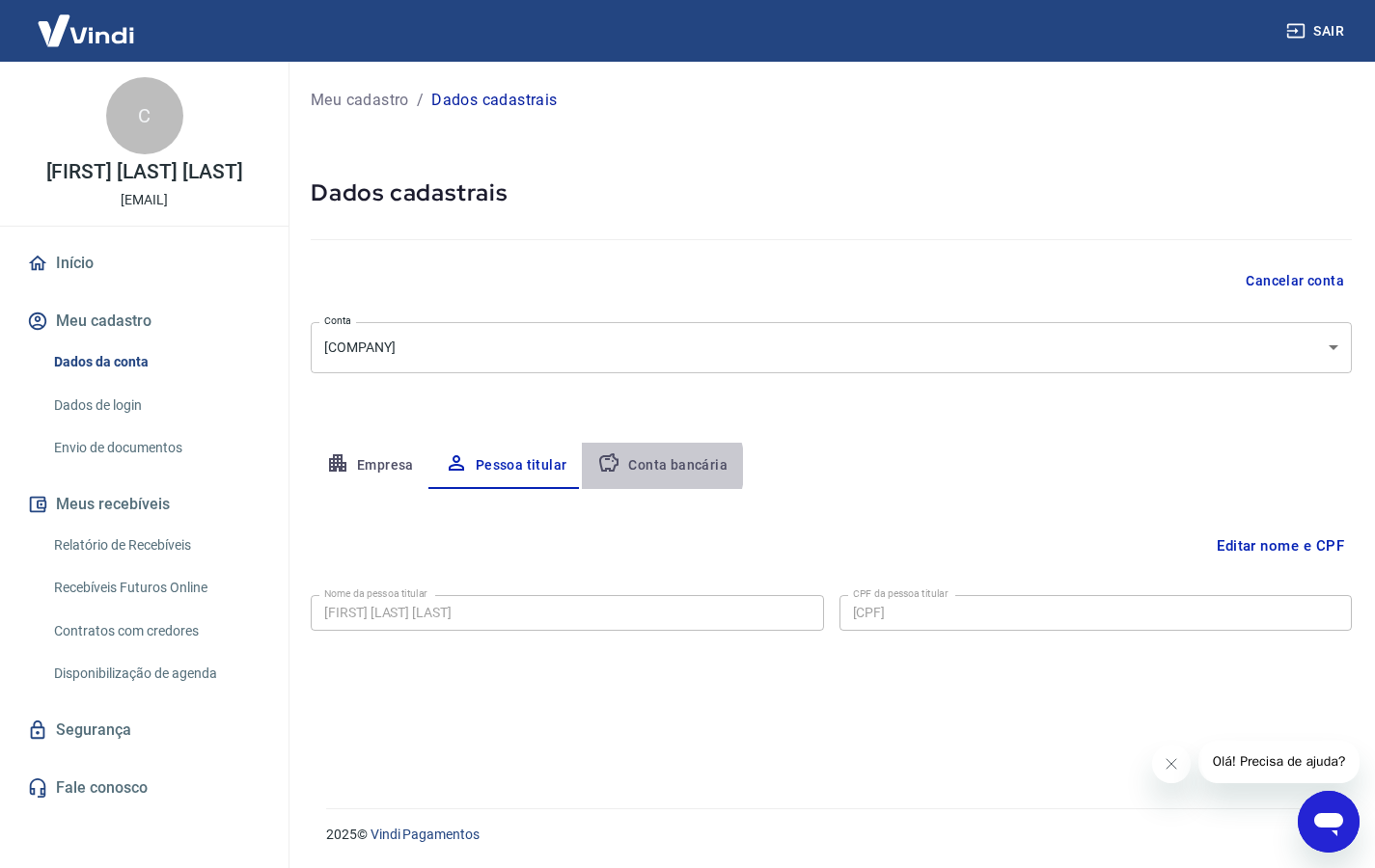 click on "Conta bancária" at bounding box center [662, 466] 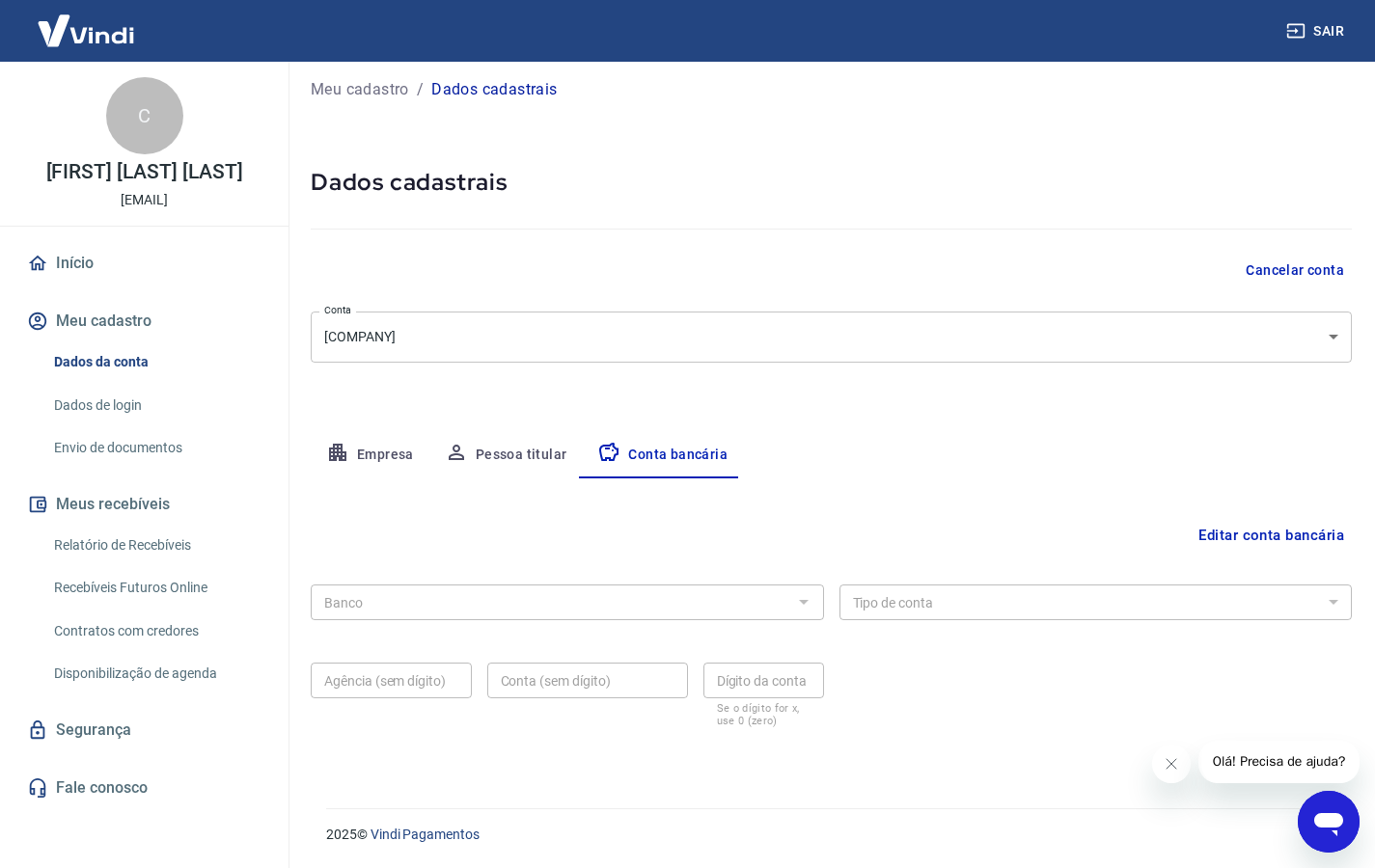 scroll, scrollTop: 11, scrollLeft: 0, axis: vertical 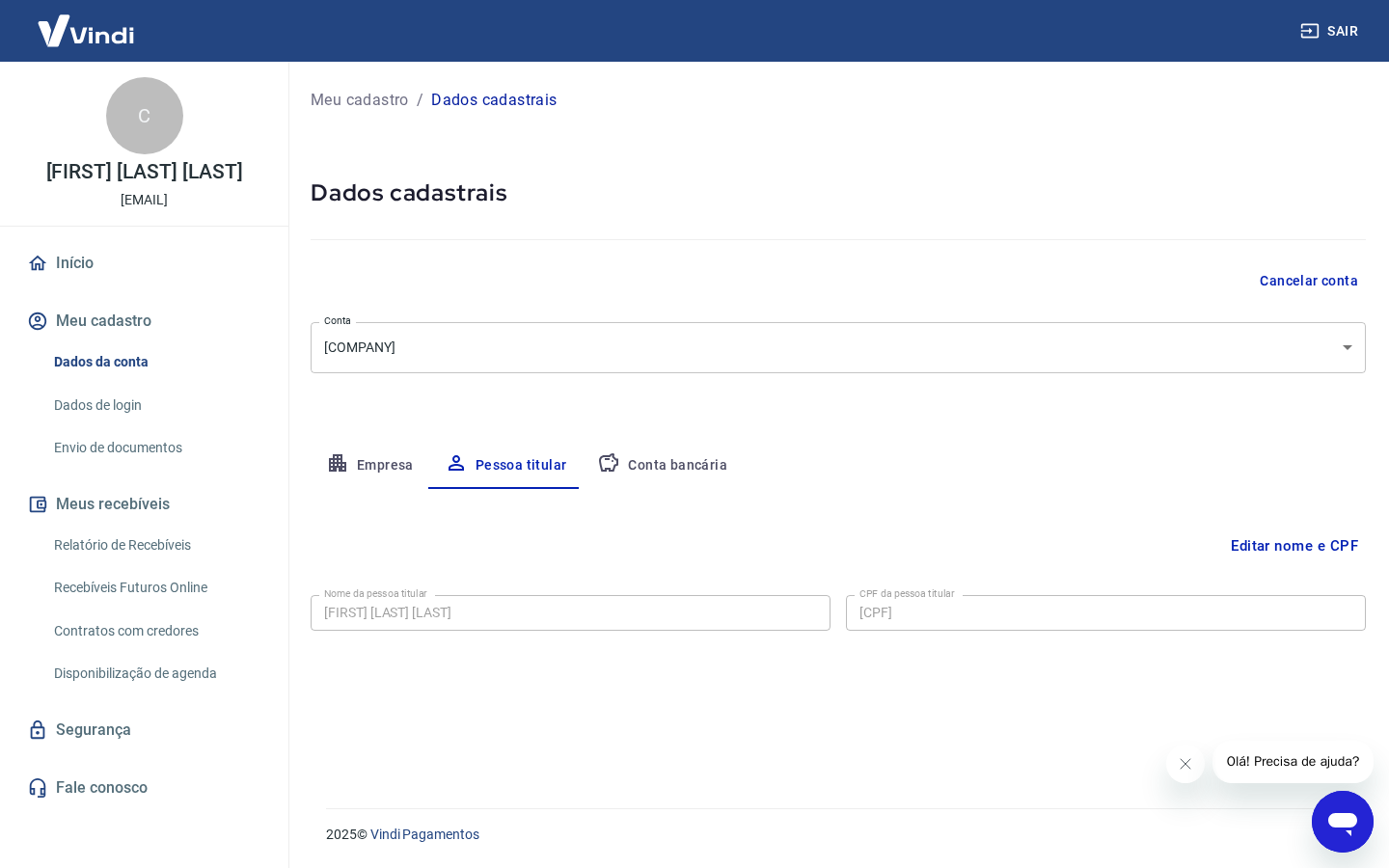 click on "Empresa" at bounding box center (369, 466) 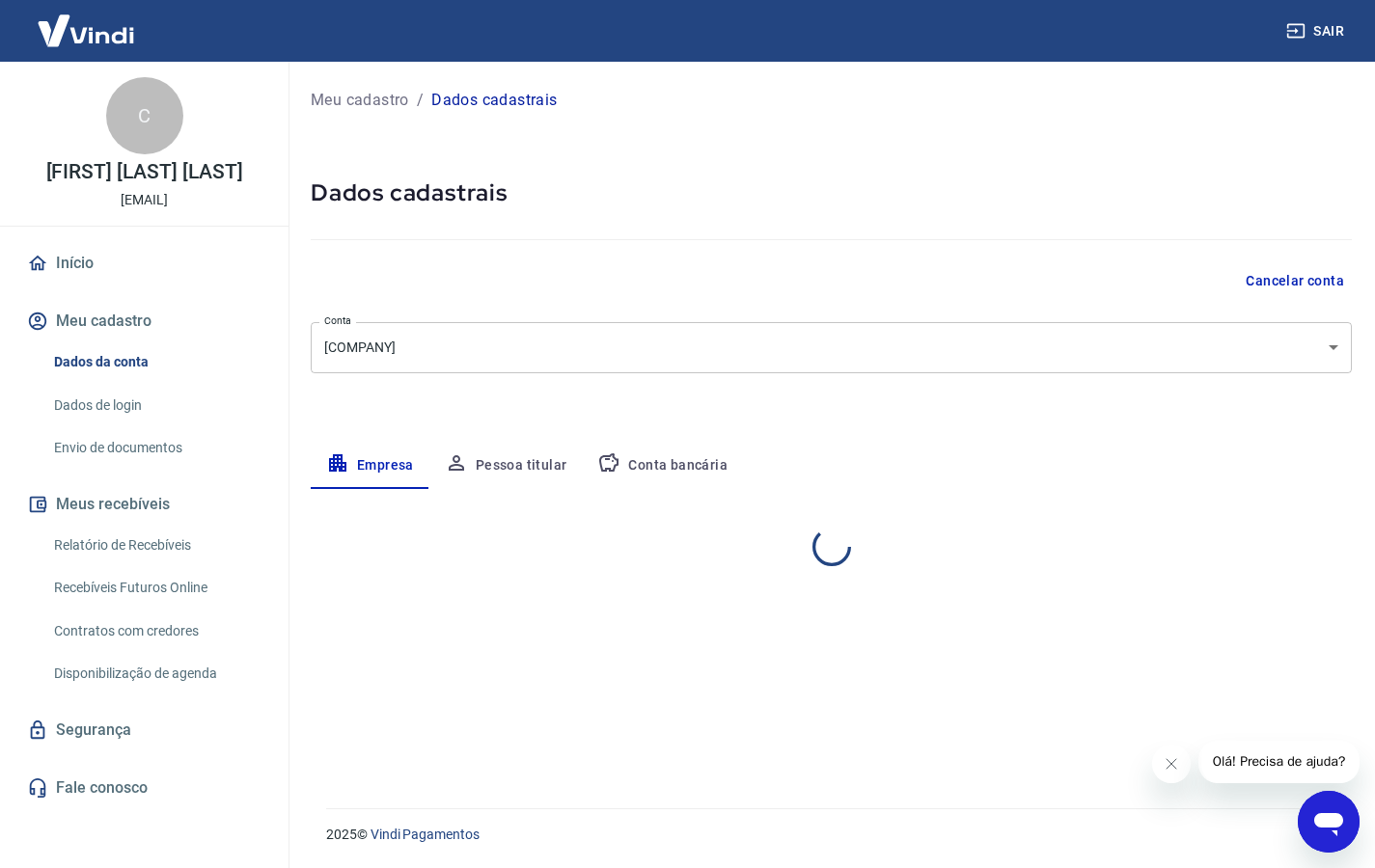 select on "SP" 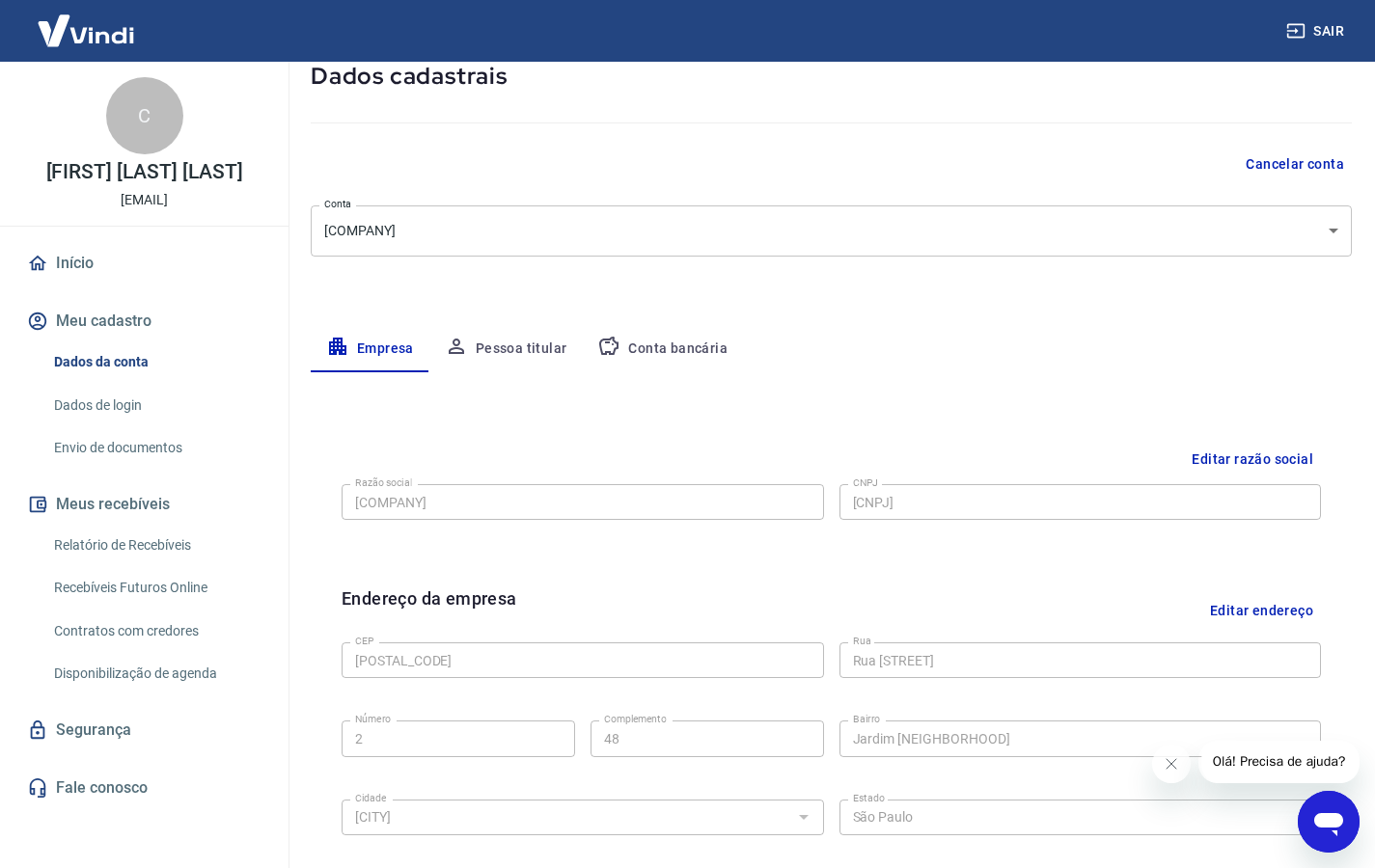 scroll, scrollTop: 129, scrollLeft: 0, axis: vertical 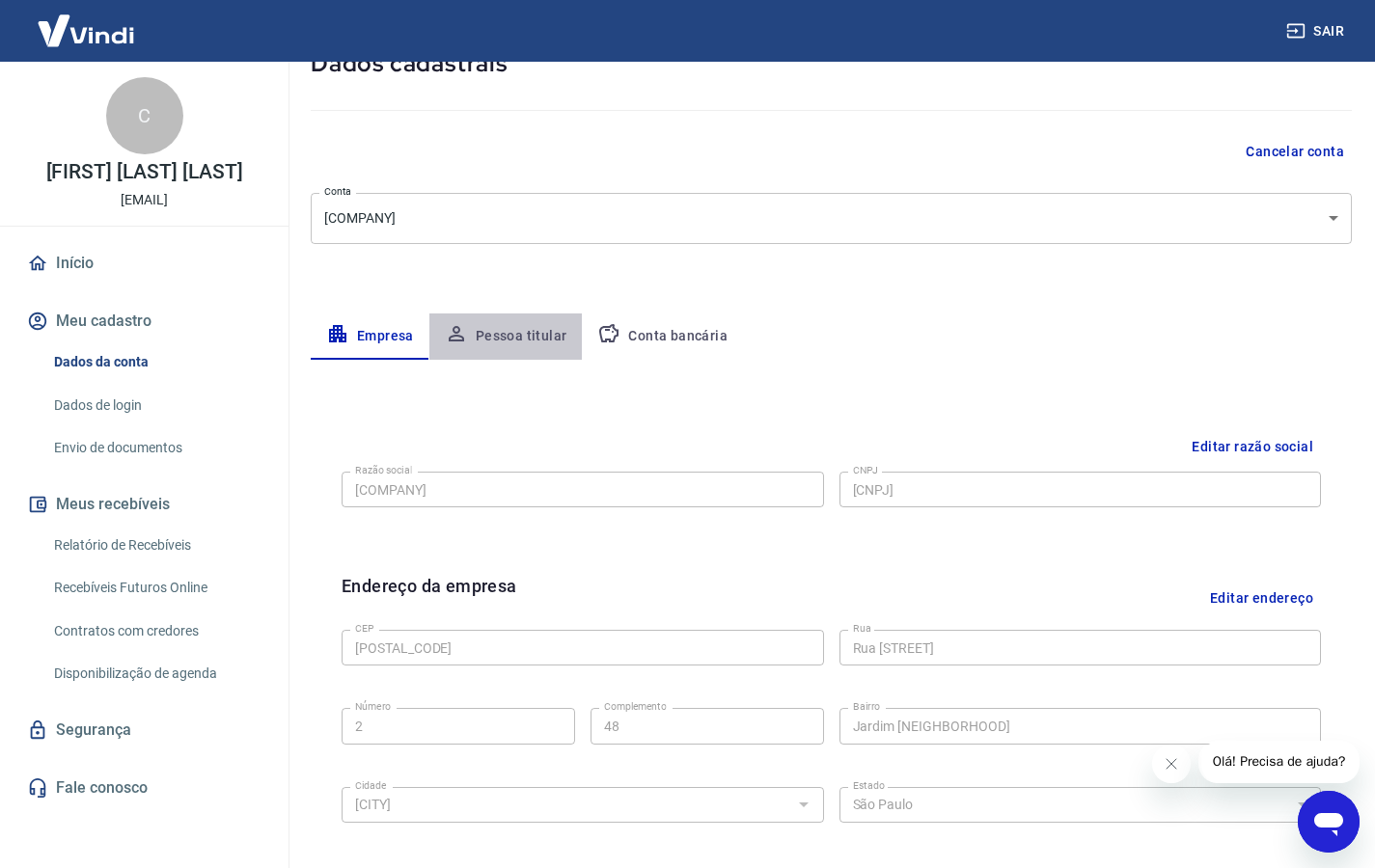 click on "Pessoa titular" at bounding box center (506, 337) 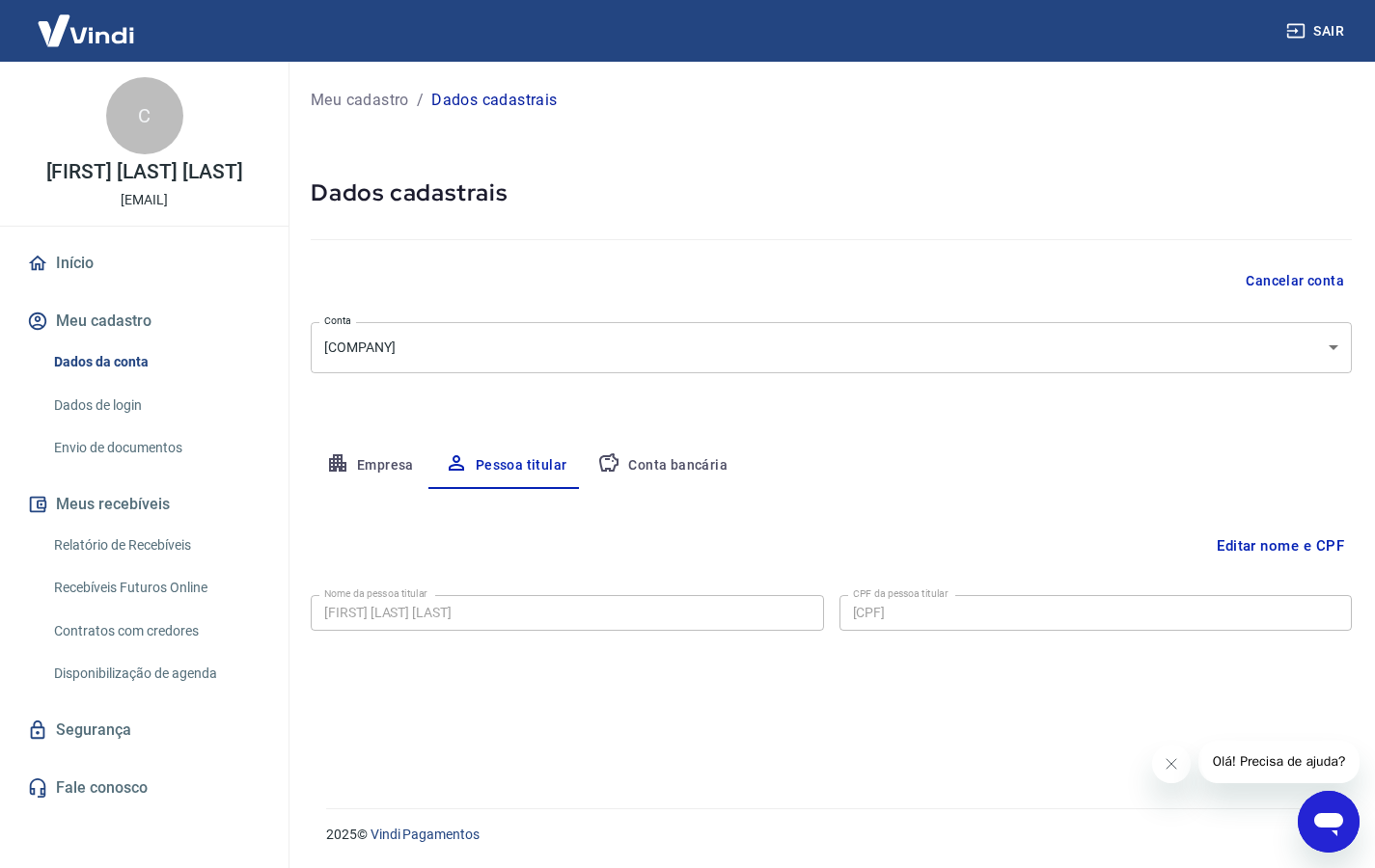 scroll, scrollTop: 0, scrollLeft: 0, axis: both 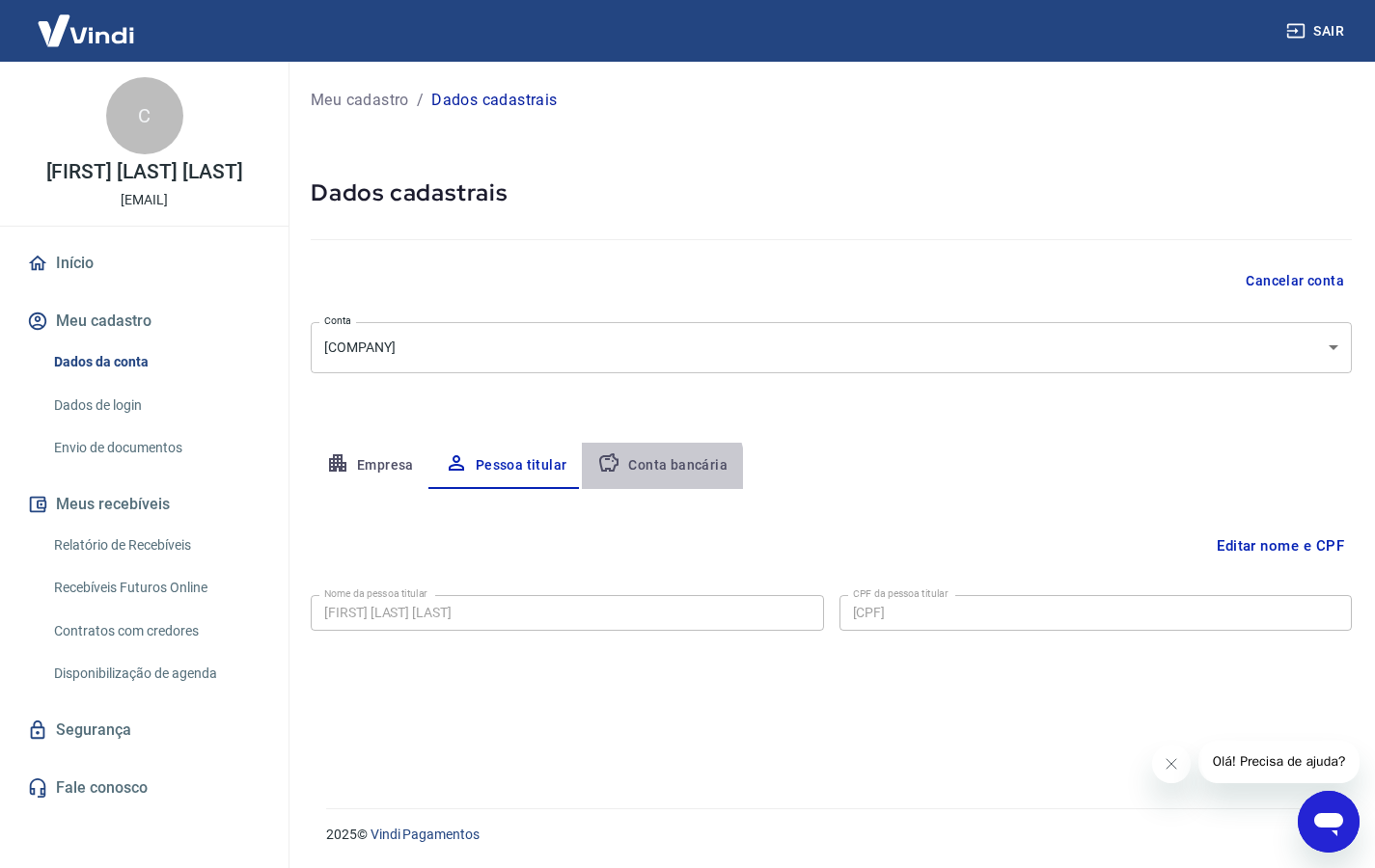 click on "Conta bancária" at bounding box center [662, 466] 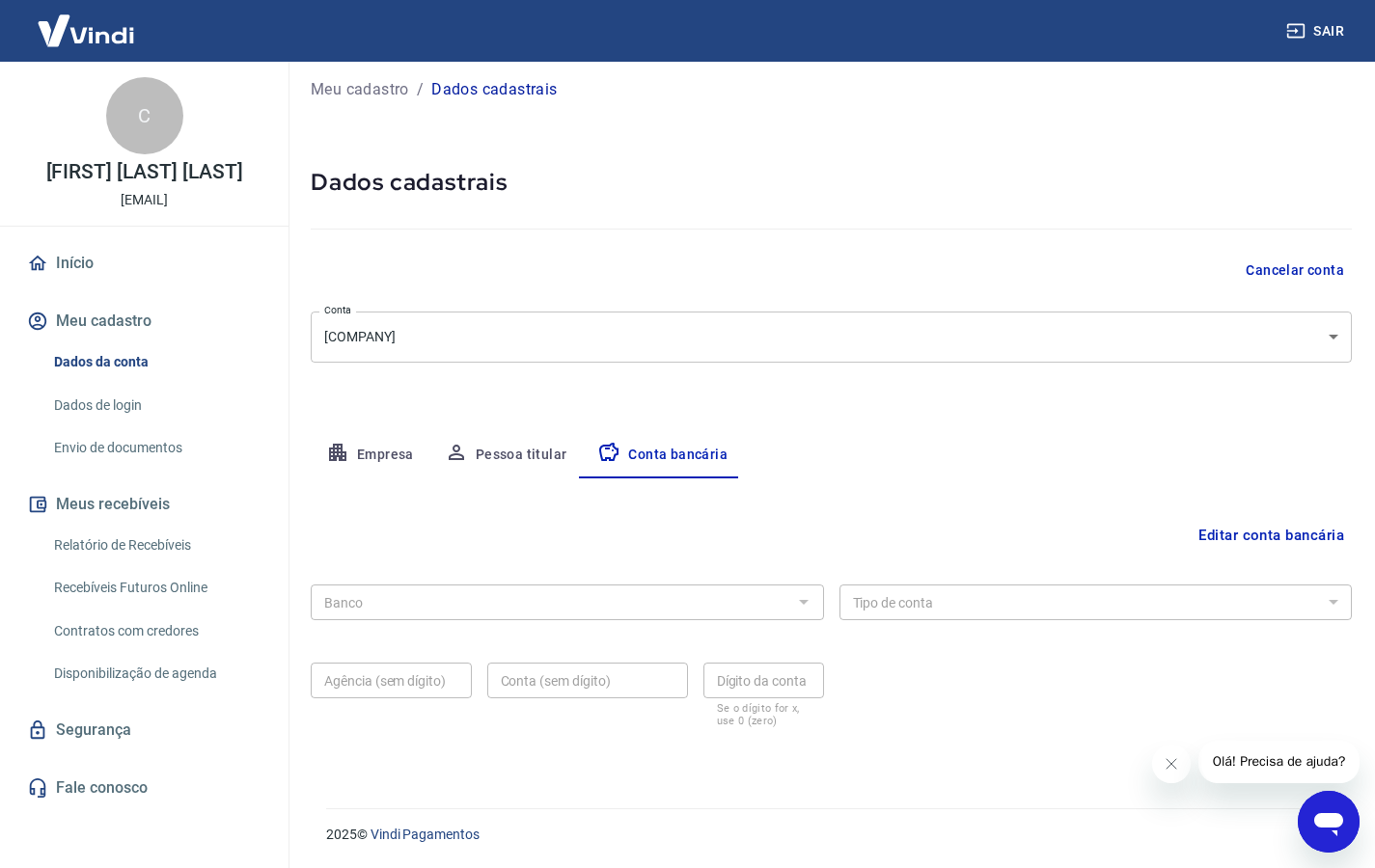 scroll, scrollTop: 11, scrollLeft: 0, axis: vertical 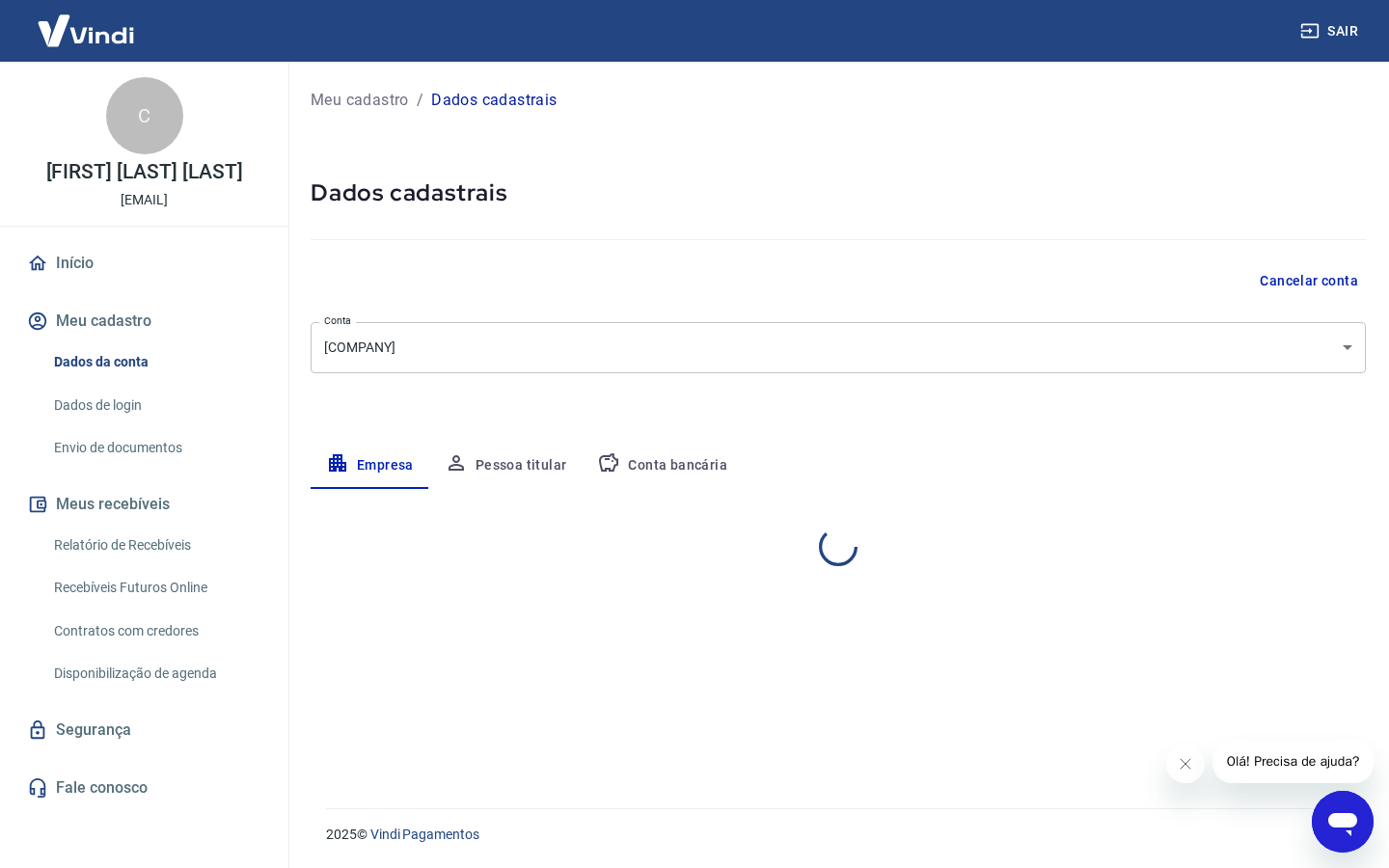 select on "SP" 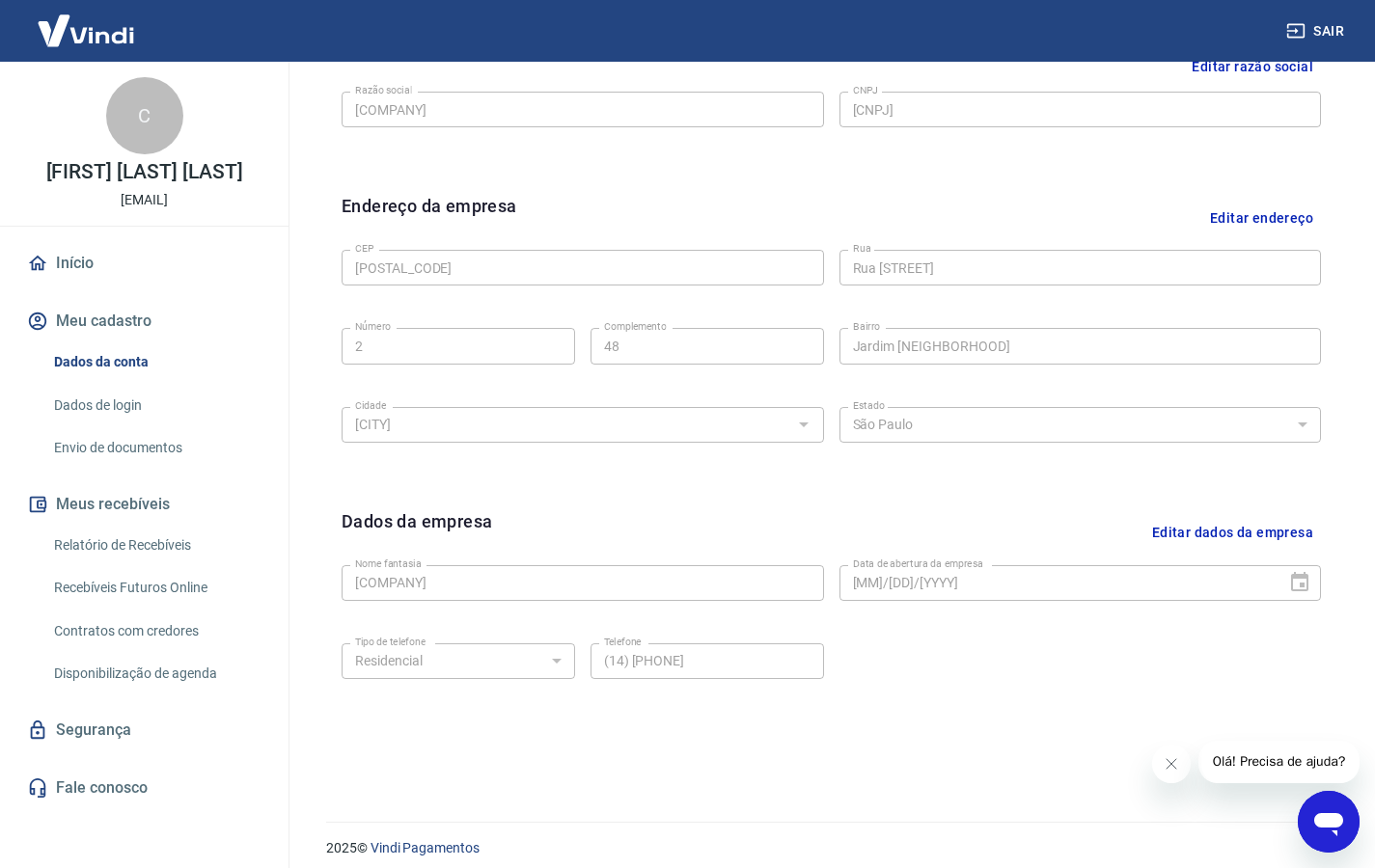 scroll, scrollTop: 523, scrollLeft: 0, axis: vertical 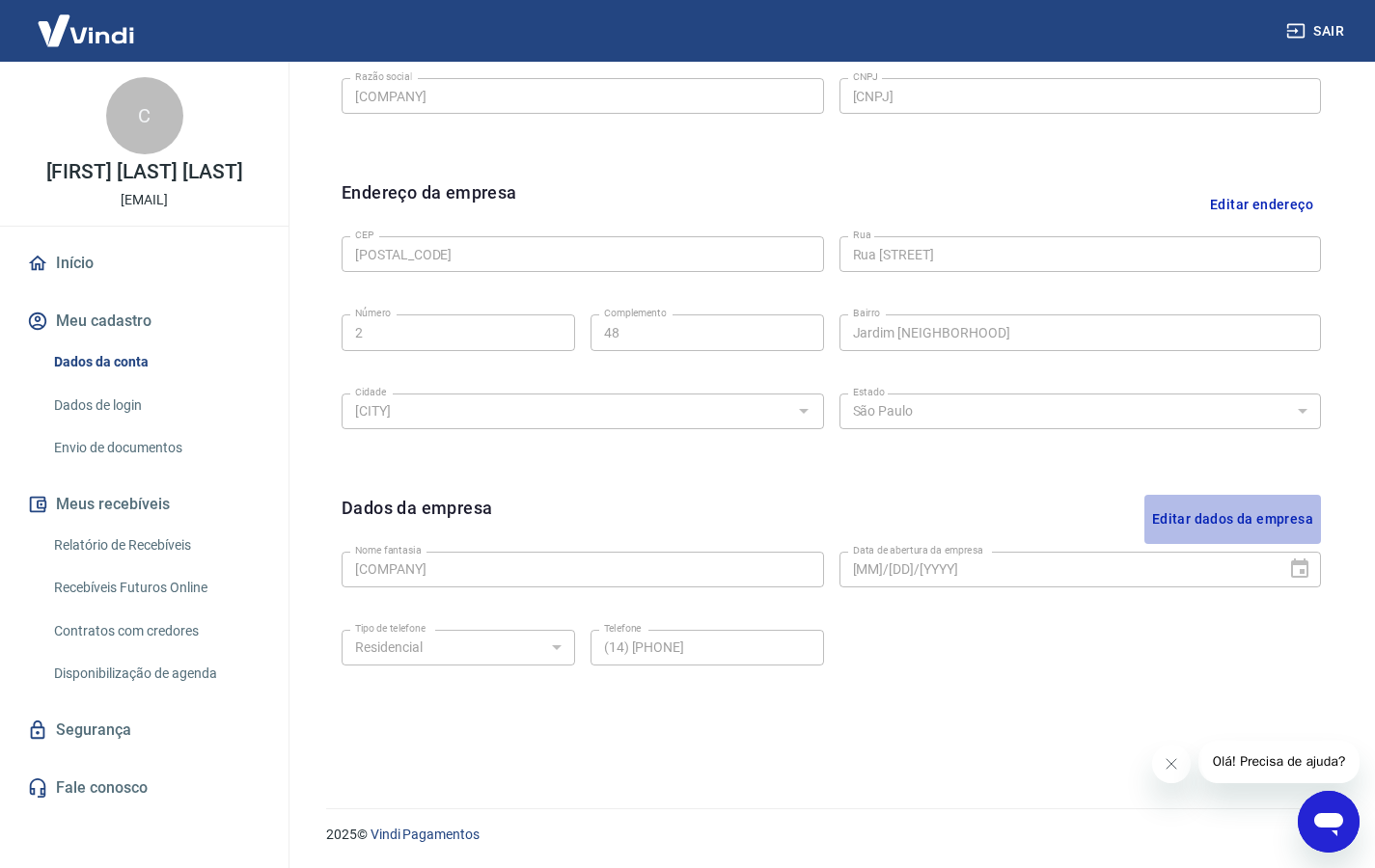 click on "Editar dados da empresa" at bounding box center (1232, 519) 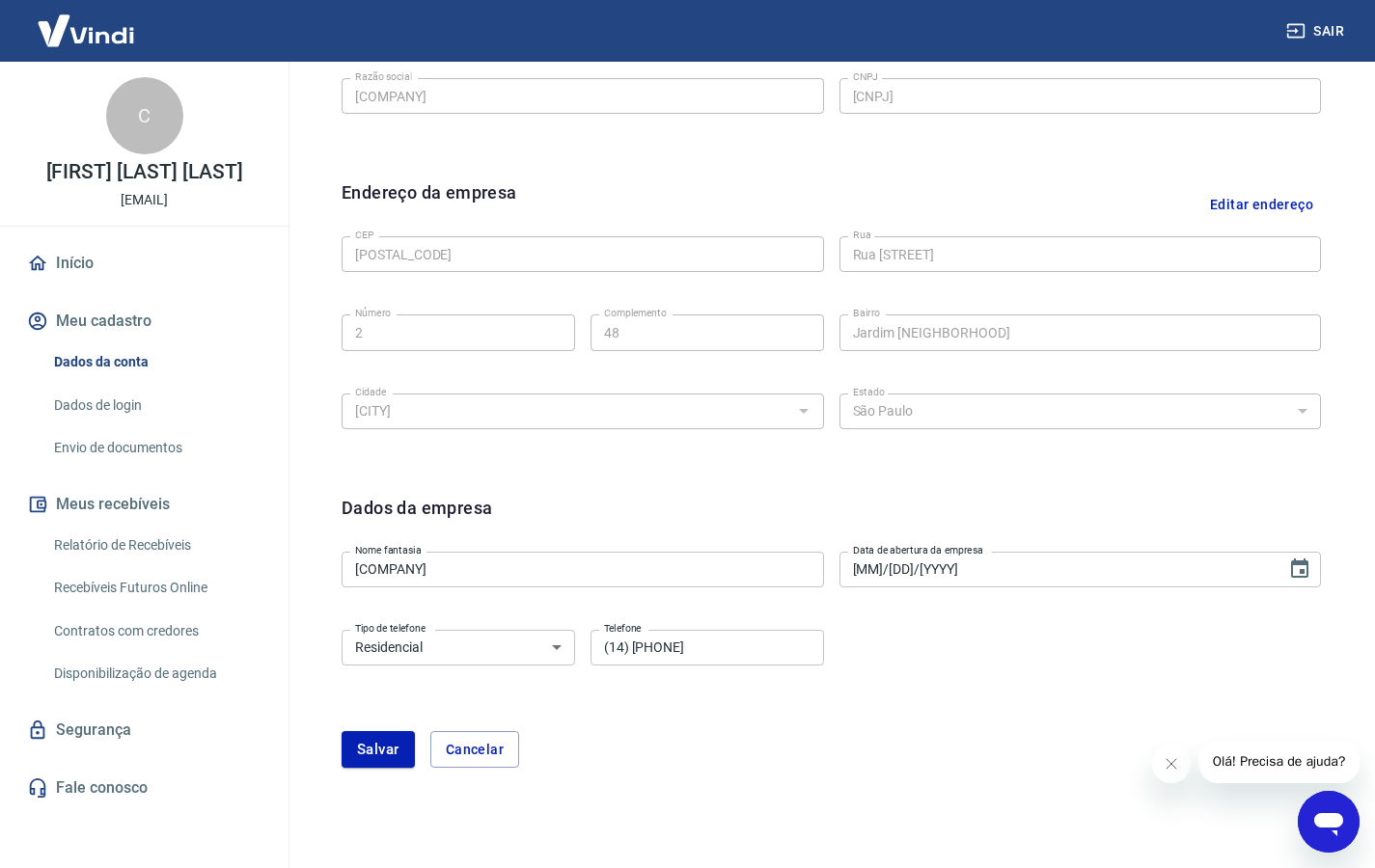 click on "(14) [PHONE]" at bounding box center [707, 647] 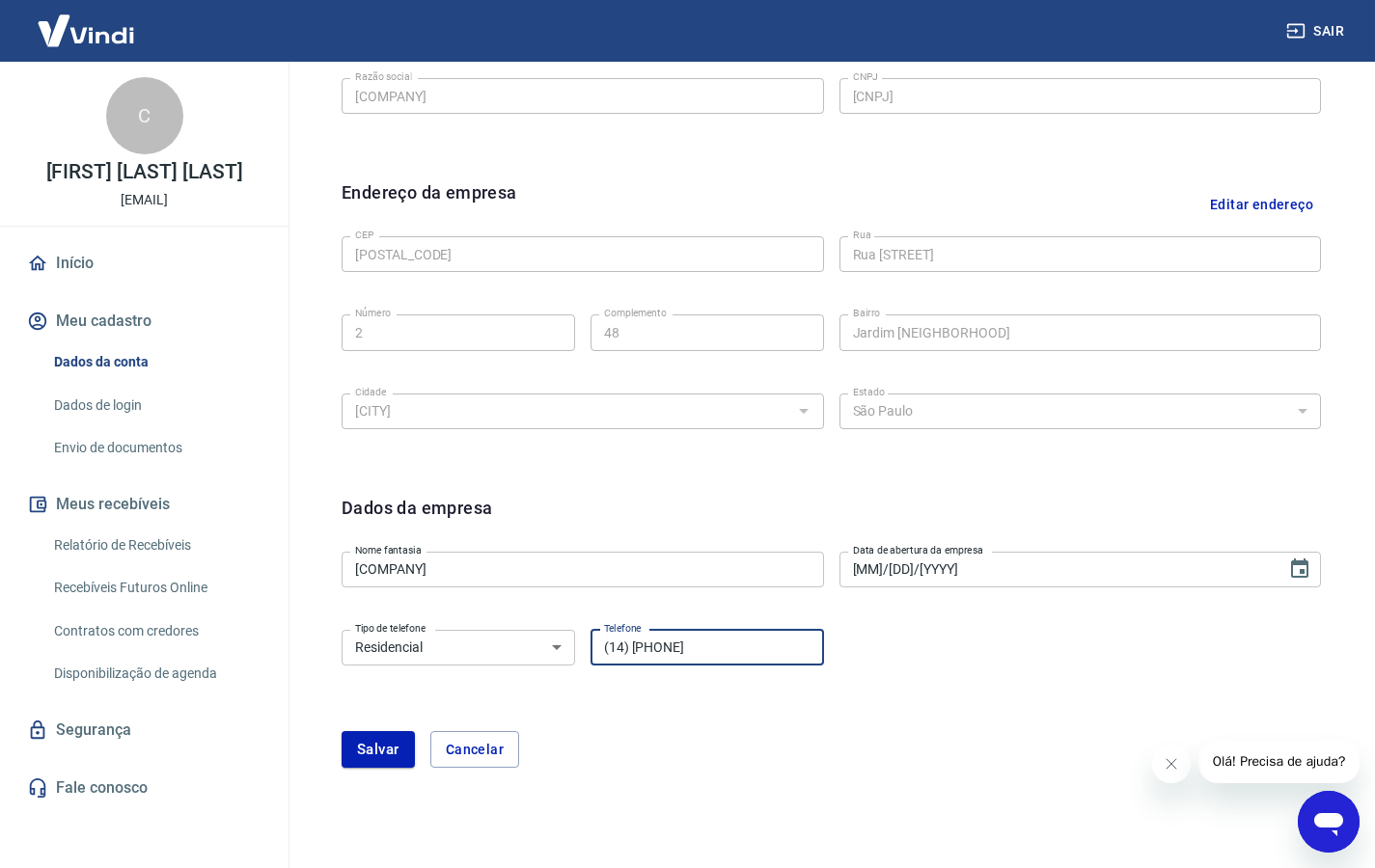 drag, startPoint x: 717, startPoint y: 651, endPoint x: 637, endPoint y: 650, distance: 80.00625 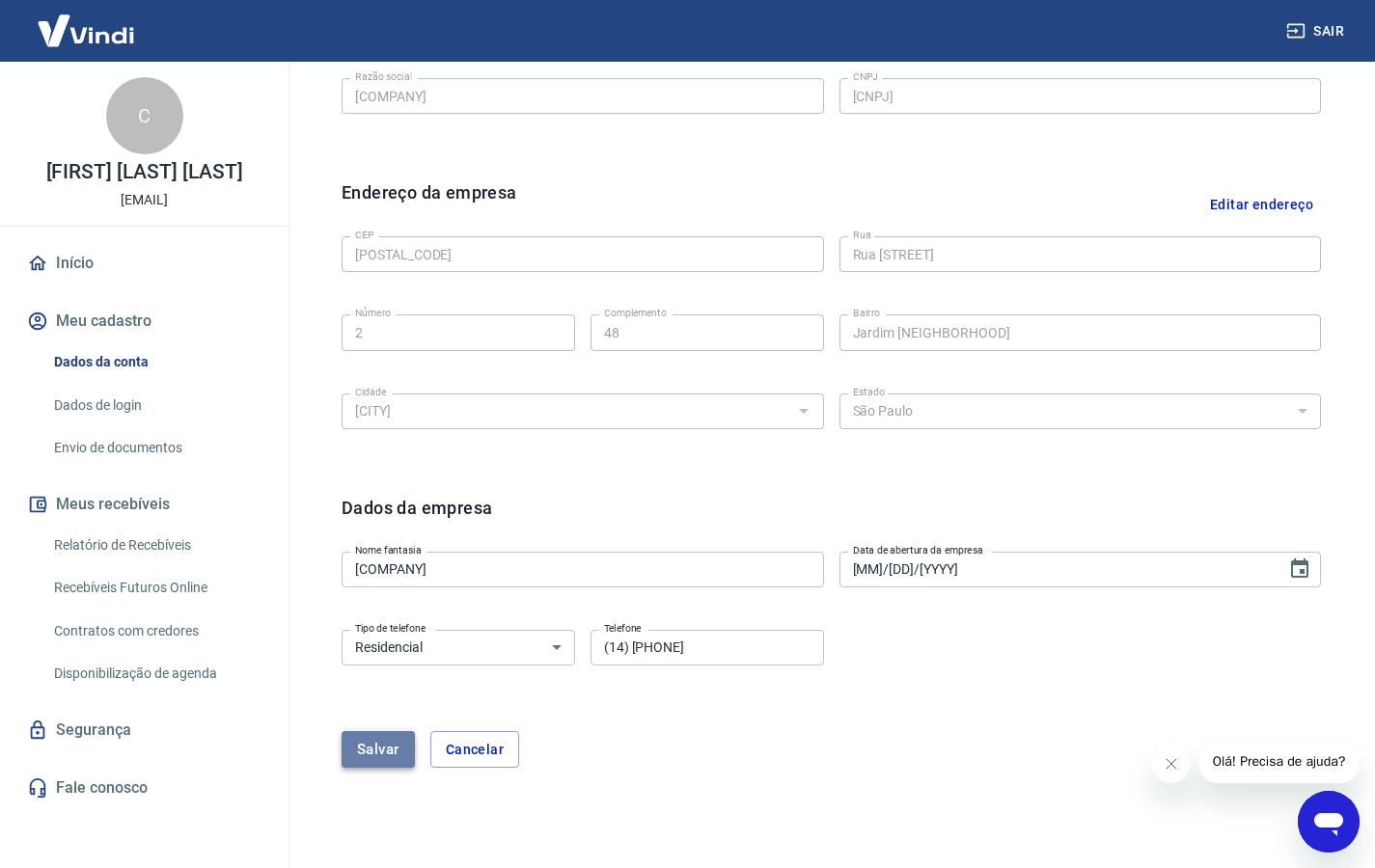 click on "Salvar" at bounding box center [378, 749] 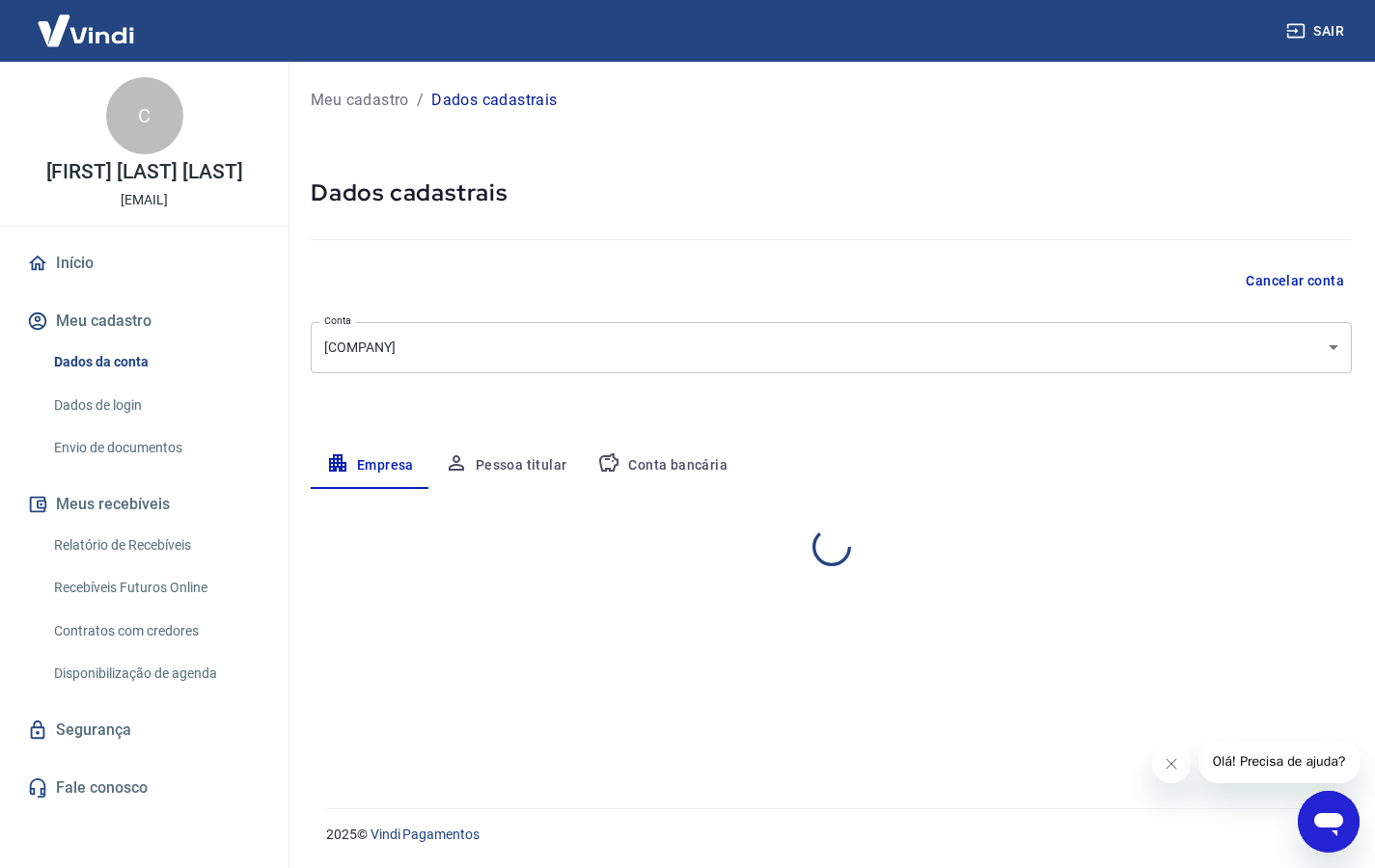 scroll, scrollTop: 338, scrollLeft: 0, axis: vertical 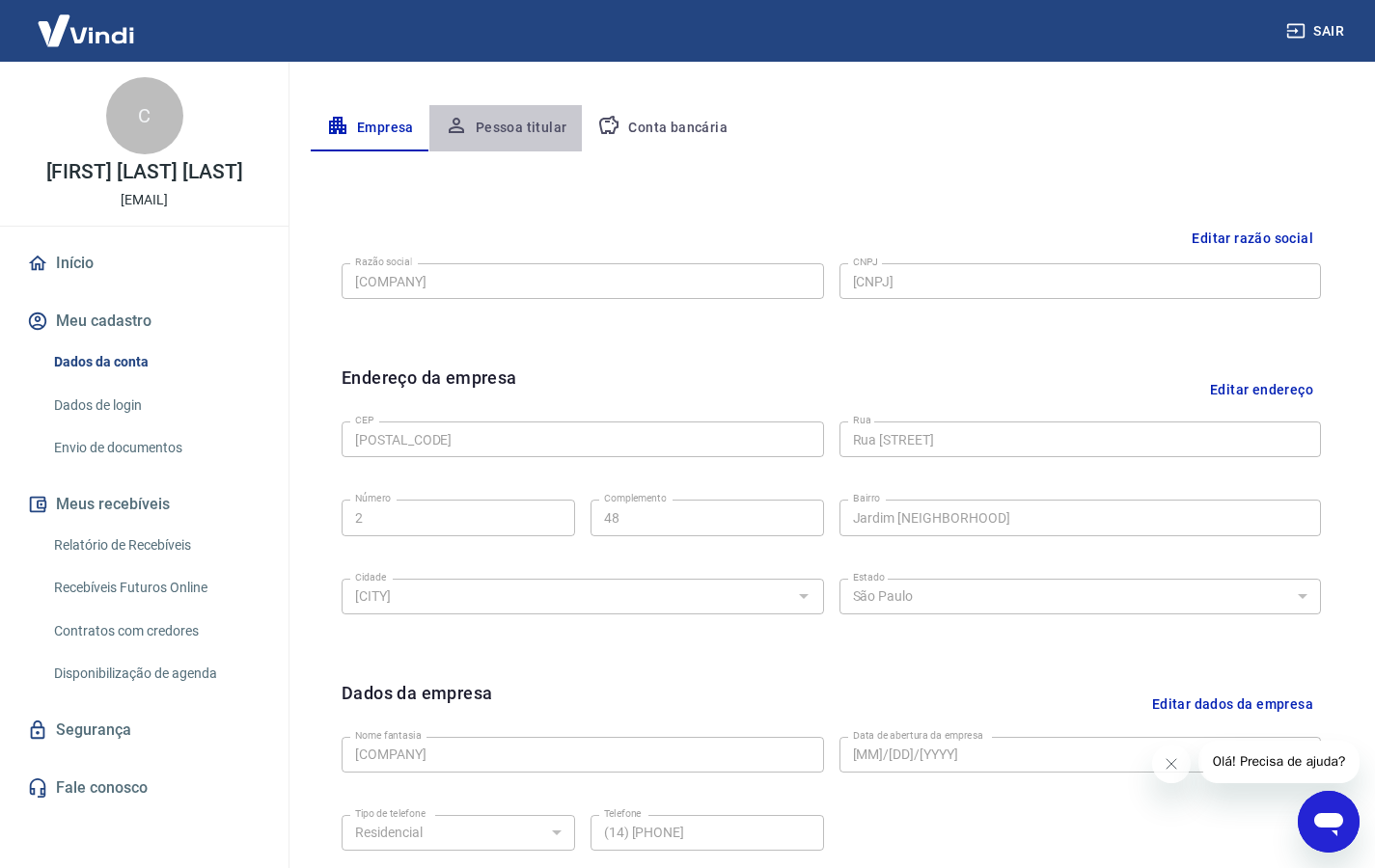 click on "Pessoa titular" at bounding box center [506, 128] 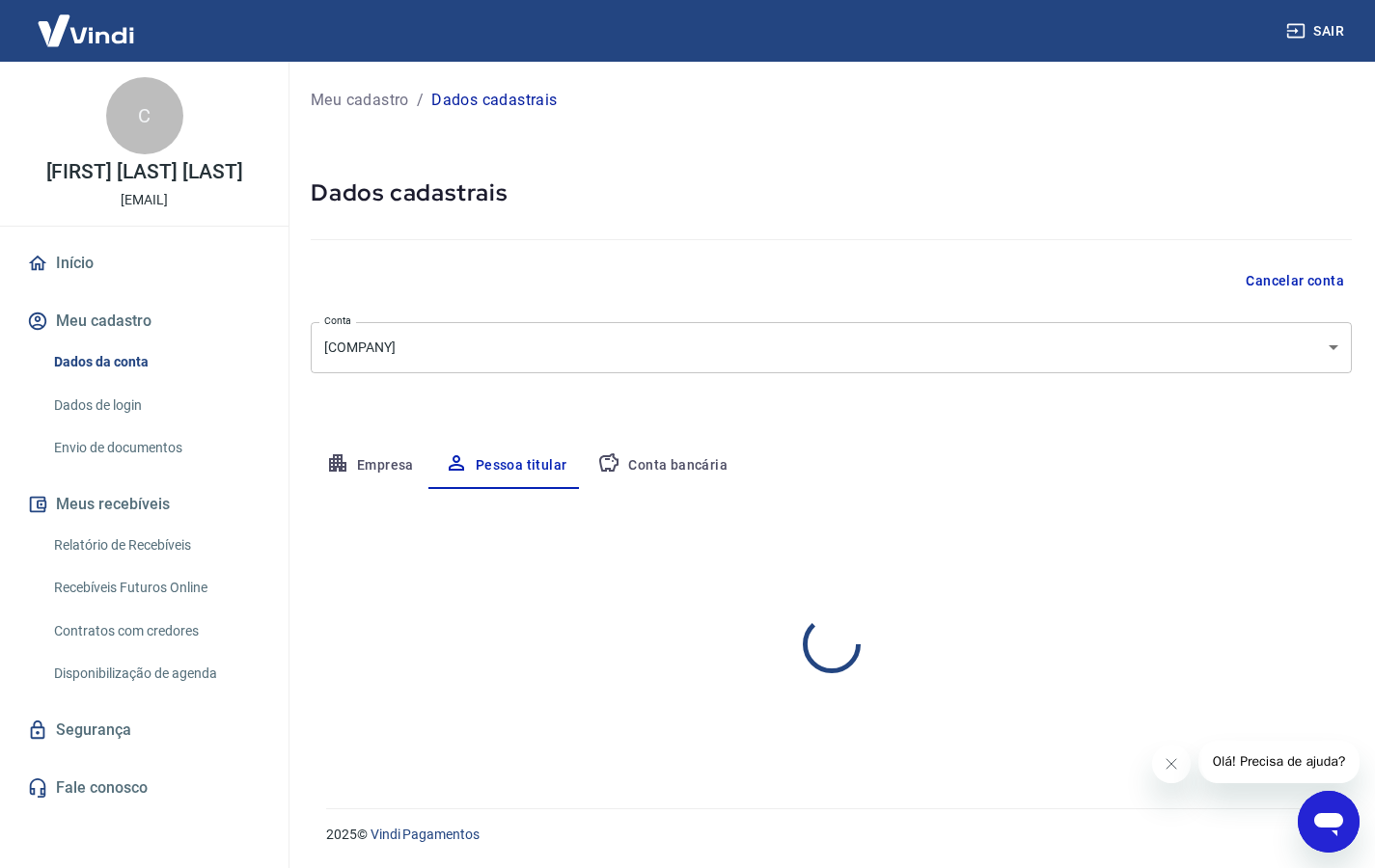 scroll, scrollTop: 0, scrollLeft: 0, axis: both 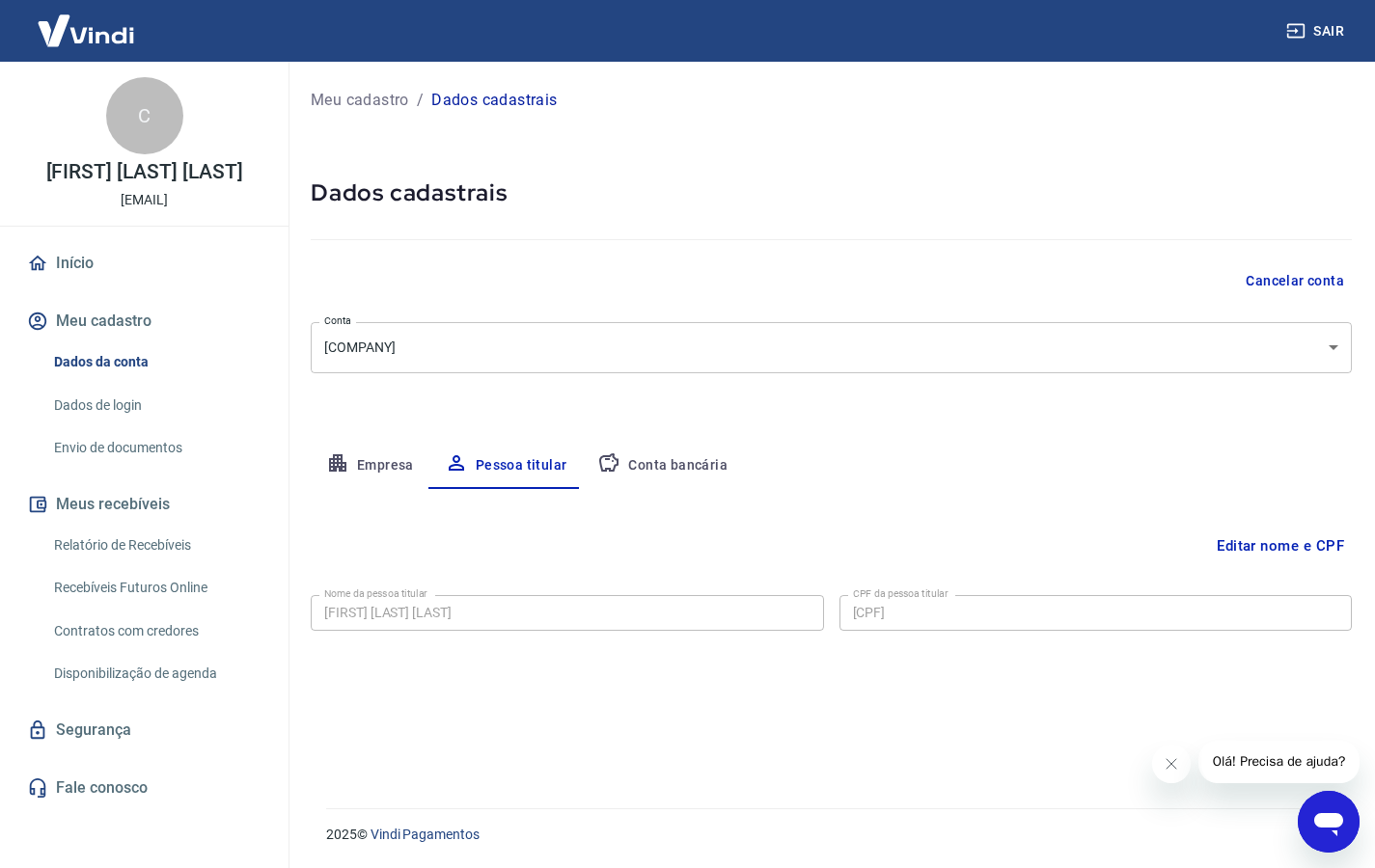 click on "Editar nome e CPF" at bounding box center [1280, 546] 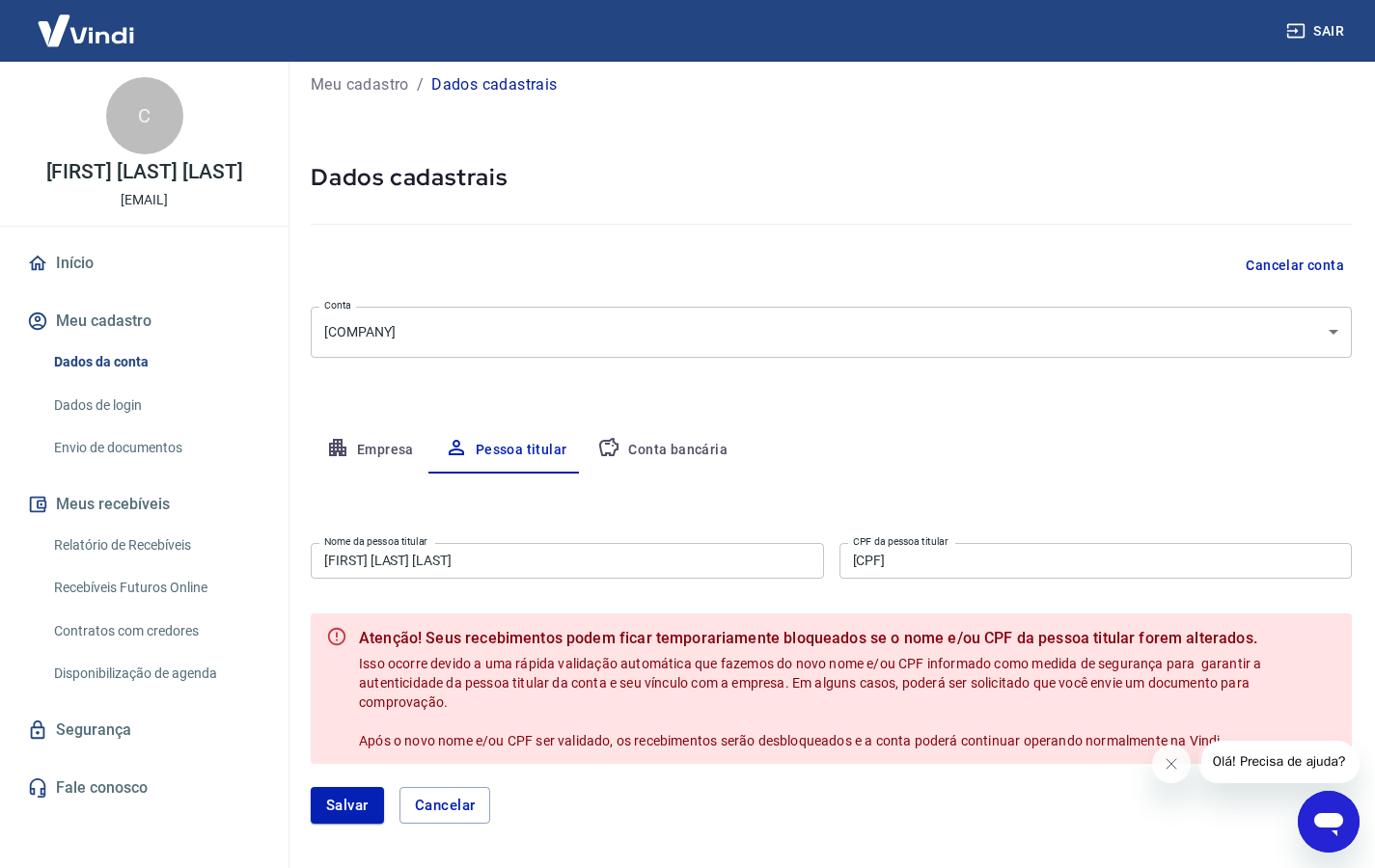 scroll, scrollTop: 31, scrollLeft: 0, axis: vertical 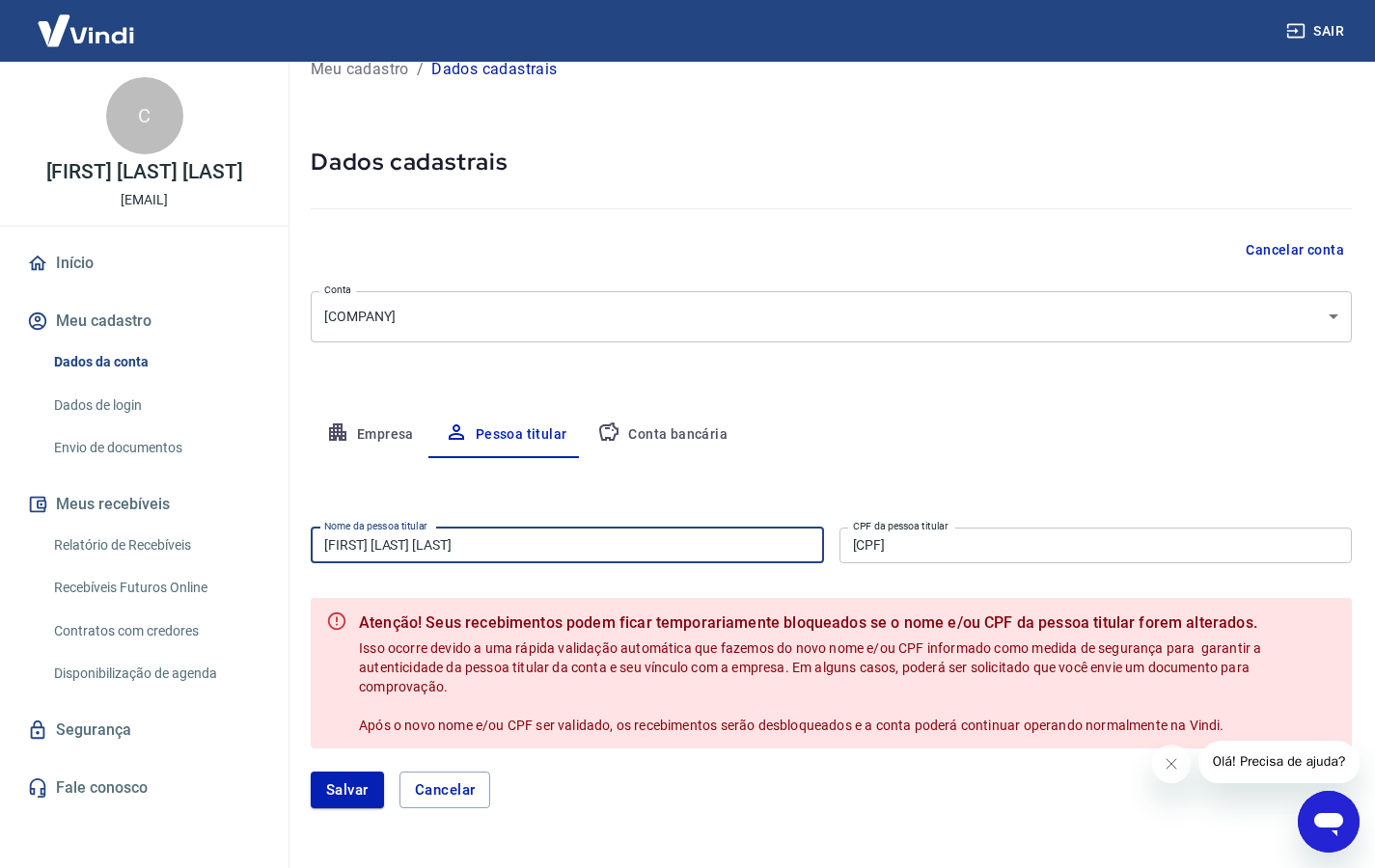 drag, startPoint x: 596, startPoint y: 537, endPoint x: 335, endPoint y: 536, distance: 261.00192 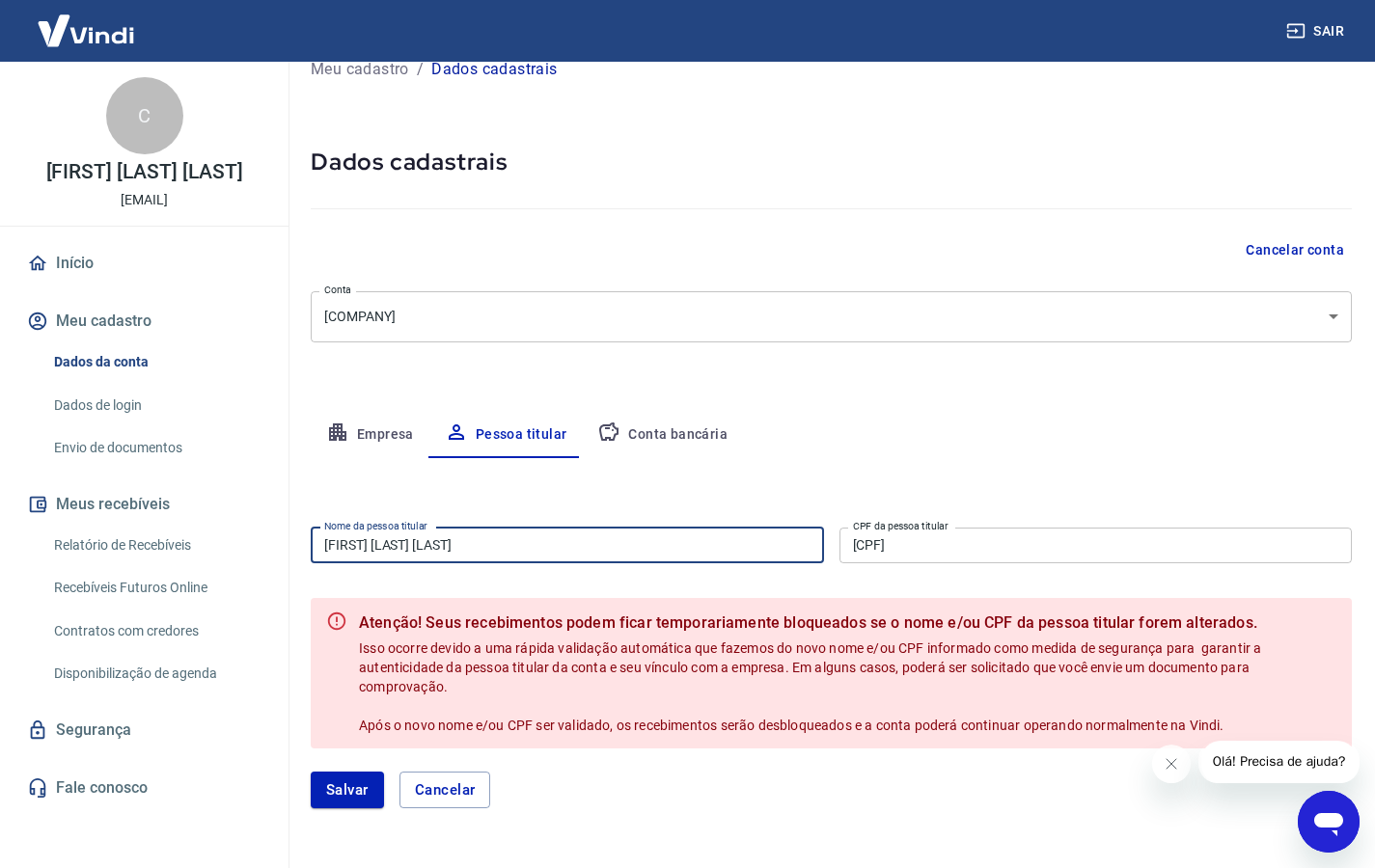 drag, startPoint x: 656, startPoint y: 546, endPoint x: 315, endPoint y: 542, distance: 341.02346 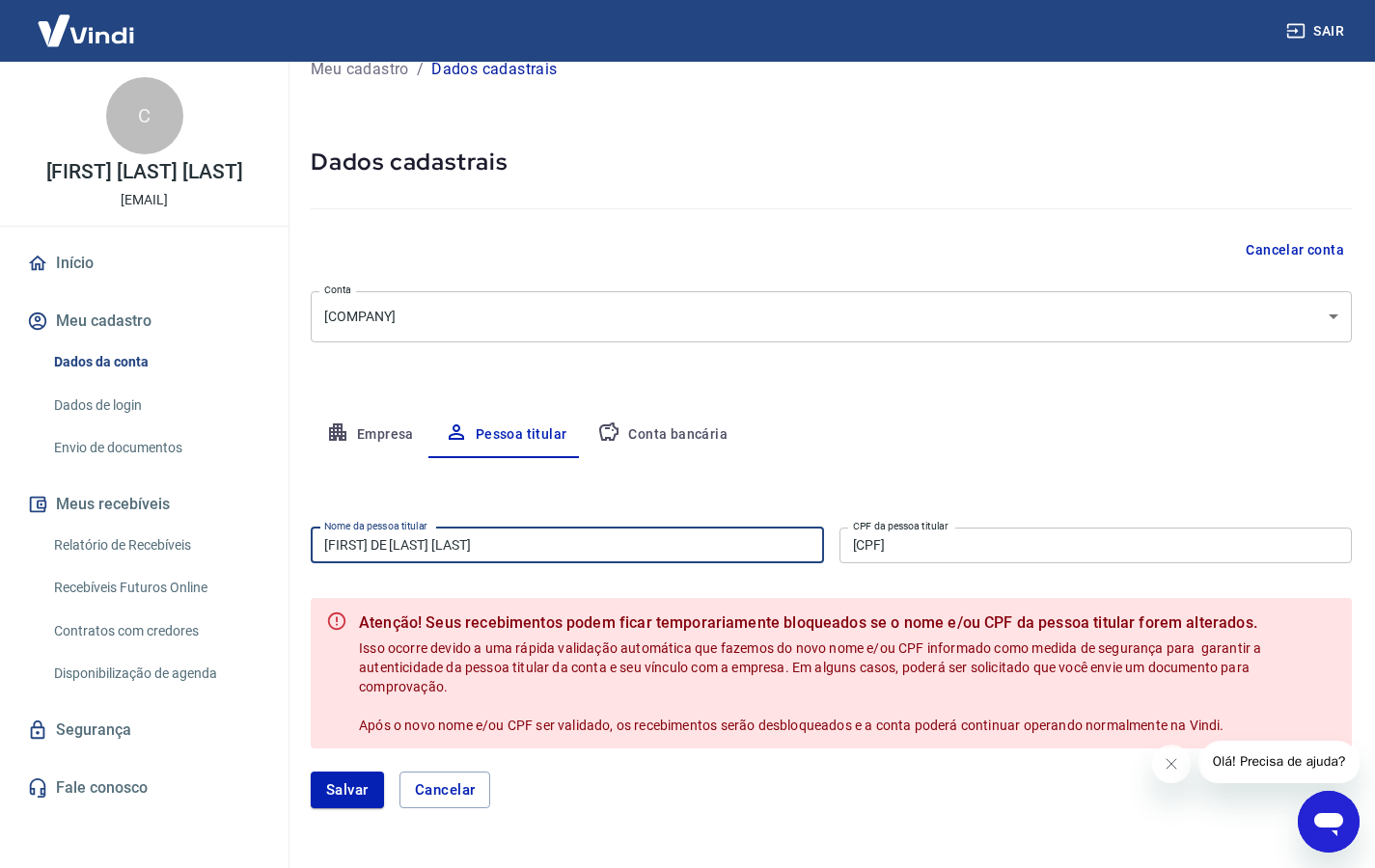 type on "[FIRST] DE [LAST] [LAST]" 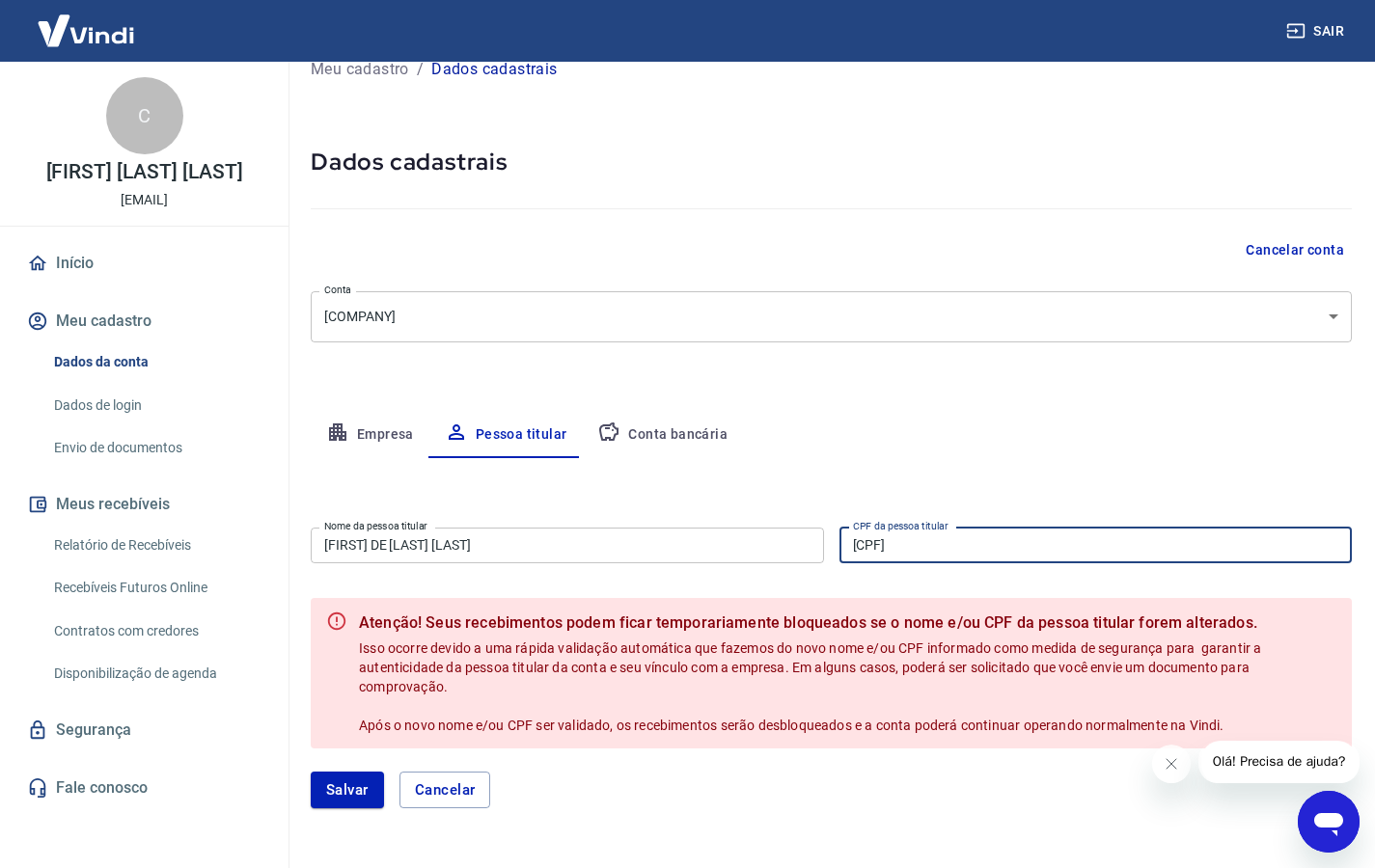 drag, startPoint x: 983, startPoint y: 548, endPoint x: 824, endPoint y: 540, distance: 159.20113 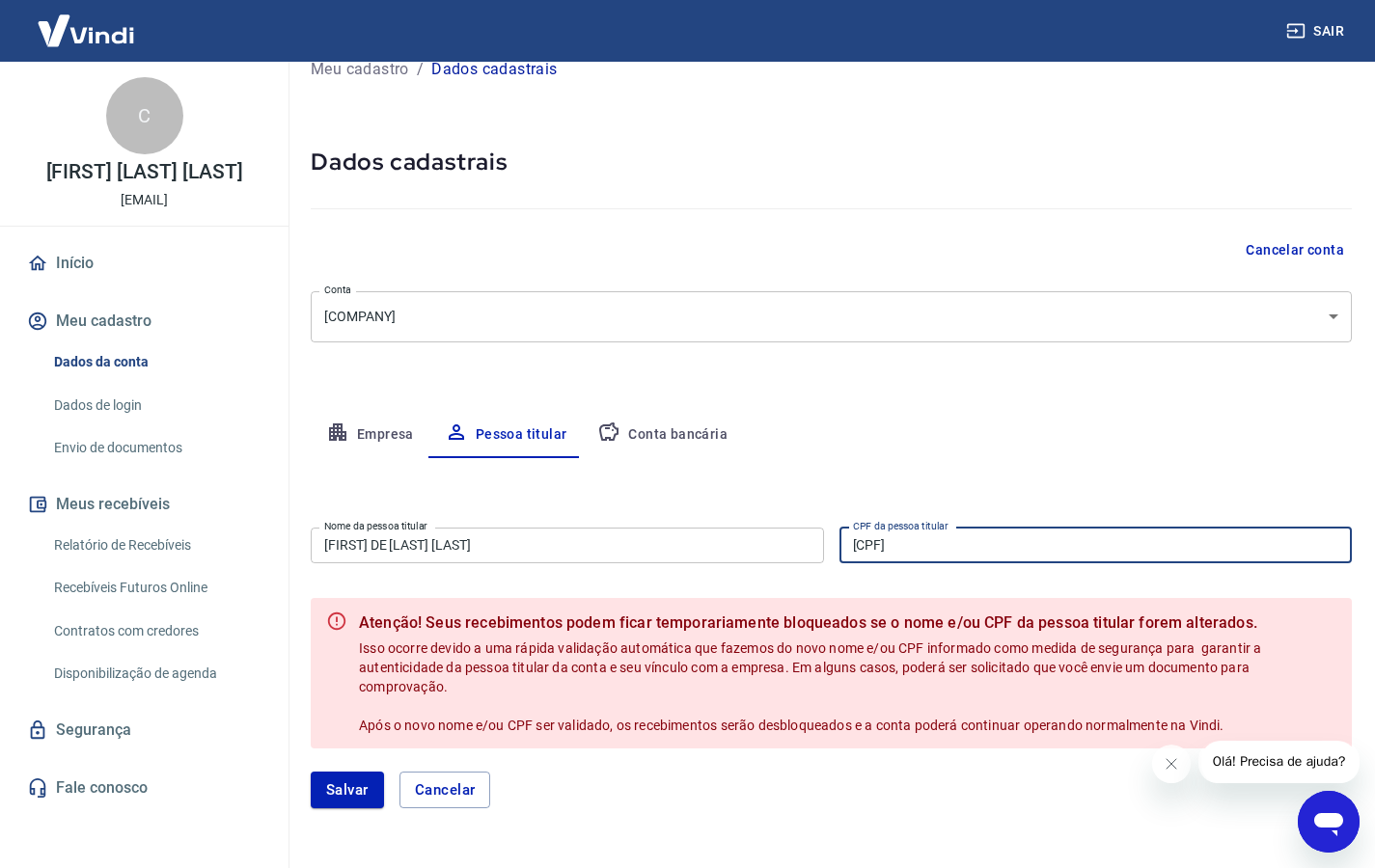 type on "[CPF]" 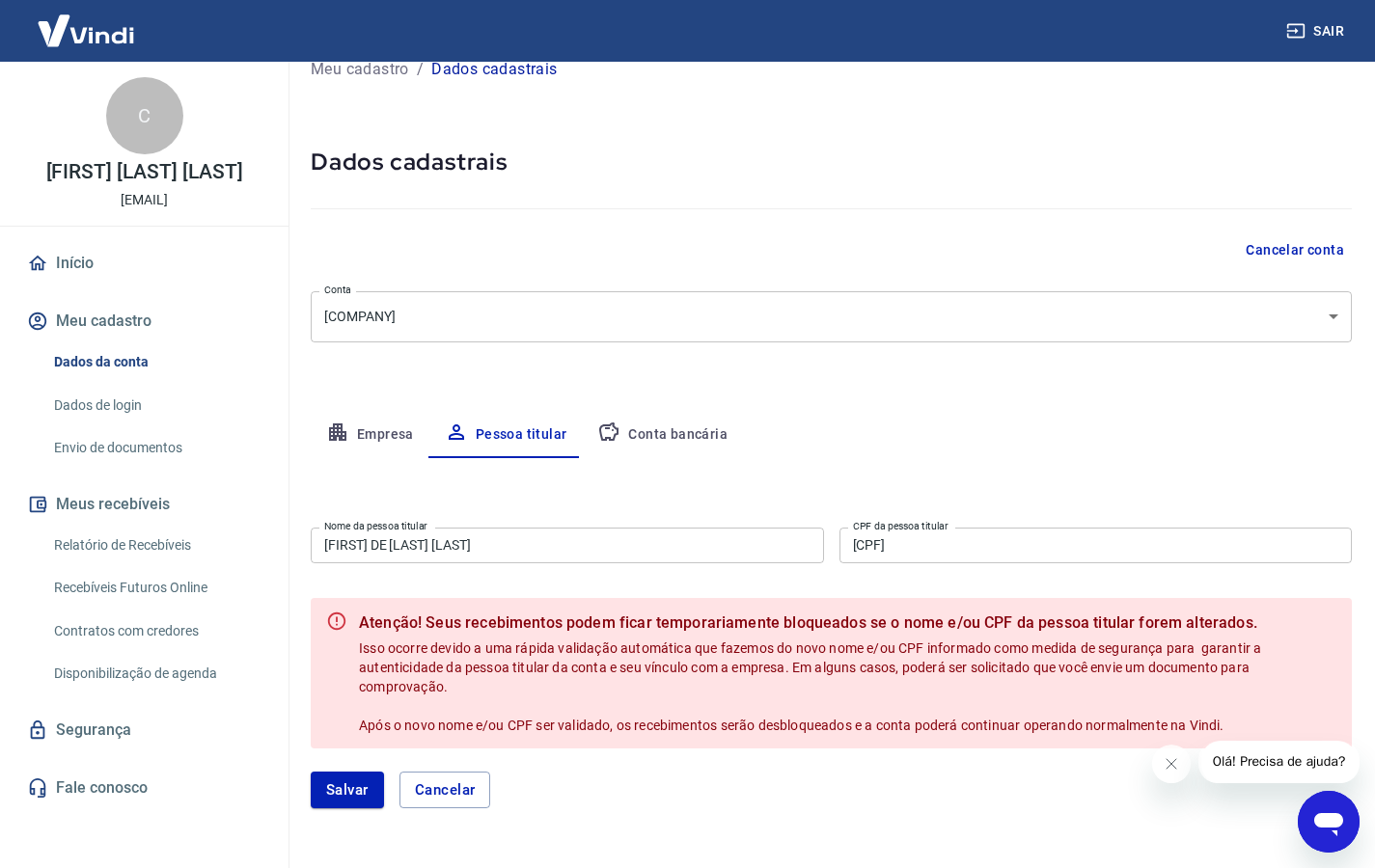 click on "Editar nome e CPF Nome da pessoa titular [FIRST] DE [LAST] [LAST] Nome da pessoa titular CPF da pessoa titular [CPF] CPF da pessoa titular Atenção! Seus recebimentos podem ficar temporariamente bloqueados se o nome e/ou CPF da pessoa titular forem alterados. Isso ocorre devido a uma rápida validação automática que fazemos do novo nome e/ou CPF informado como medida de segurança para garantir a autenticidade da pessoa titular da conta e seu vínculo com a empresa. Em alguns casos, poderá ser solicitado que você envie um documento para comprovação.
Após o novo nome e/ou CPF ser validado, os recebimentos serão desbloqueados e a conta poderá continuar operando normalmente na Vindi. Salvar Cancelar" at bounding box center (831, 644) 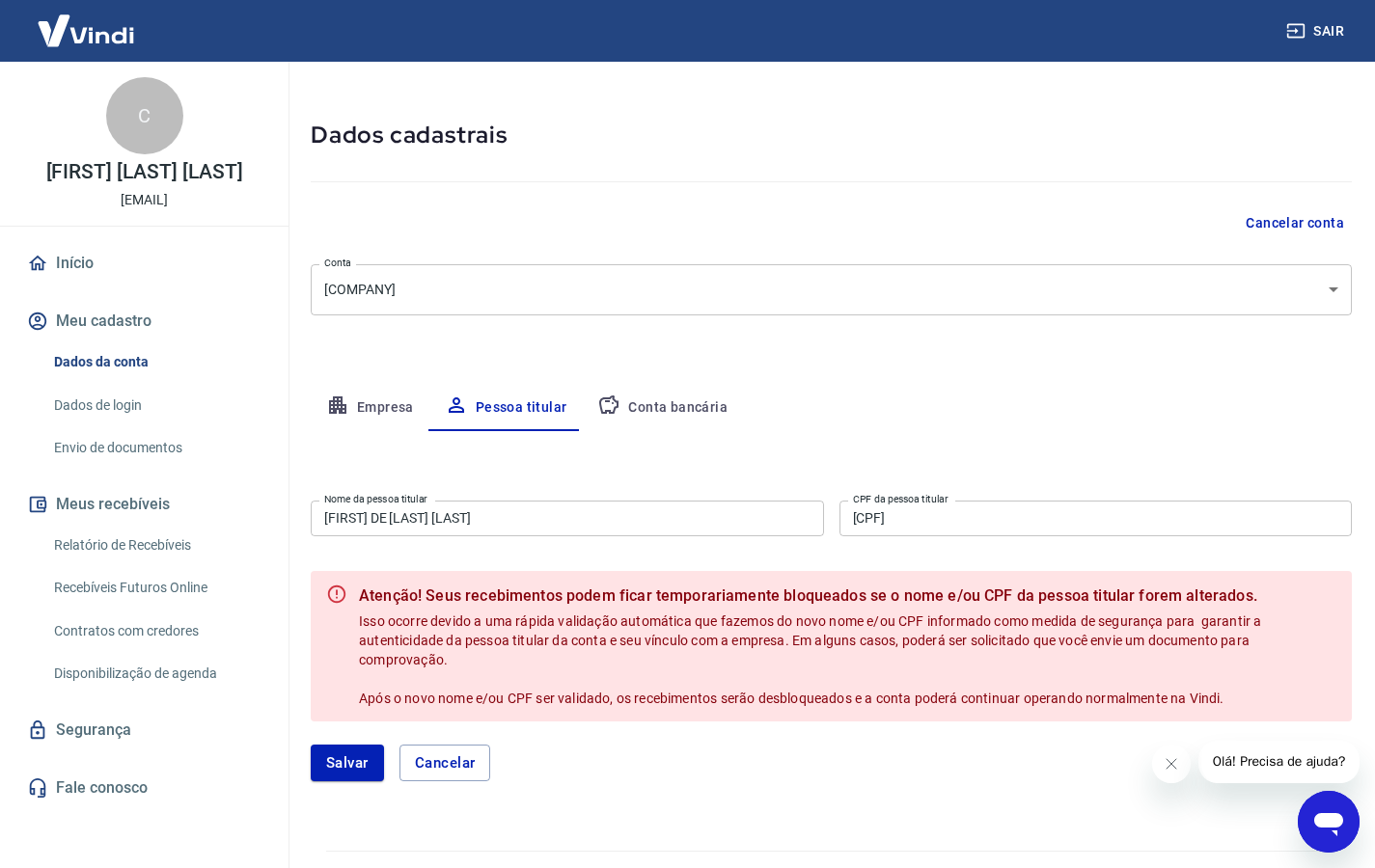 scroll, scrollTop: 59, scrollLeft: 0, axis: vertical 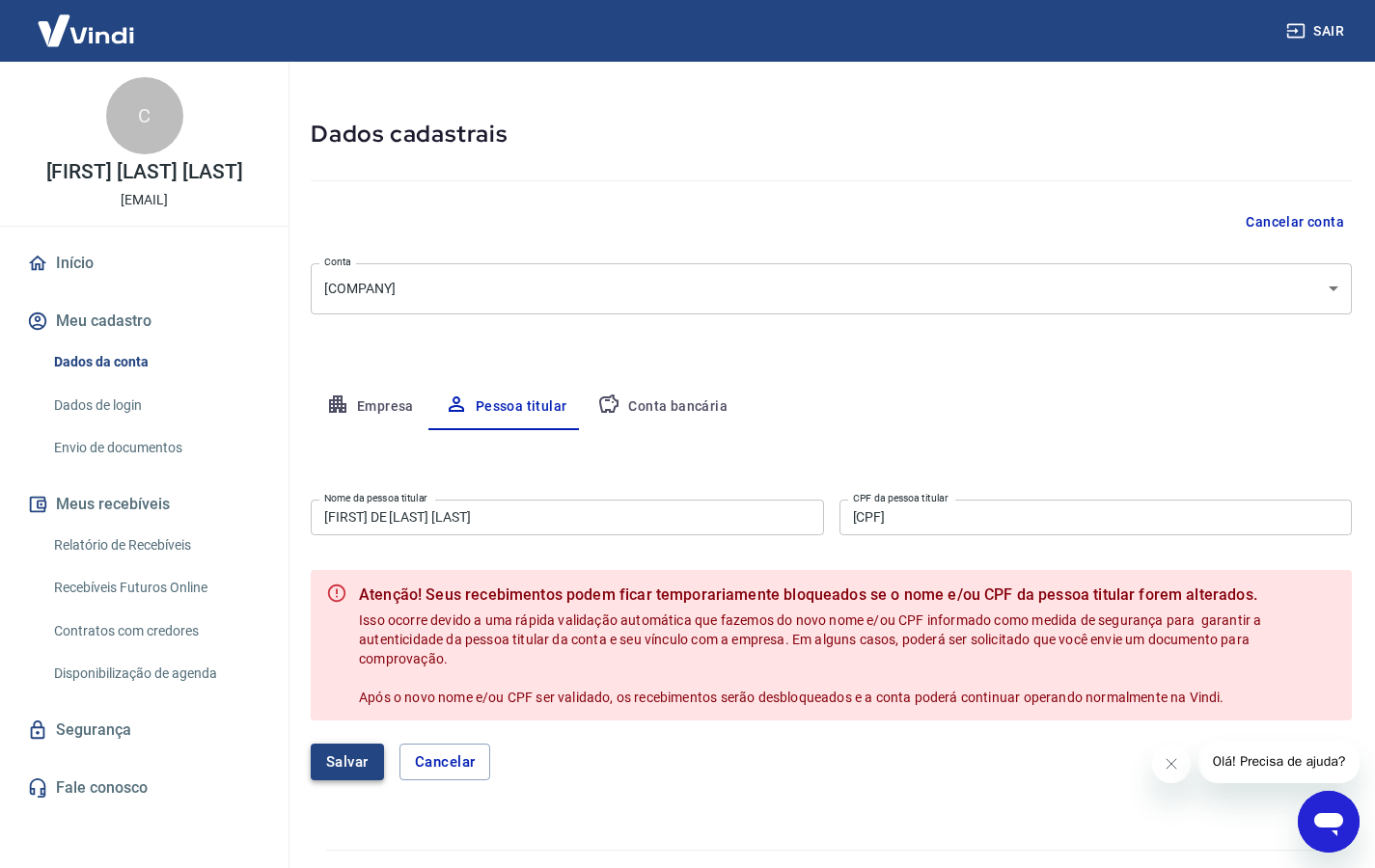 click on "Salvar" at bounding box center [347, 762] 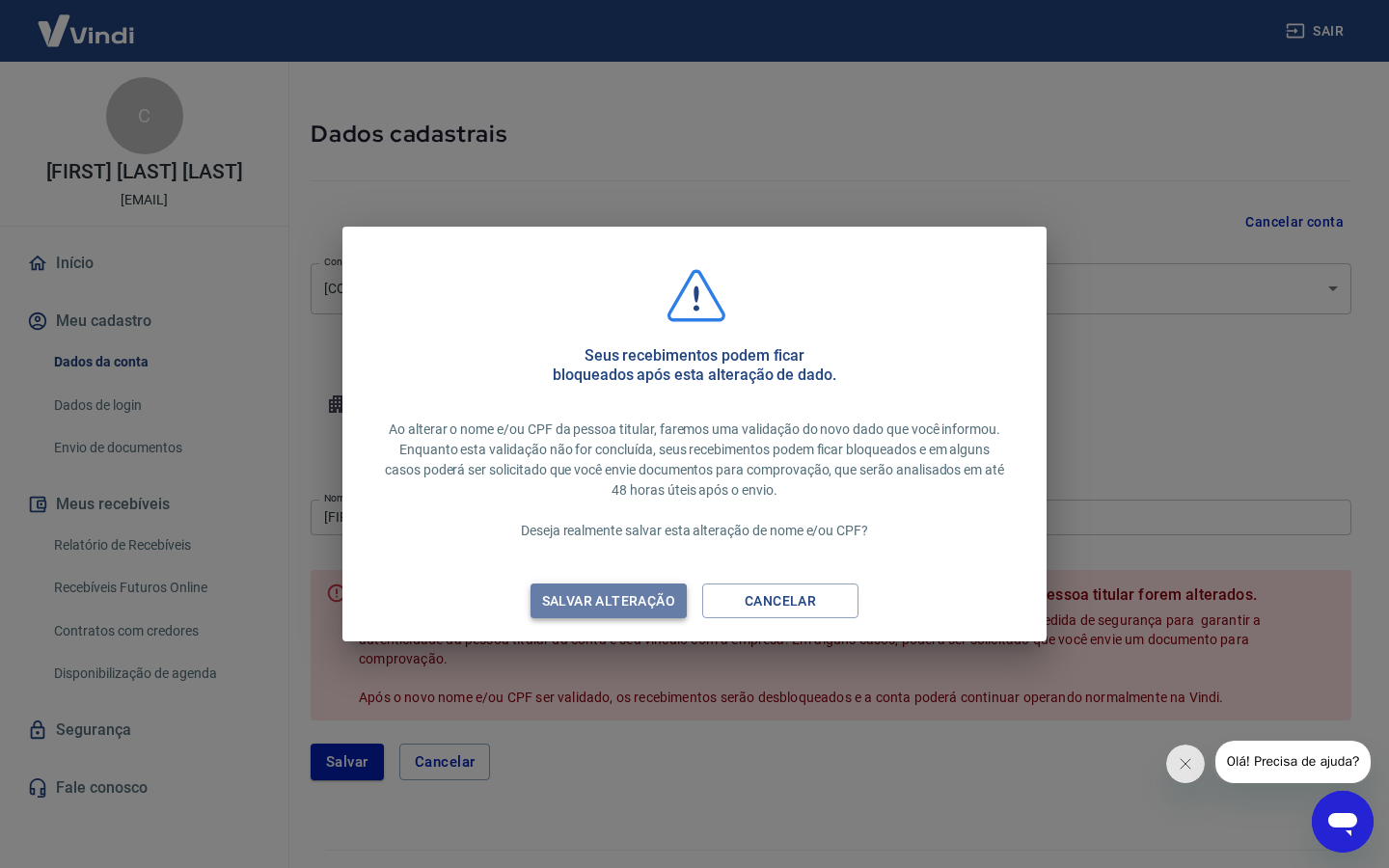click on "Salvar alteração" at bounding box center [609, 601] 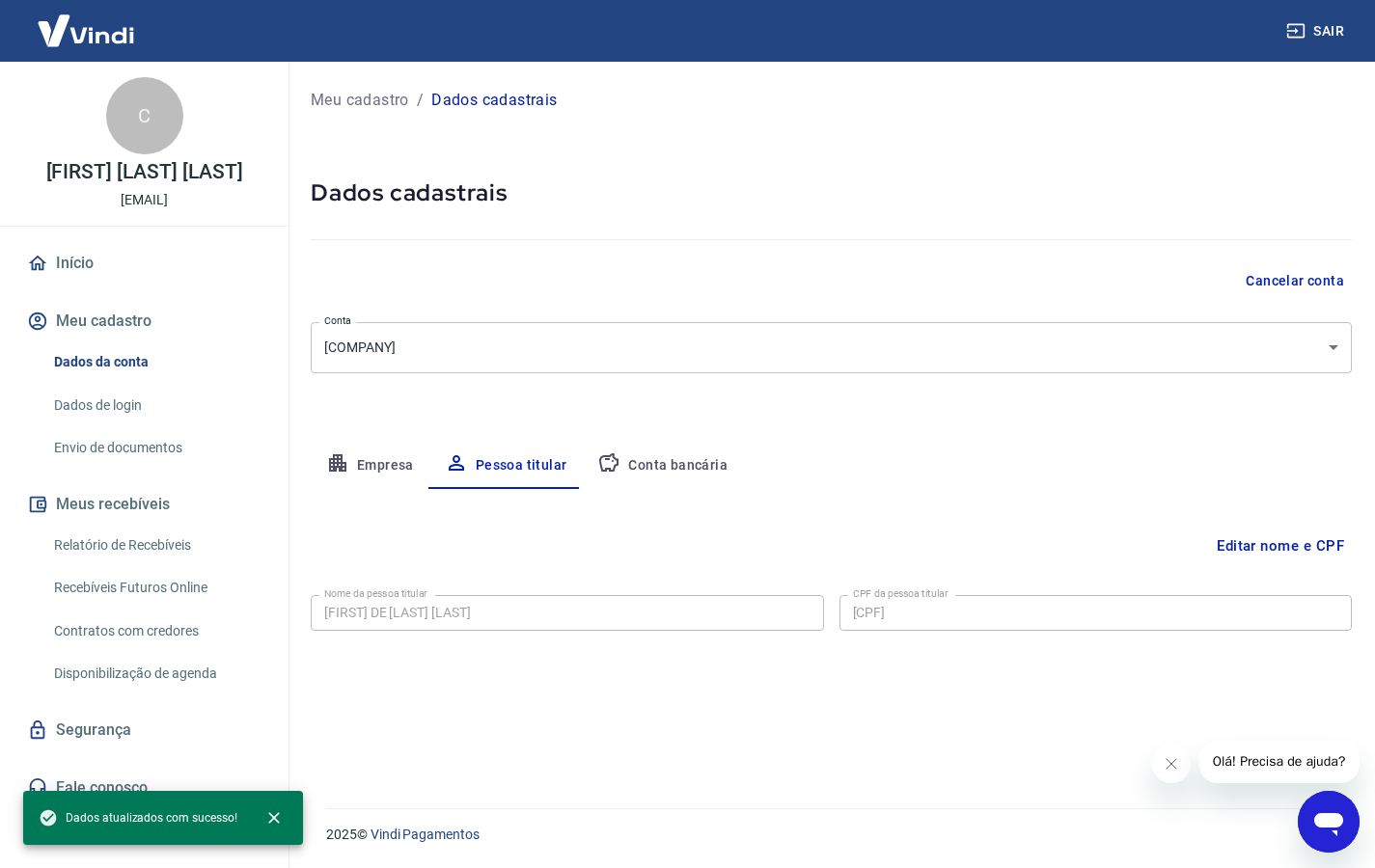 scroll, scrollTop: 0, scrollLeft: 0, axis: both 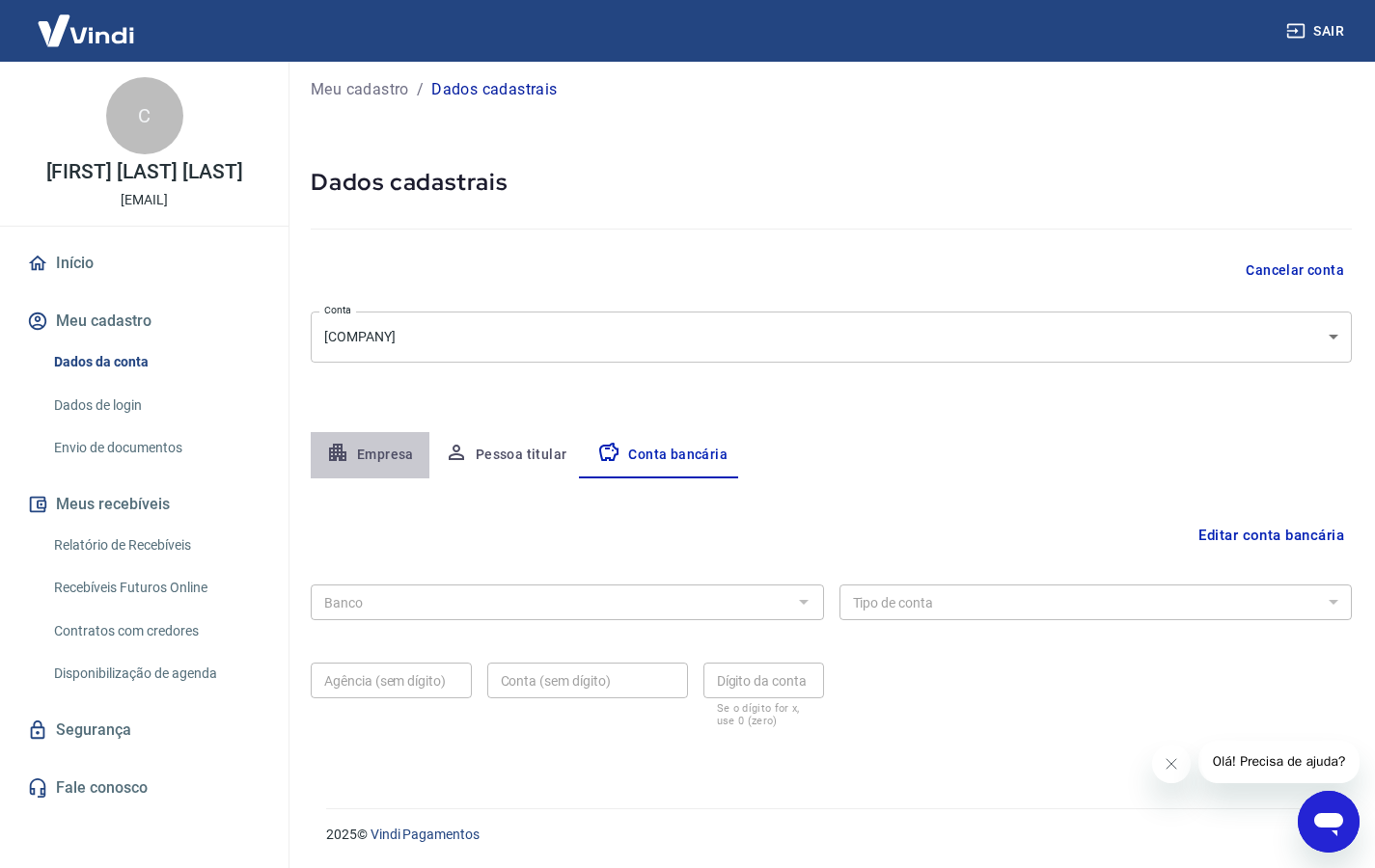 click on "Empresa" at bounding box center [370, 455] 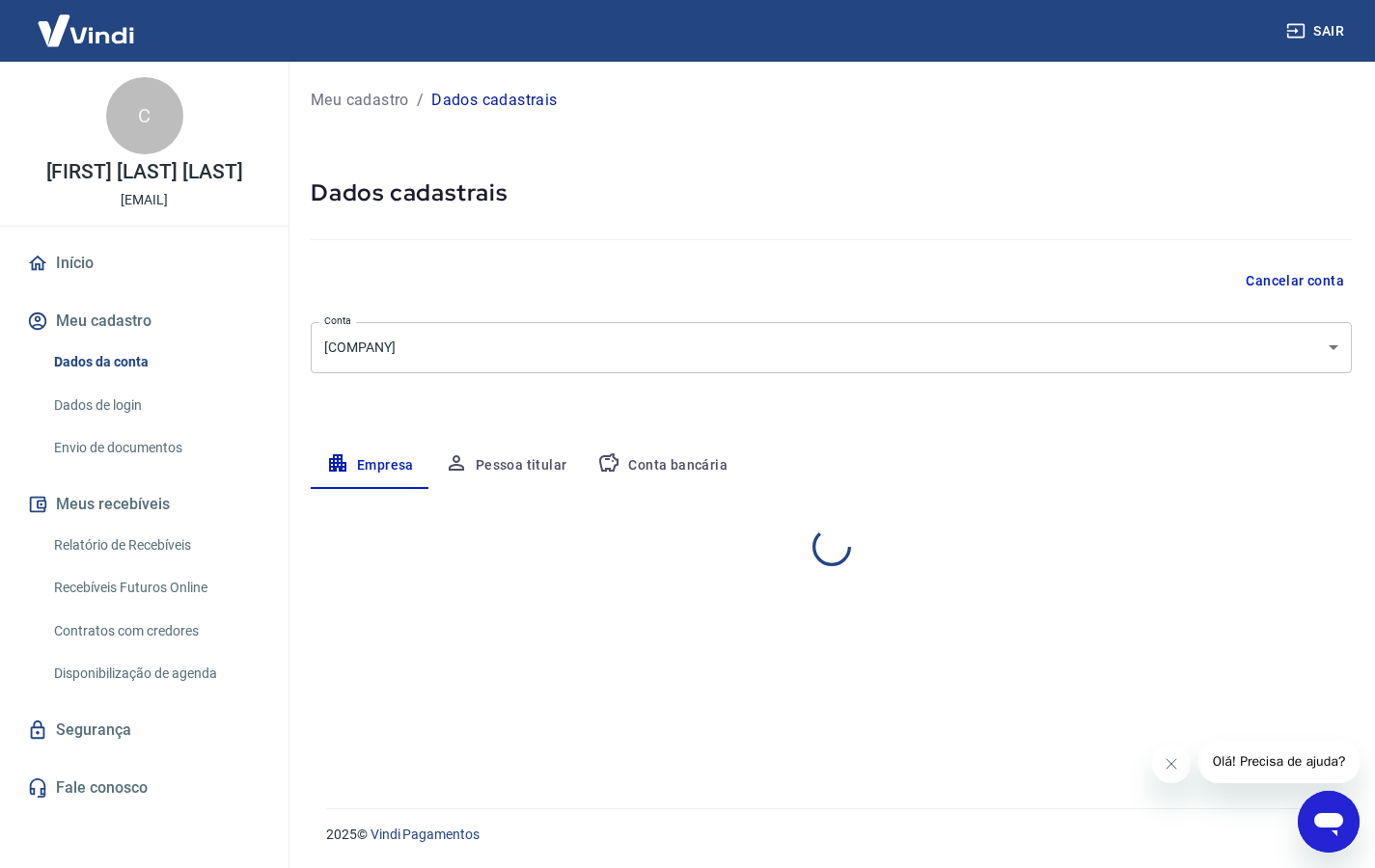 select on "SP" 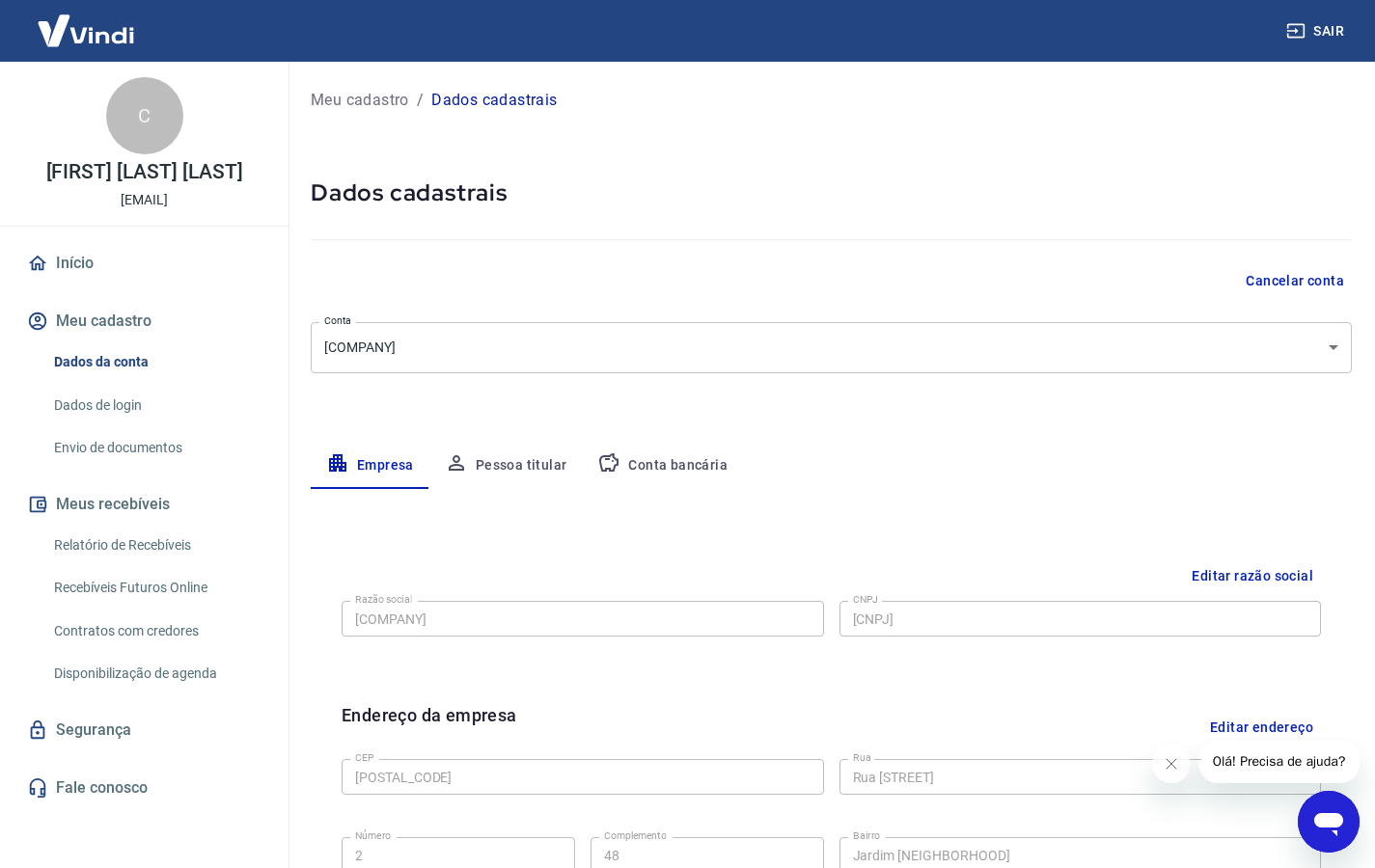 click on "Dados de login" at bounding box center (155, 405) 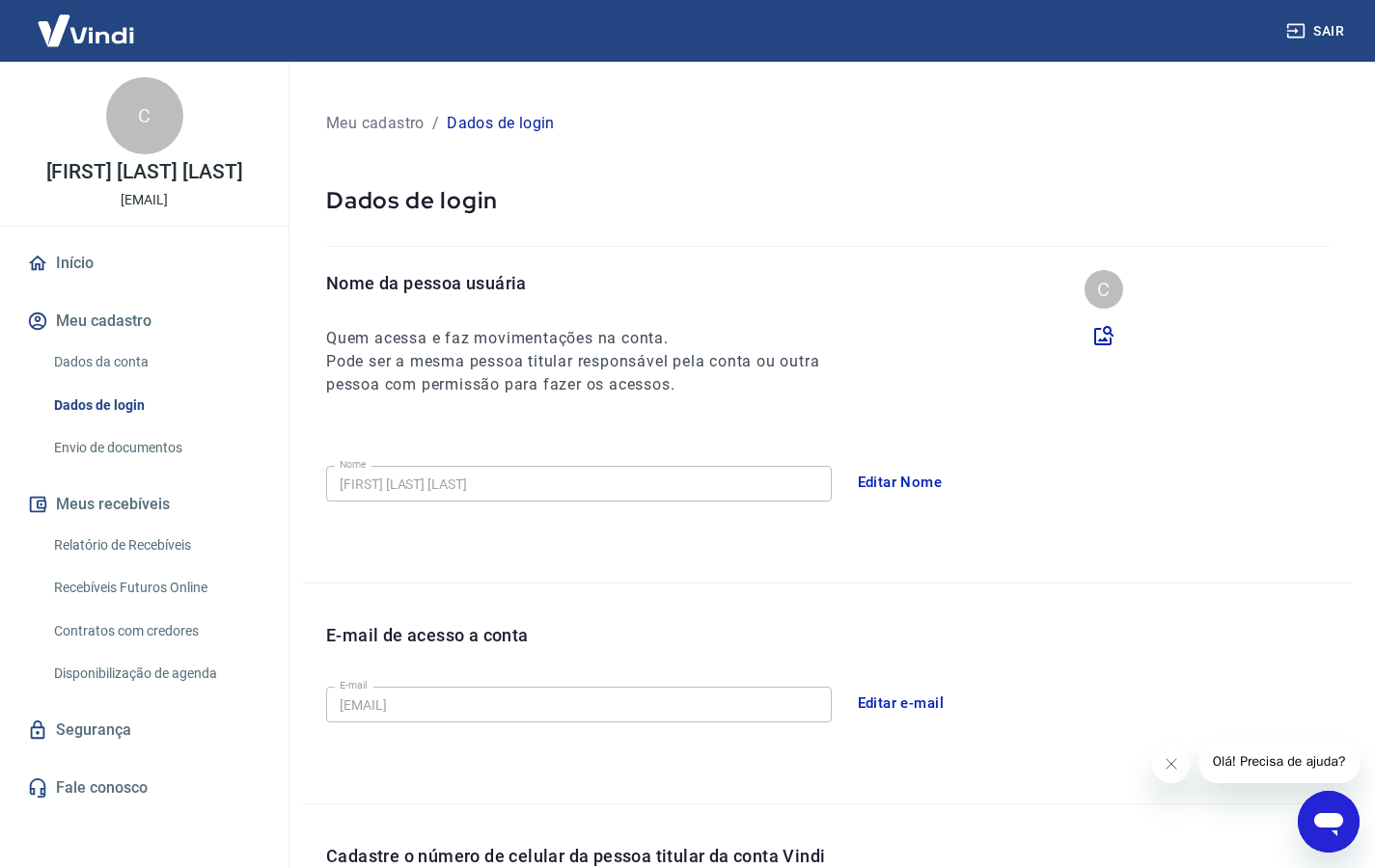 scroll, scrollTop: 4, scrollLeft: 0, axis: vertical 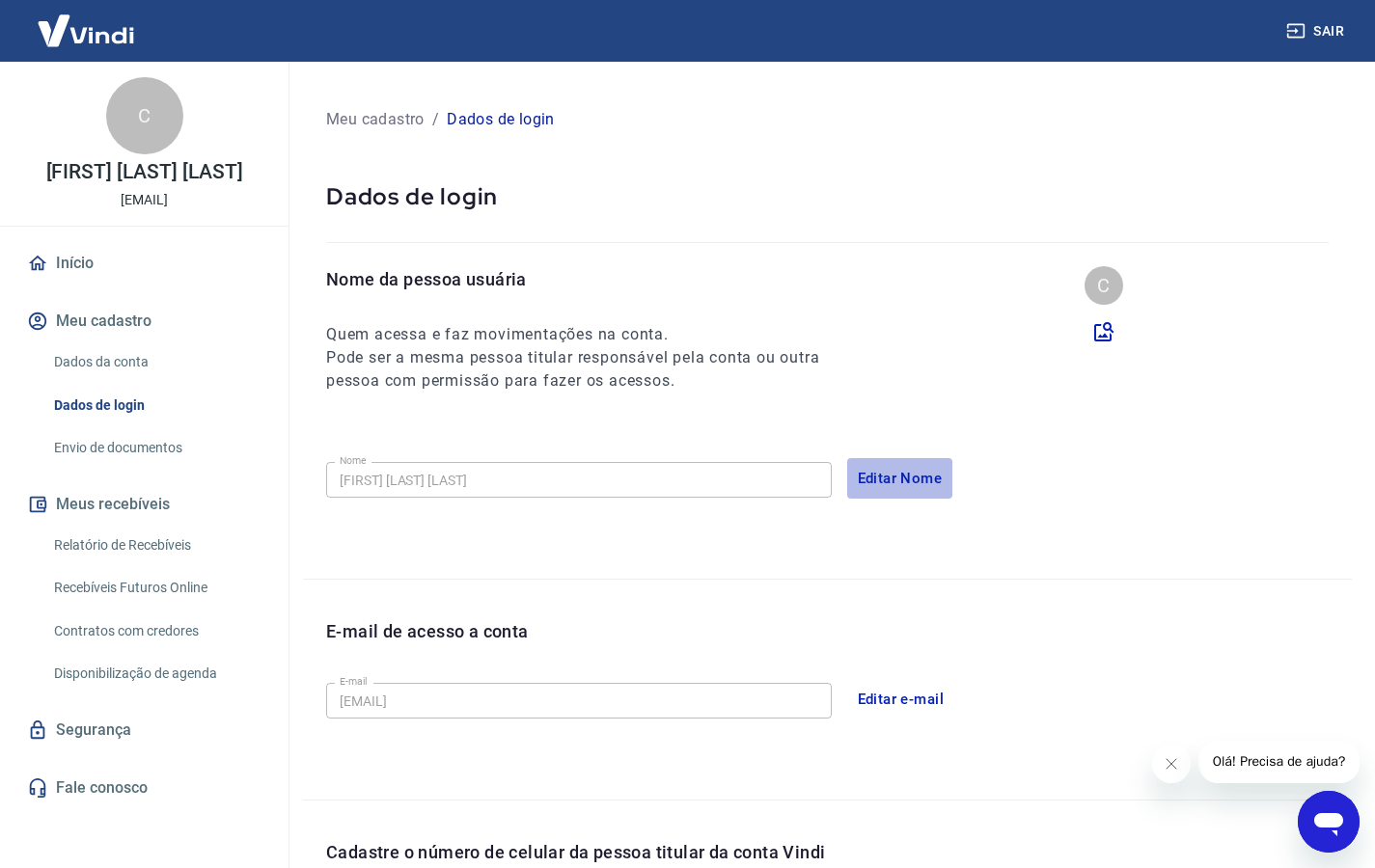 click on "Editar Nome" at bounding box center (900, 478) 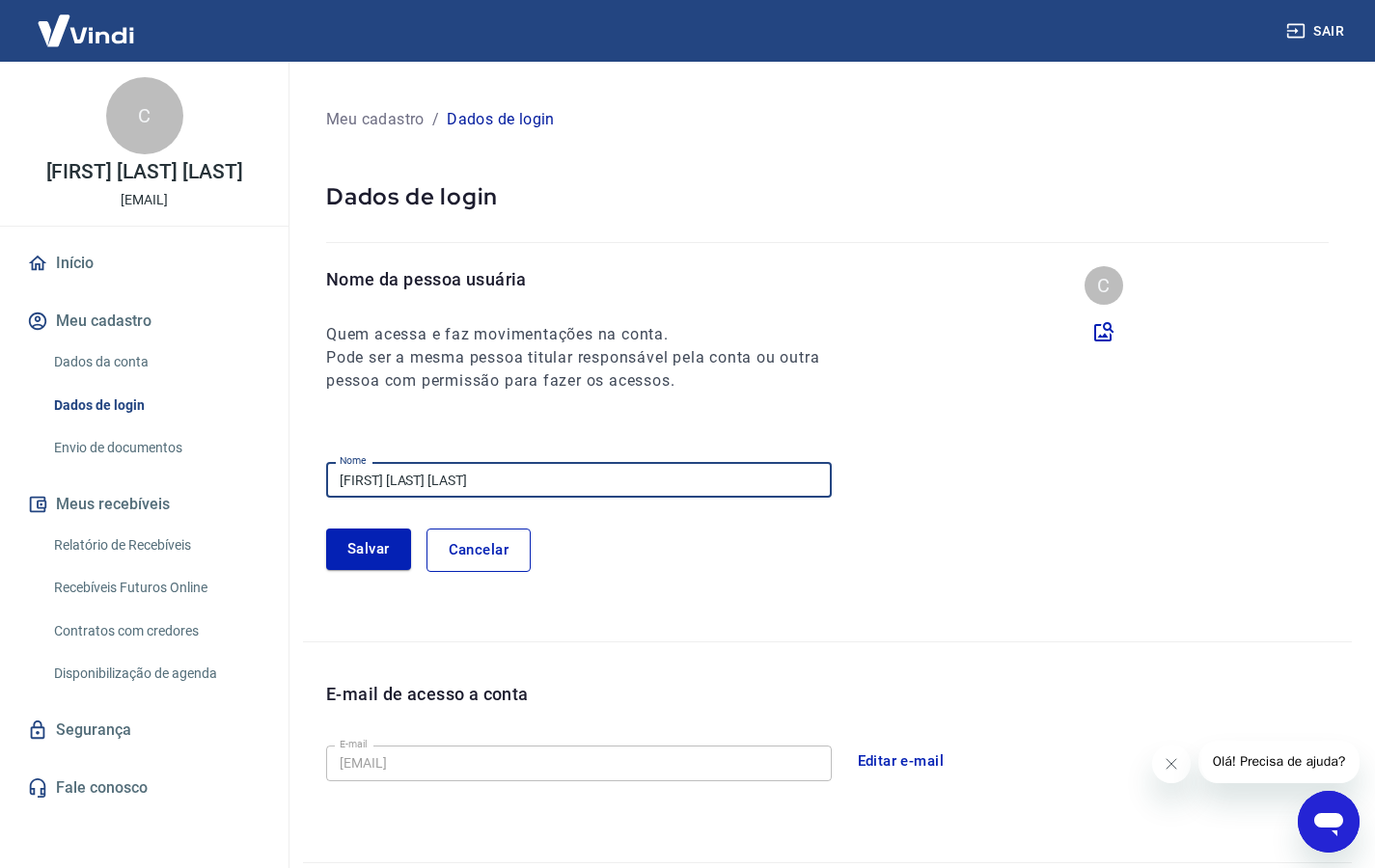 drag, startPoint x: 587, startPoint y: 482, endPoint x: 258, endPoint y: 449, distance: 330.65087 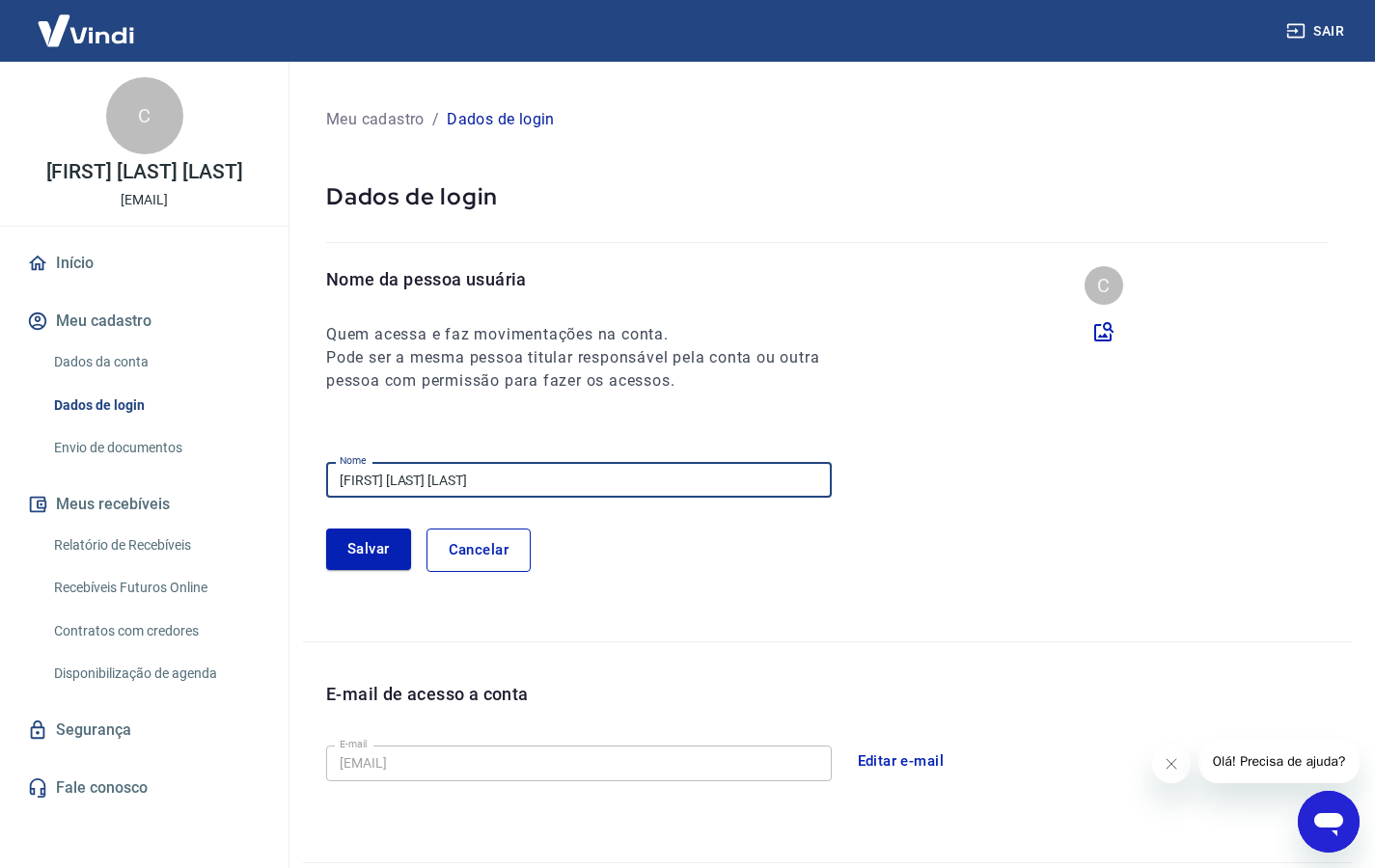 type on "f" 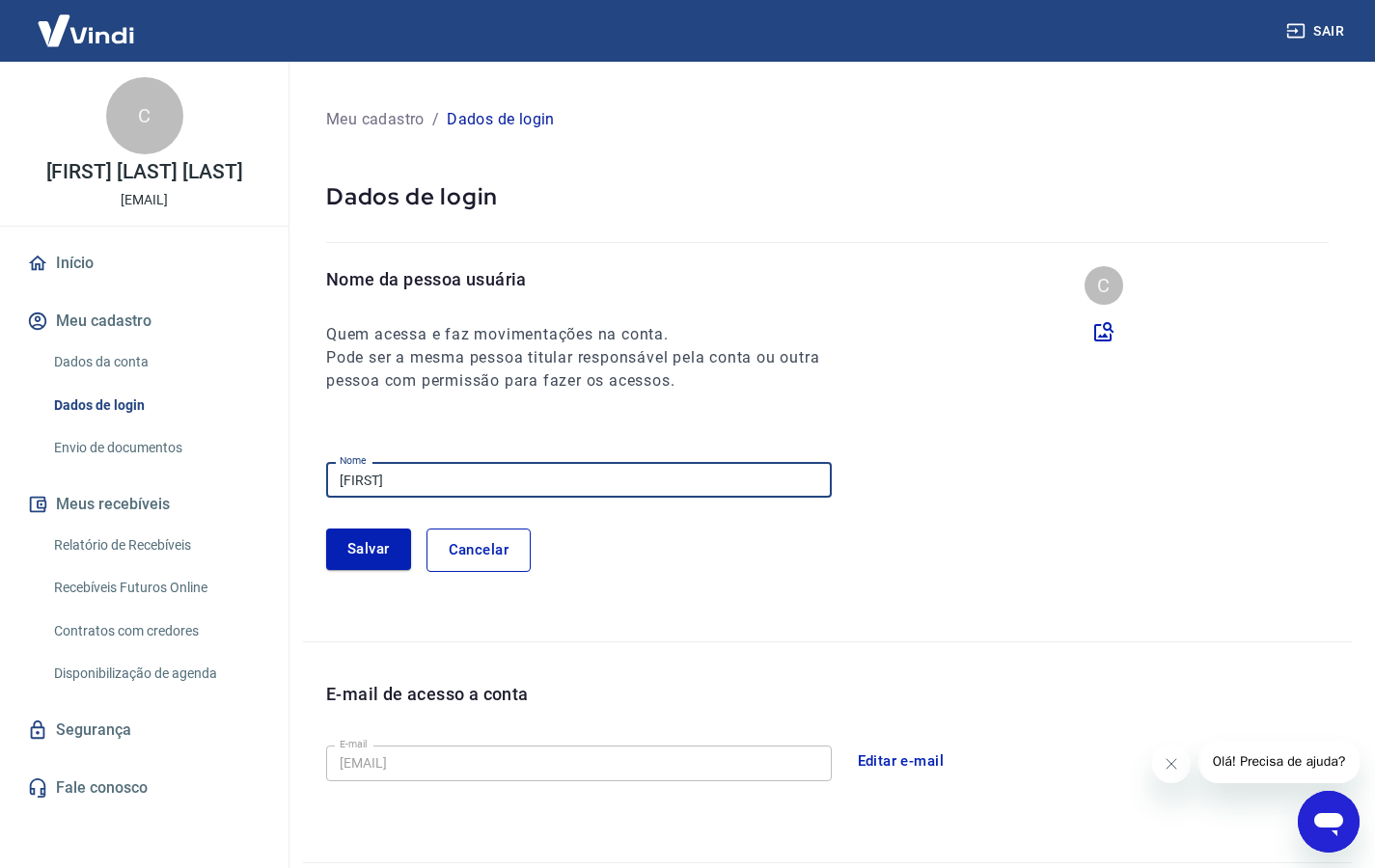 type on "[FIRST] DE [LAST] [LAST]" 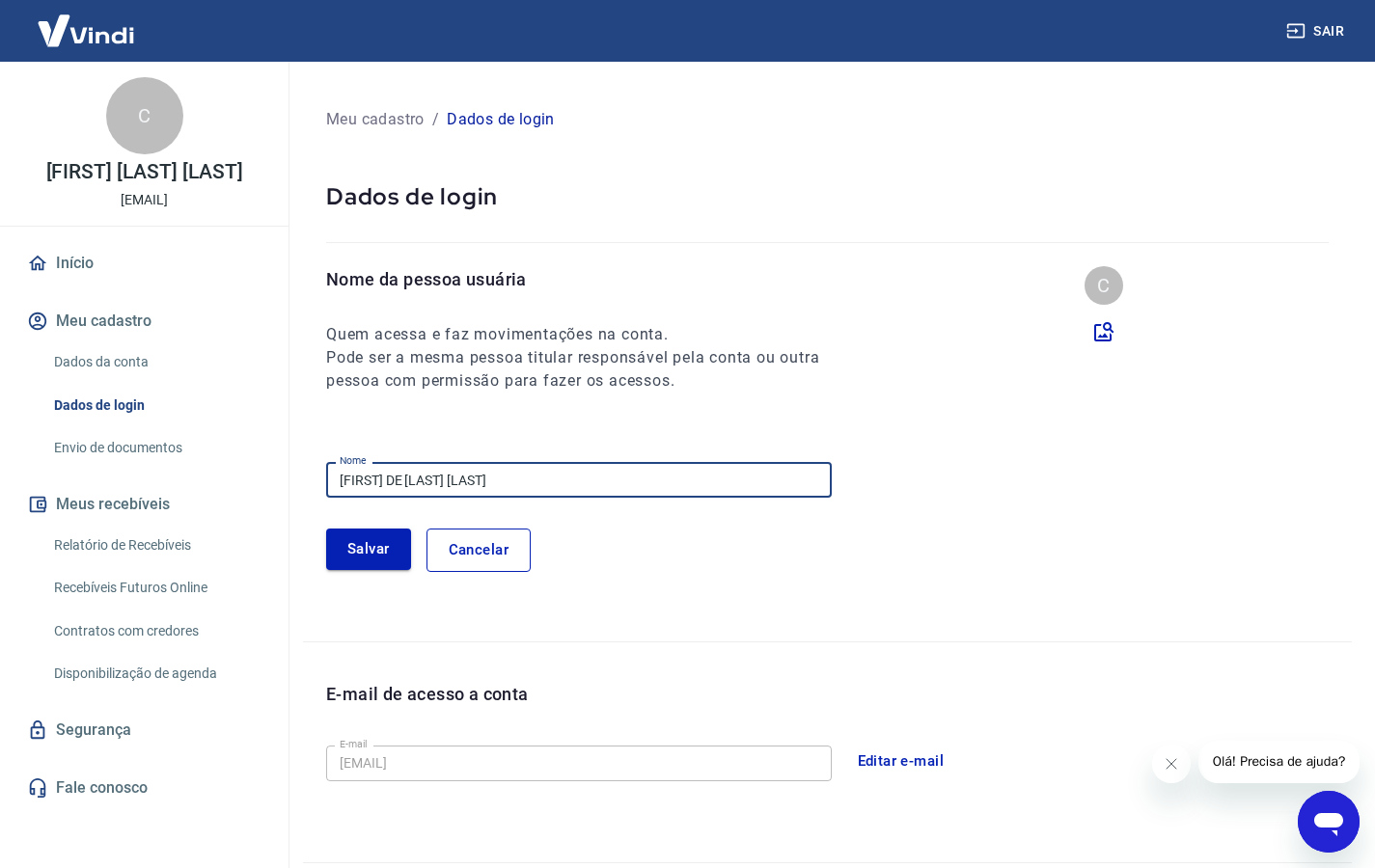 click on "Salvar" at bounding box center [369, 549] 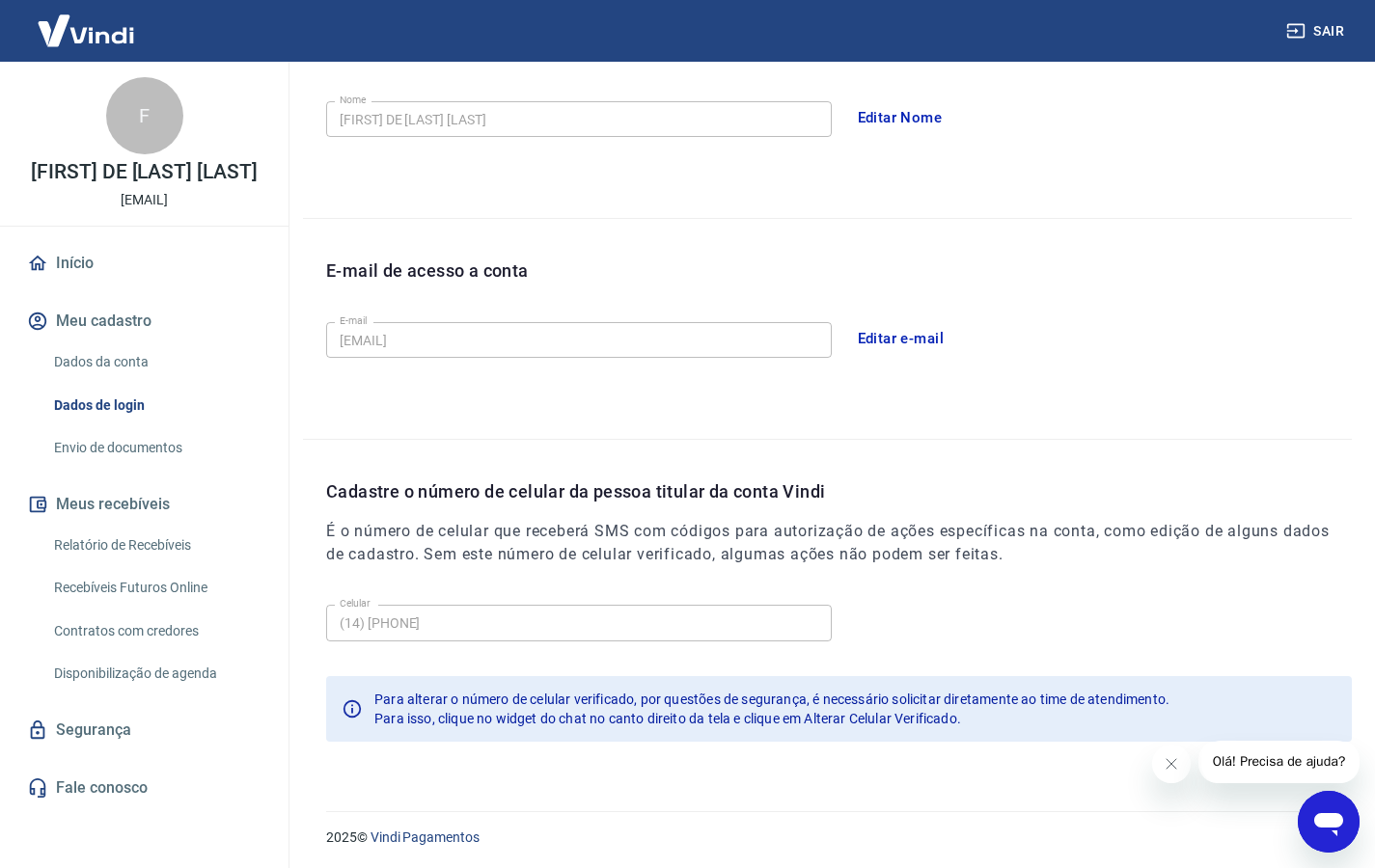 scroll, scrollTop: 367, scrollLeft: 0, axis: vertical 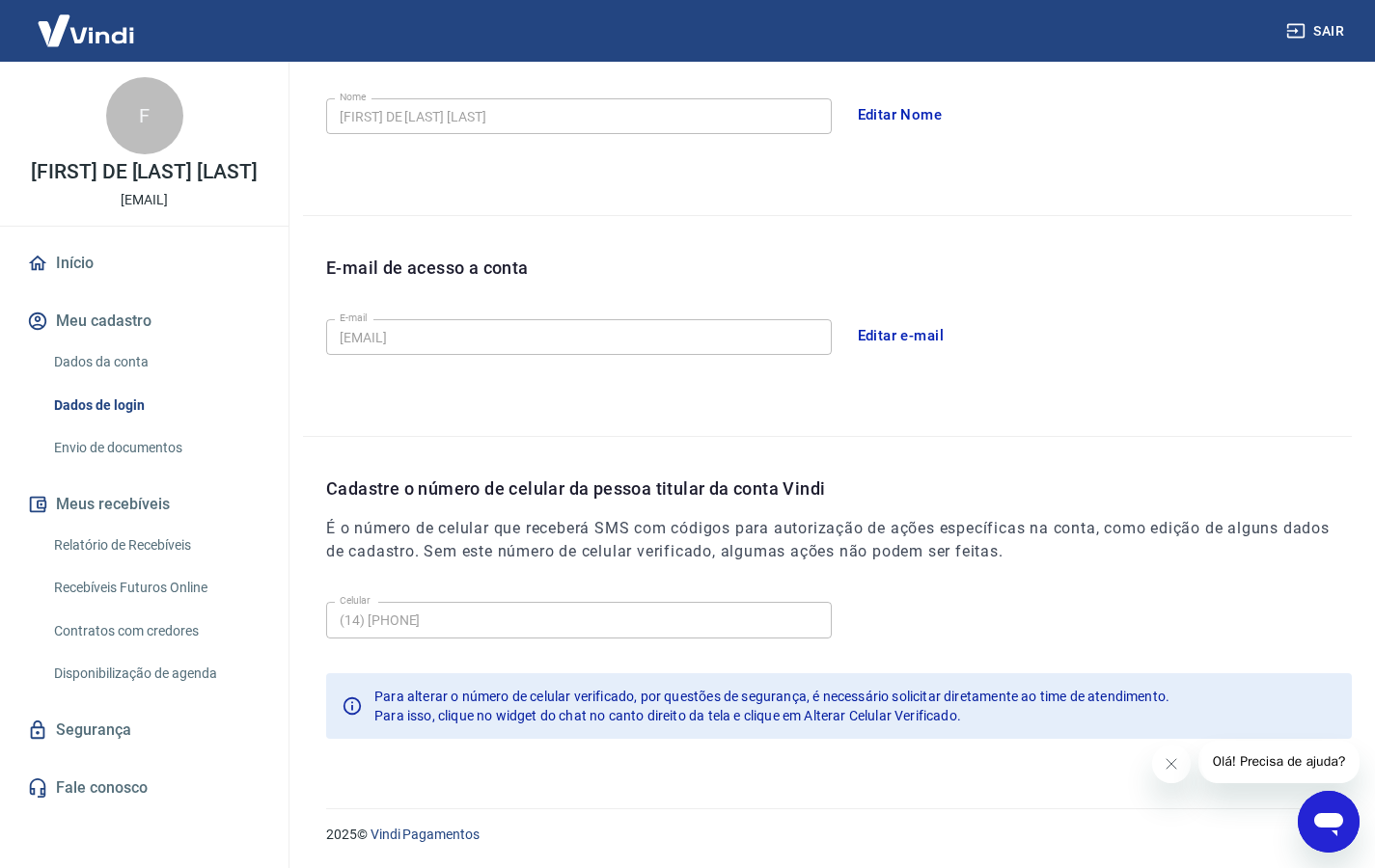 click on "Nome da pessoa usuária Quem acessa e faz movimentações na conta. Pode ser a mesma pessoa titular responsável pela conta ou outra pessoa com permissão para fazer os acessos. F Nome [FIRST] [LAST] [LAST] Nome Editar Nome E-mail de acesso a conta E-mail [EMAIL] E-mail Editar e-mail Cadastre o número de celular da pessoa titular da conta Vindi É o número de celular que receberá SMS com códigos para autorização de ações específicas na conta, como edição de alguns dados de cadastro. Sem este número de celular verificado, algumas ações não podem ser feitas. Celular ([AREA_CODE]) [PHONE] Celular Para alterar o número de celular verificado, por questões de segurança, é necessário solicitar diretamente ao time de atendimento. Para isso, clique no widget do chat no canto direito da tela e clique em Alterar Celular Verificado." at bounding box center (827, 239) 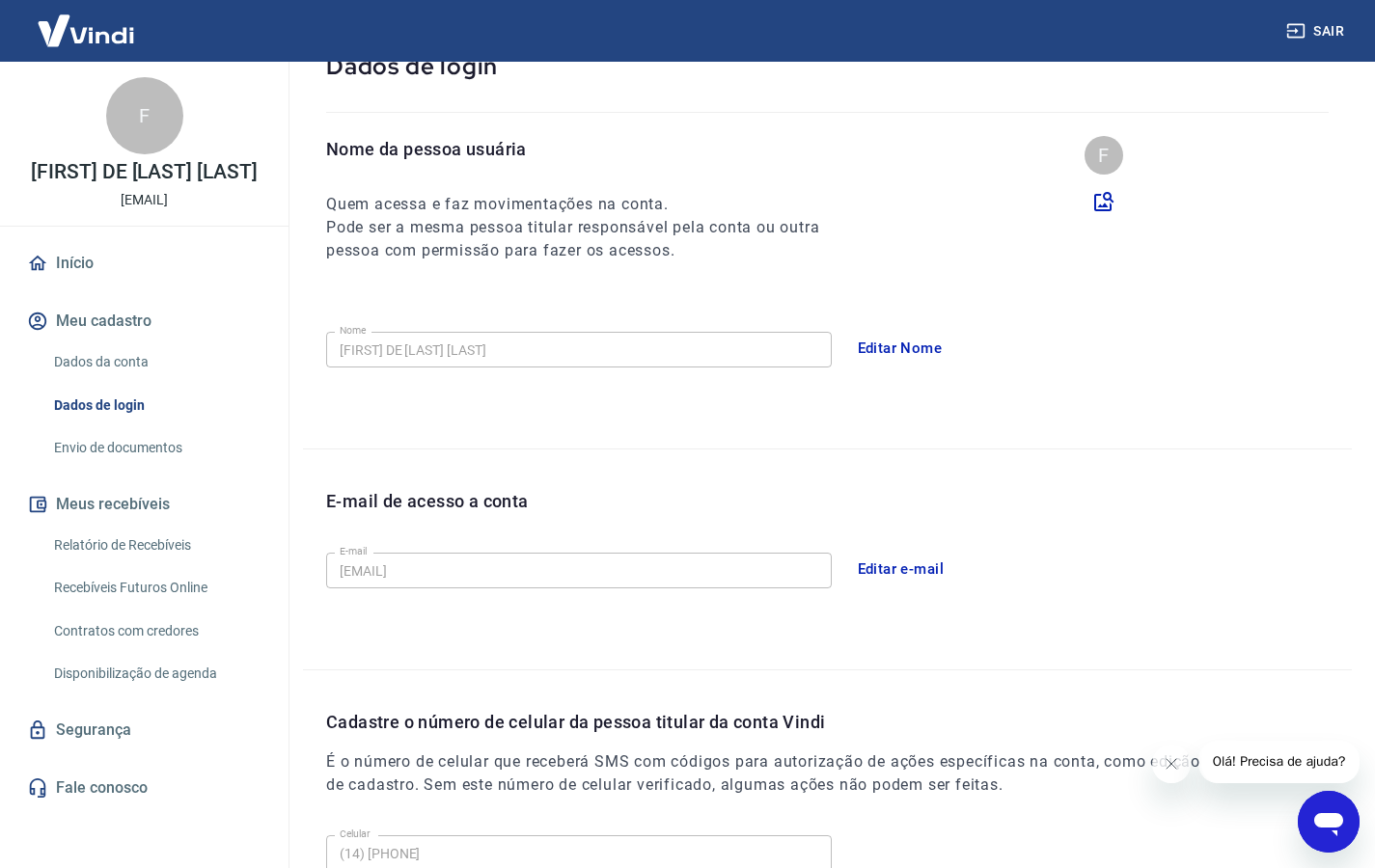 scroll, scrollTop: 109, scrollLeft: 0, axis: vertical 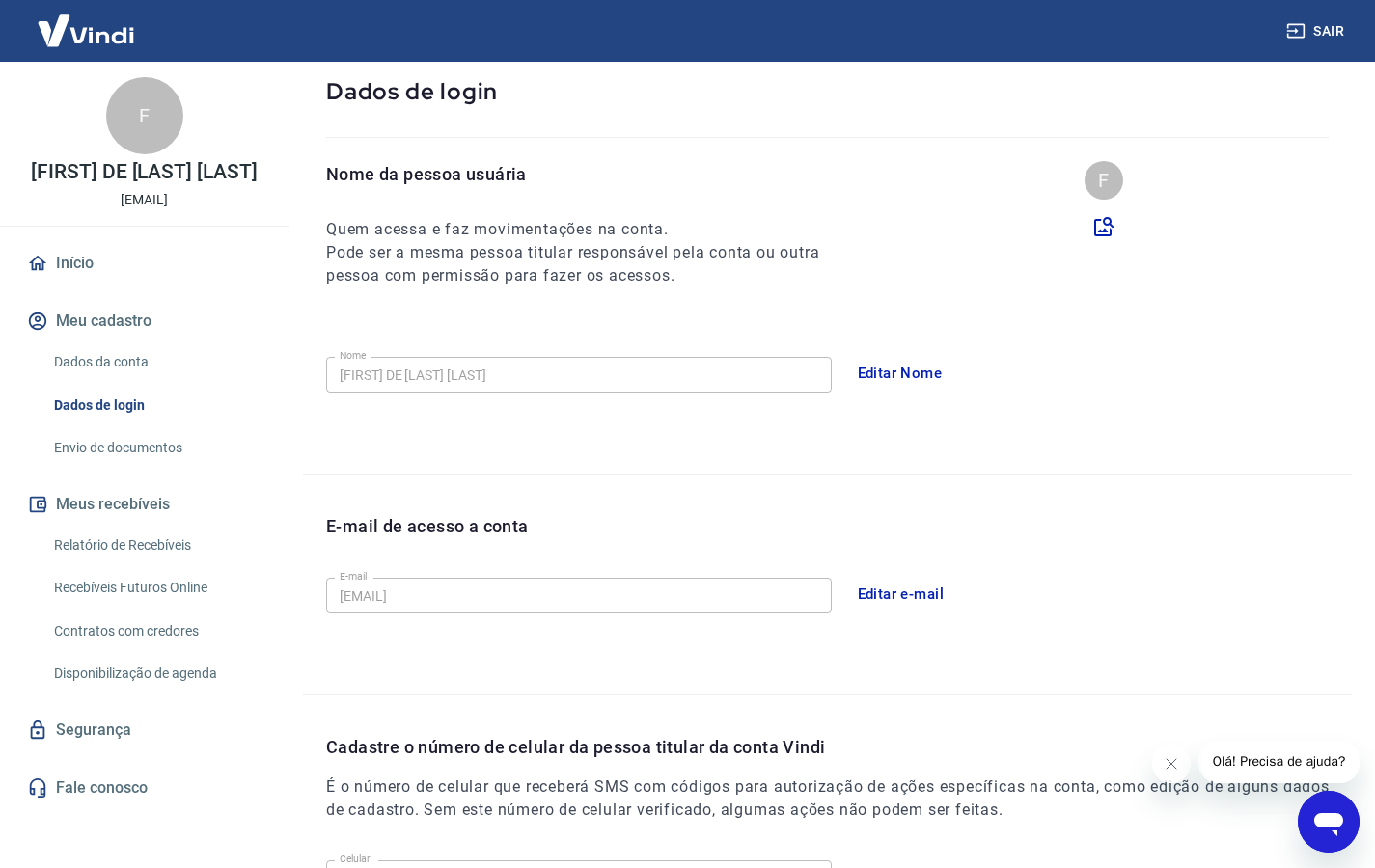 click on "Envio de documentos" at bounding box center [155, 448] 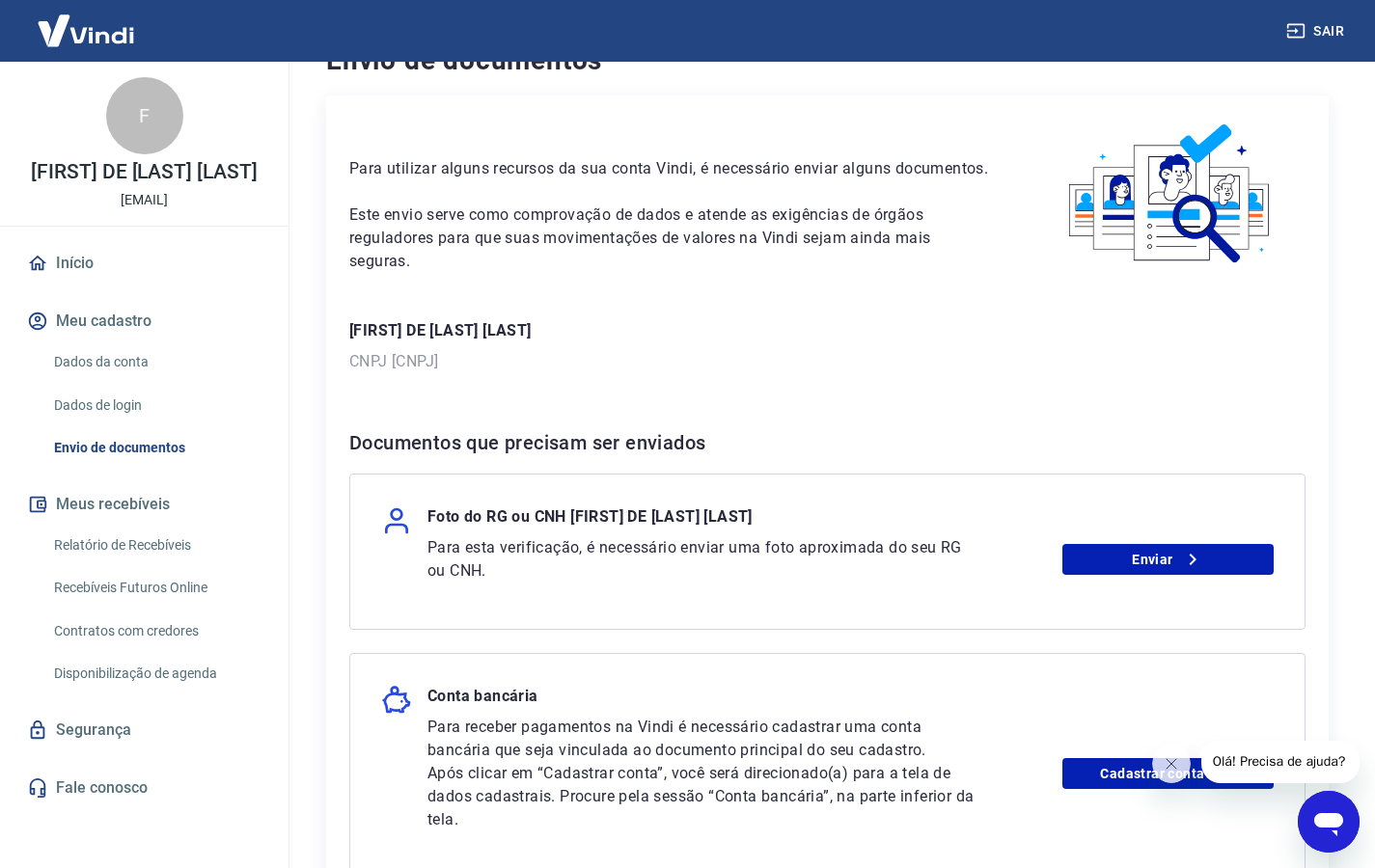 scroll, scrollTop: 0, scrollLeft: 0, axis: both 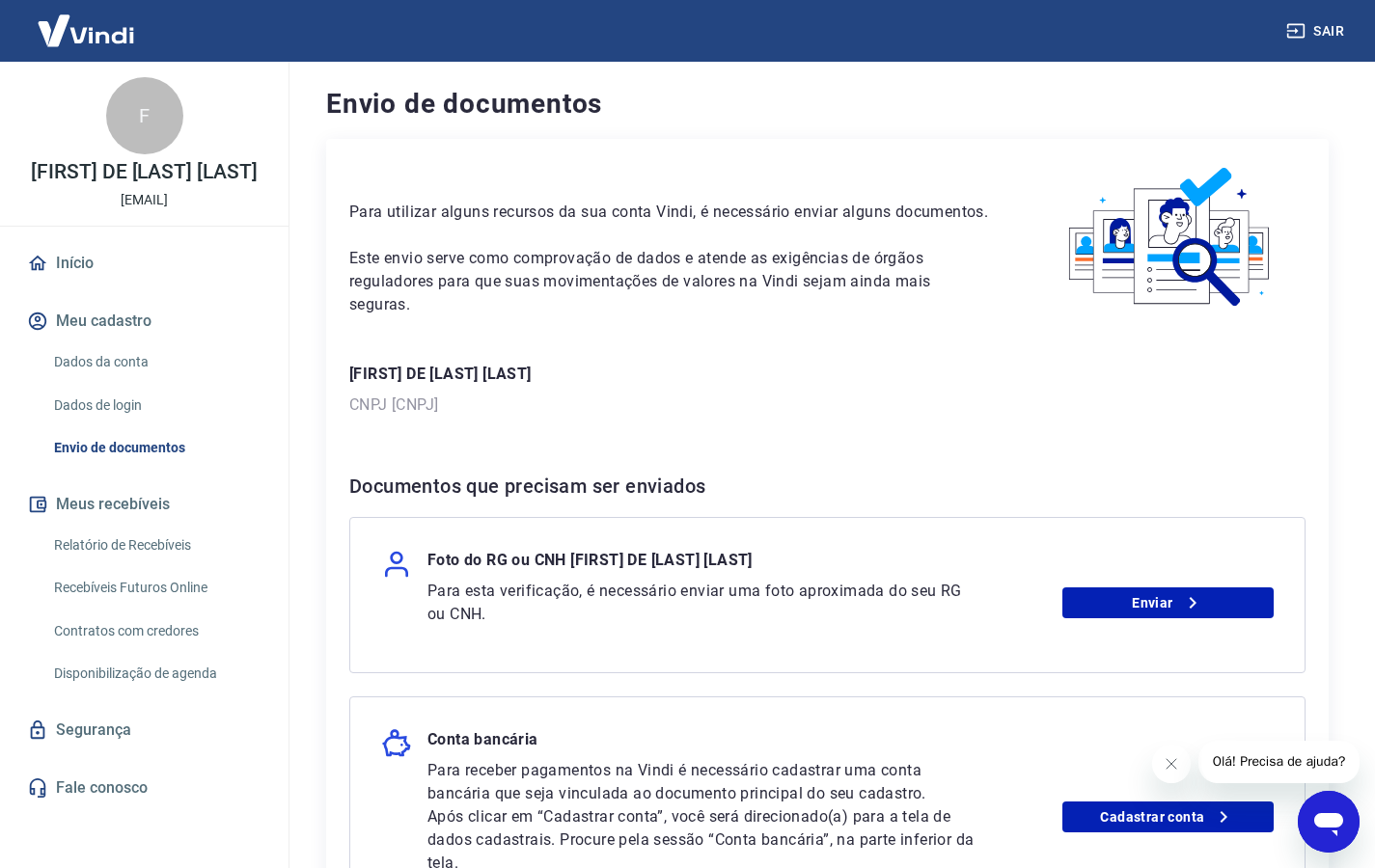click on "Dados da conta" at bounding box center [155, 362] 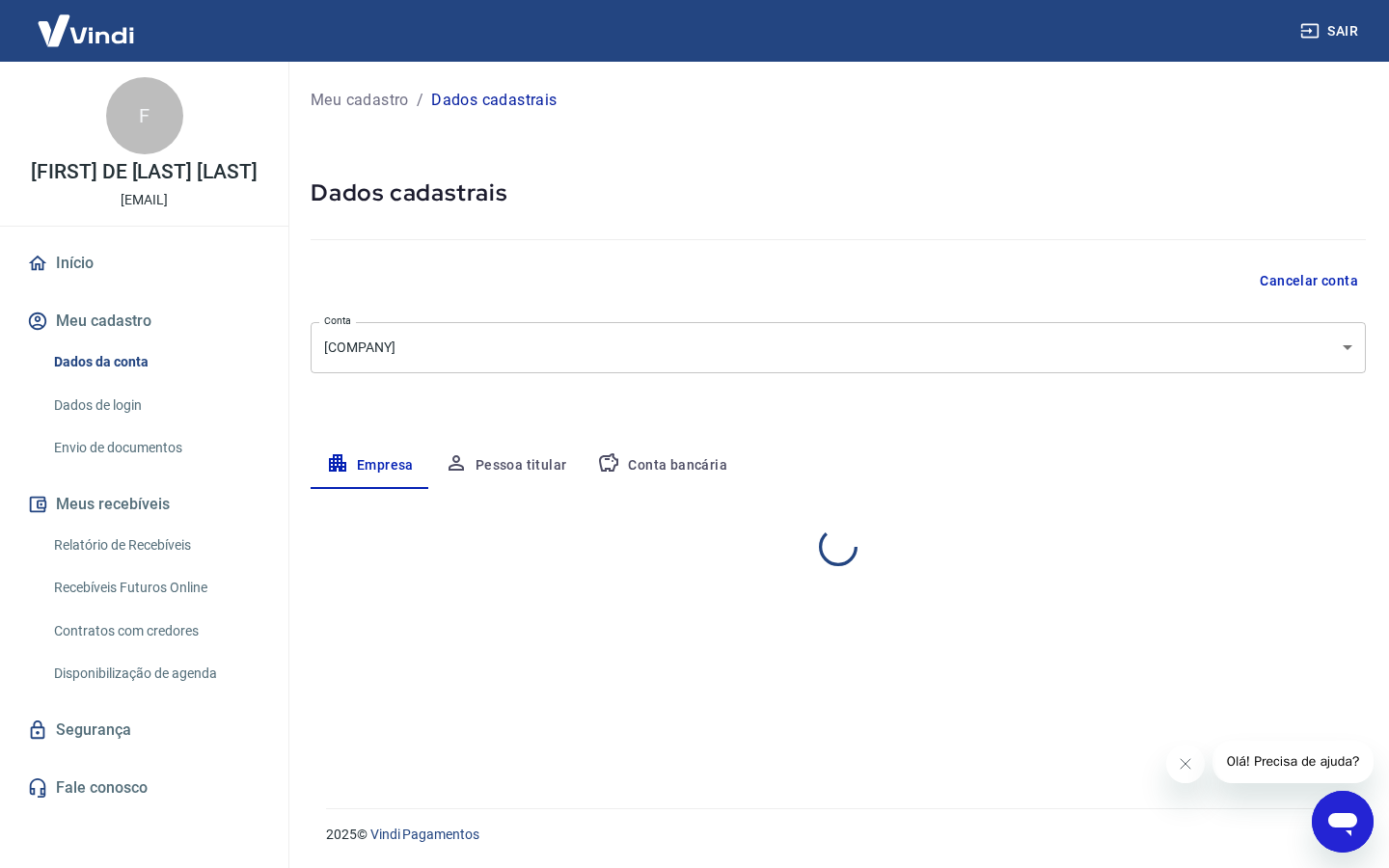 select on "SP" 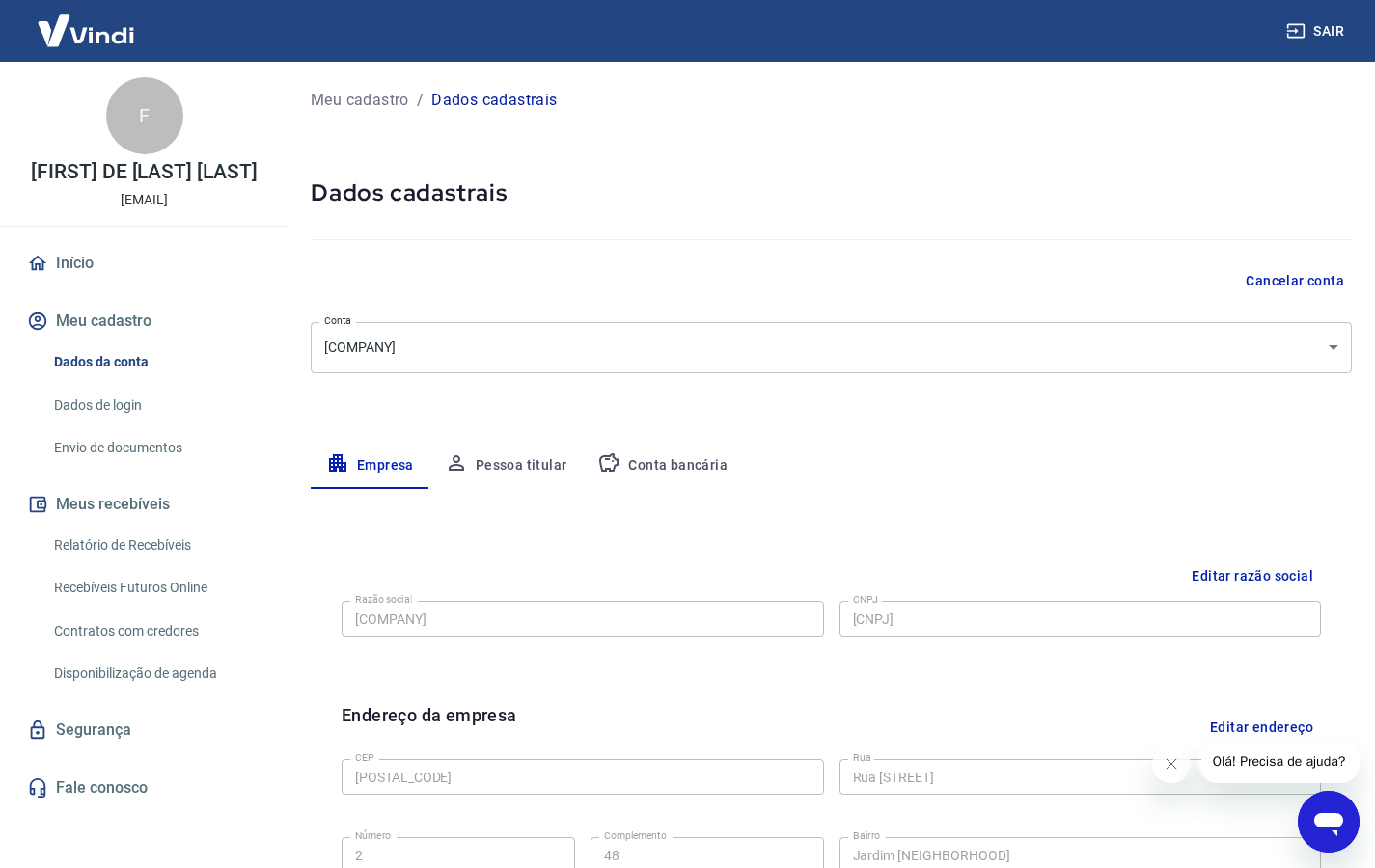 drag, startPoint x: 678, startPoint y: 483, endPoint x: 681, endPoint y: 471, distance: 12.369317 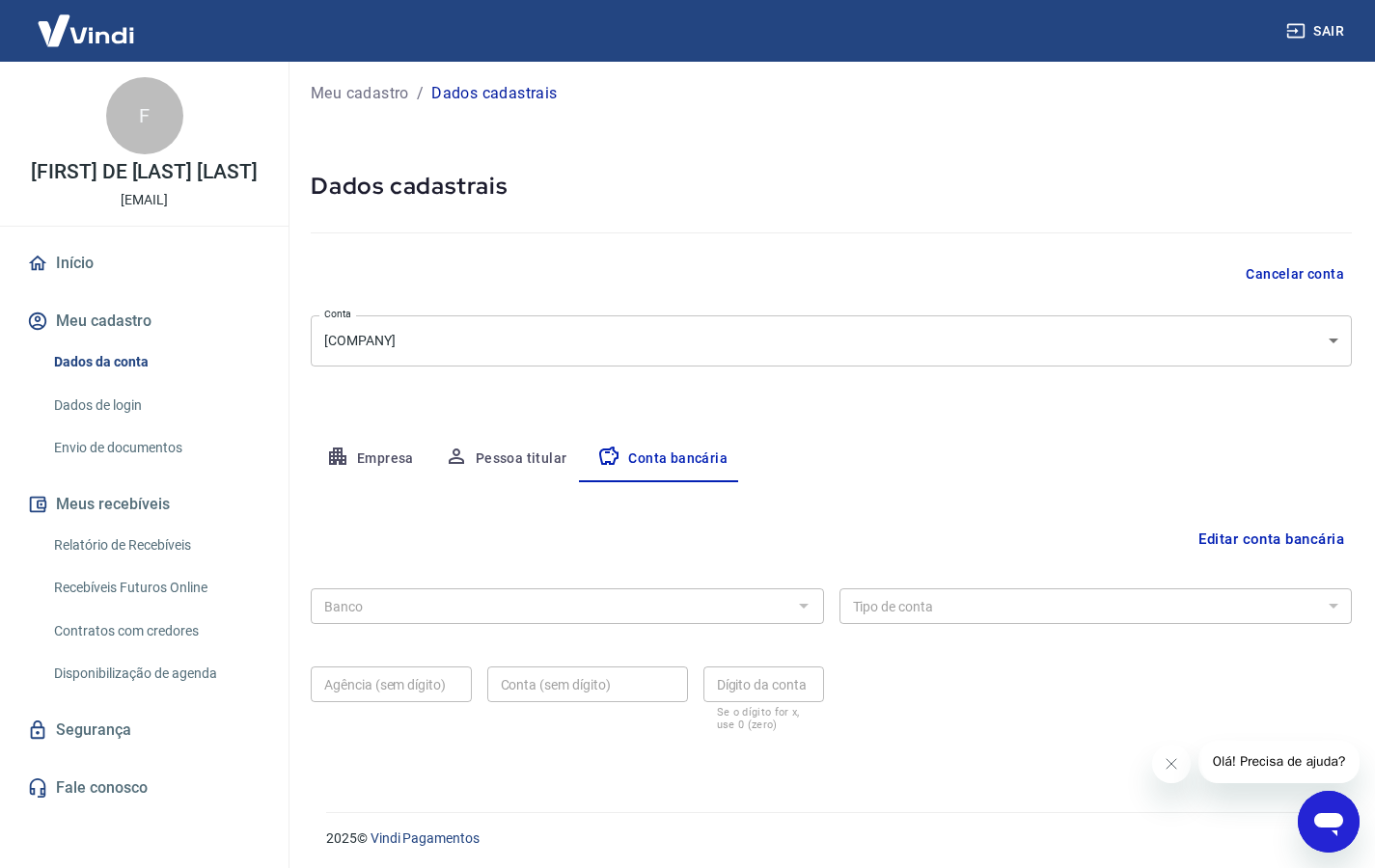scroll, scrollTop: 0, scrollLeft: 0, axis: both 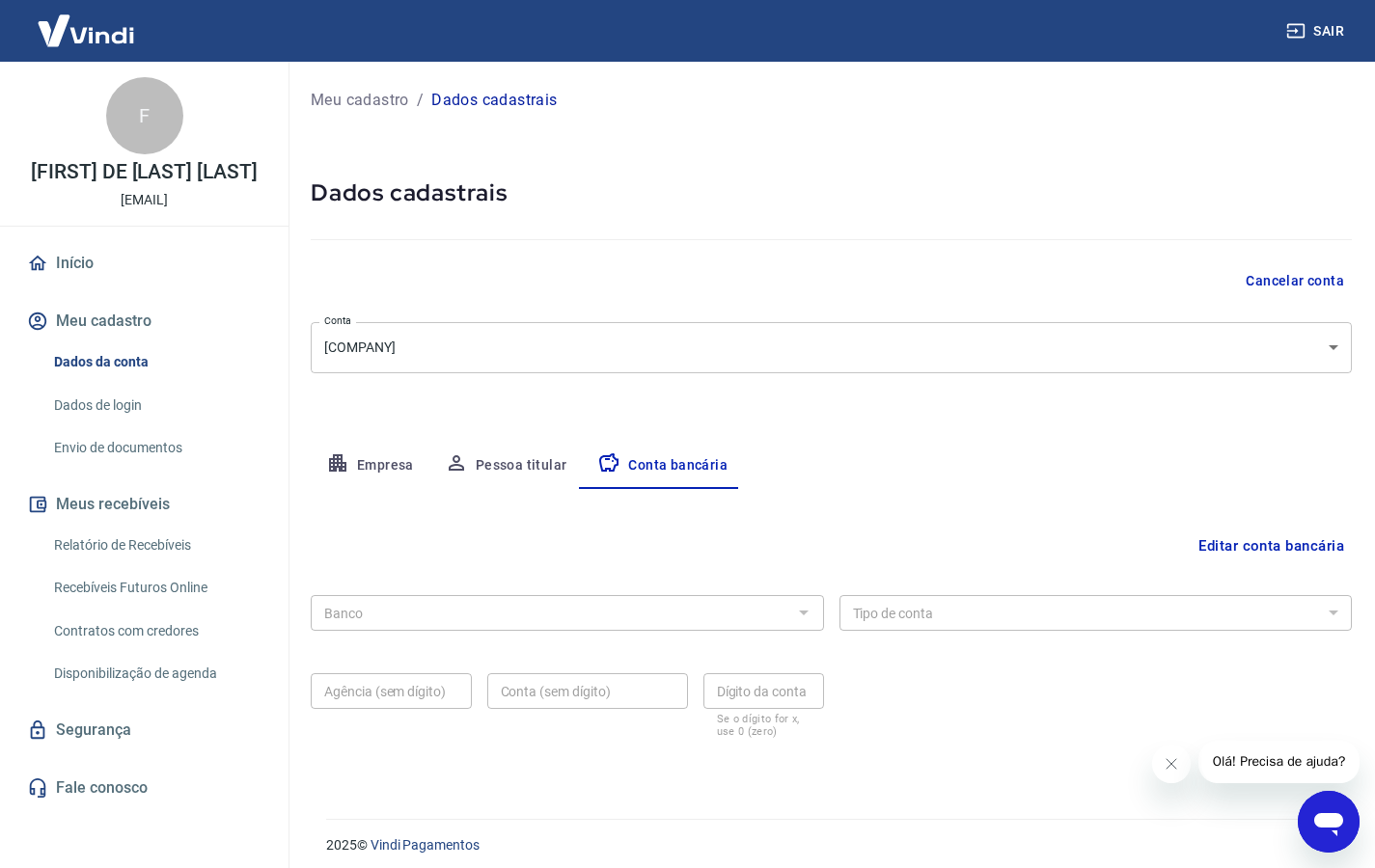 drag, startPoint x: 600, startPoint y: 631, endPoint x: 591, endPoint y: 613, distance: 20.12461 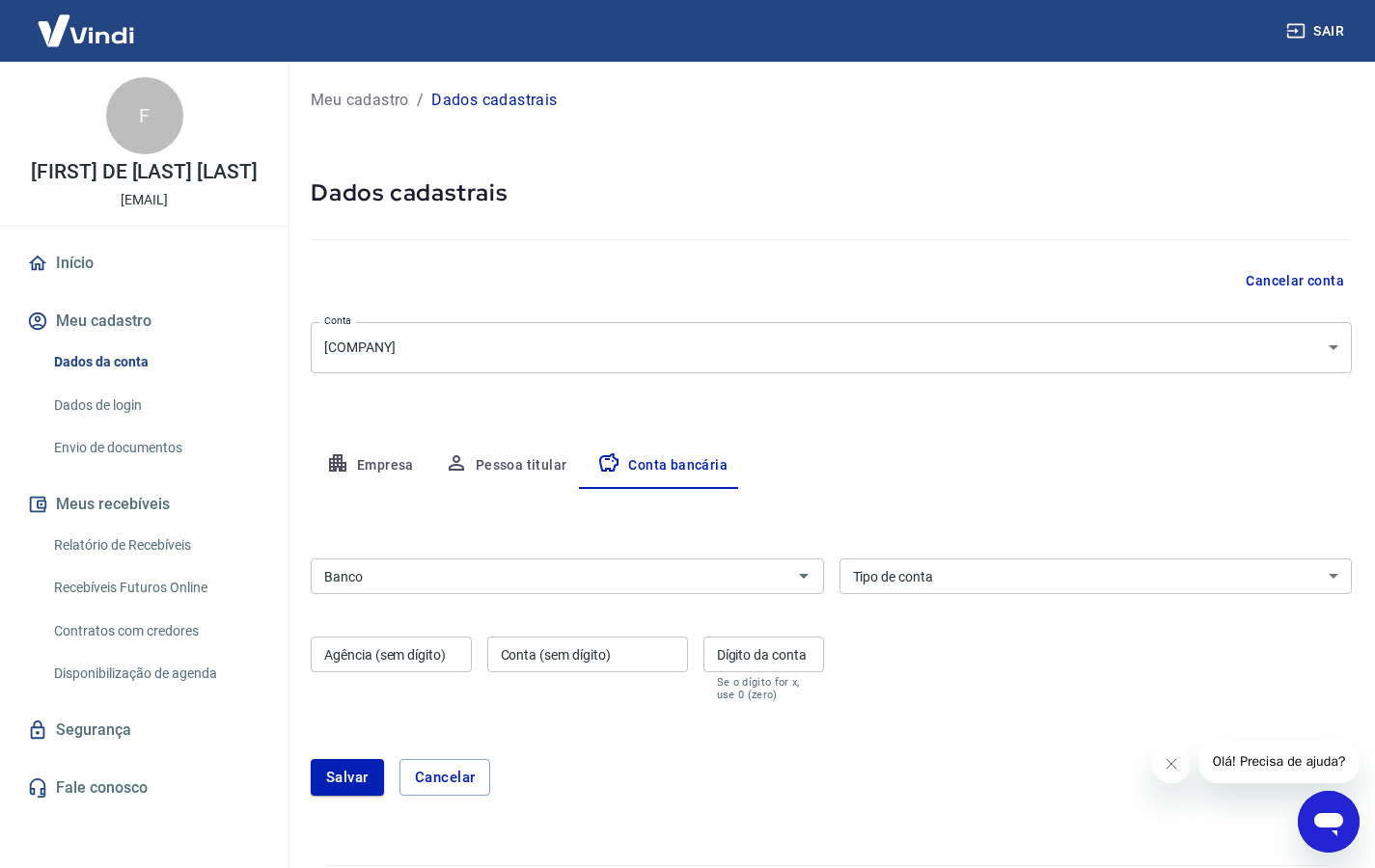click on "Banco" at bounding box center [551, 576] 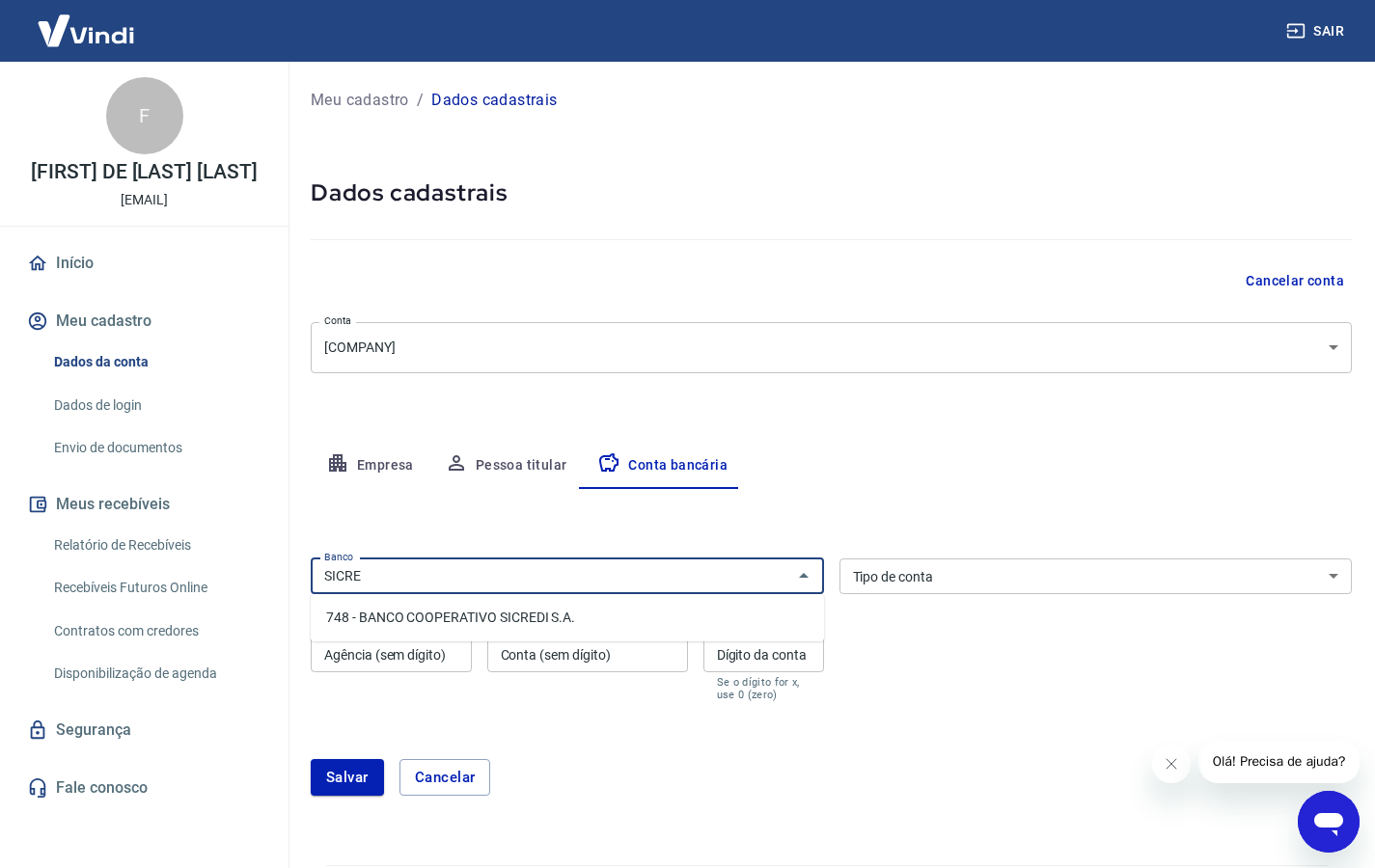 click on "748 - BANCO COOPERATIVO SICREDI S.A." at bounding box center [567, 617] 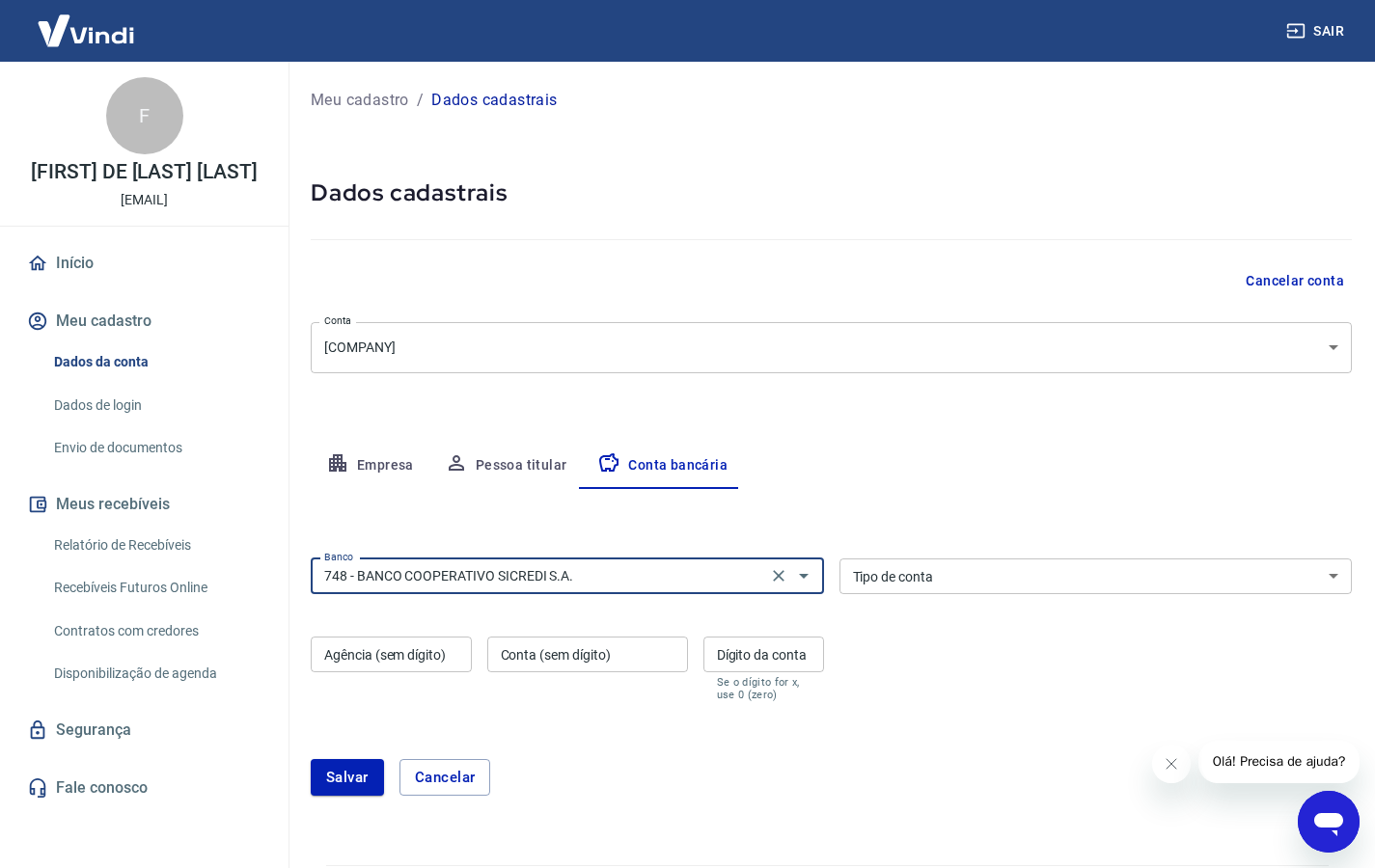 type on "748 - BANCO COOPERATIVO SICREDI S.A." 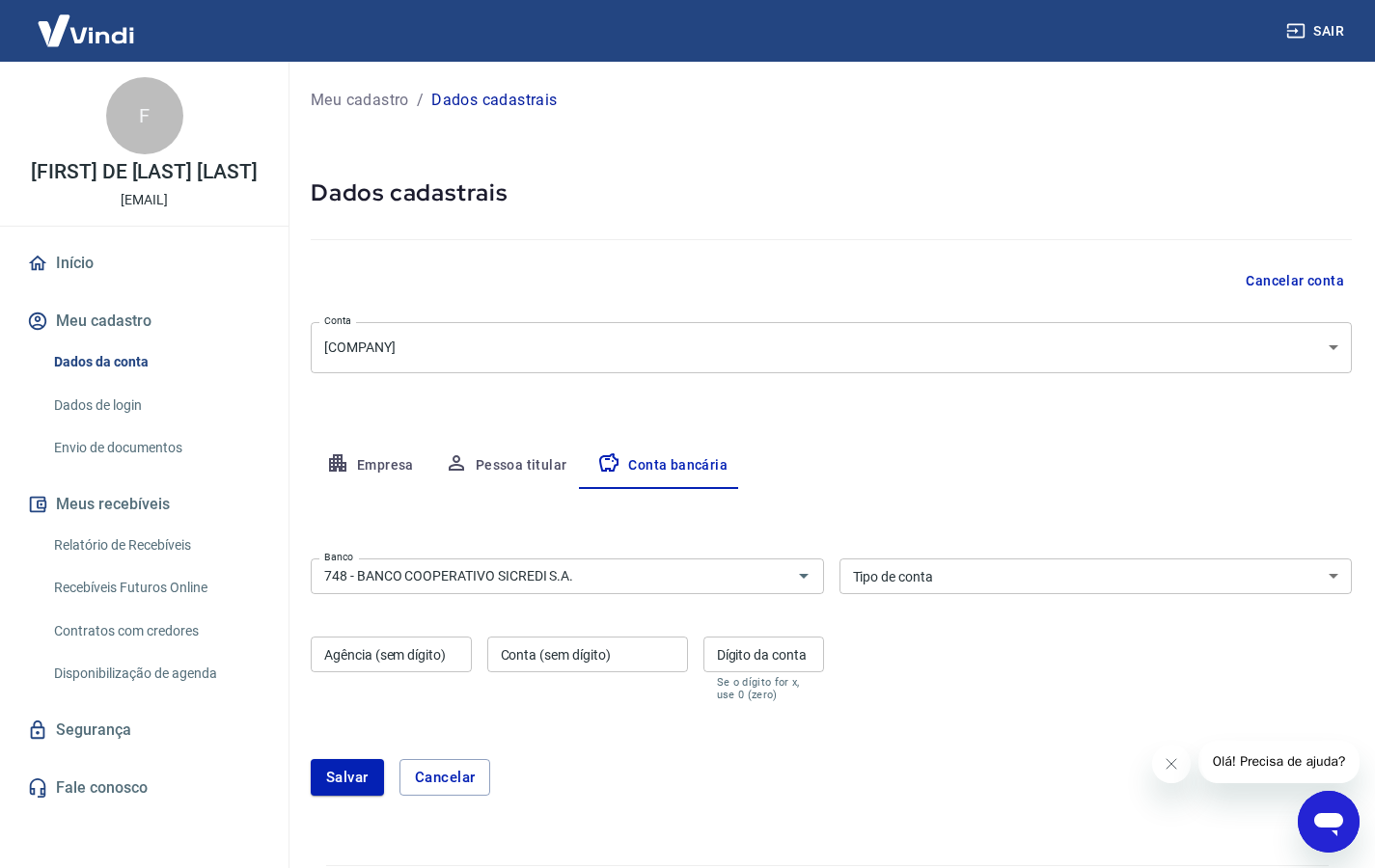click on "Tipo de conta Conta Corrente Conta Poupança Tipo de conta" at bounding box center [1096, 576] 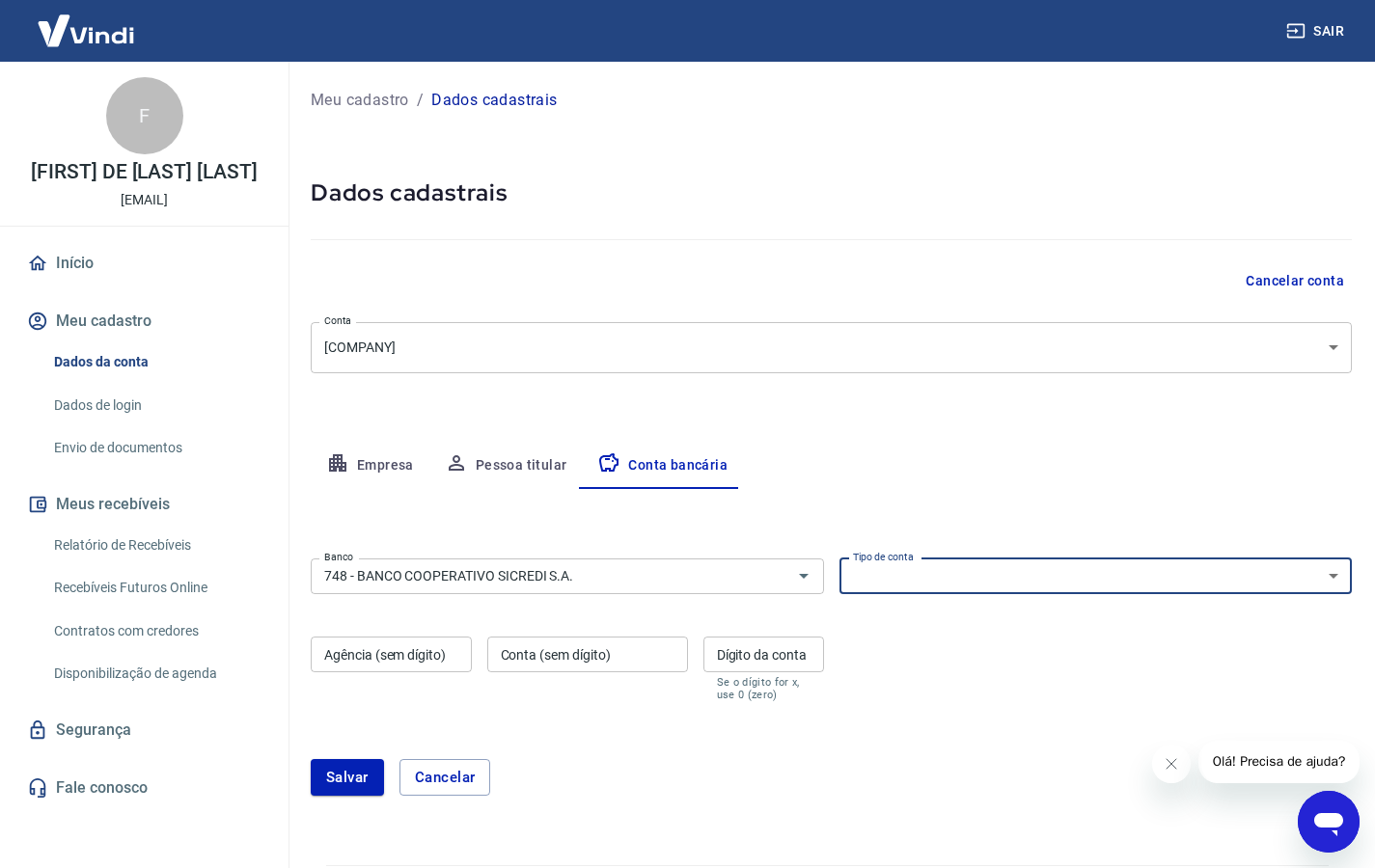 select on "1" 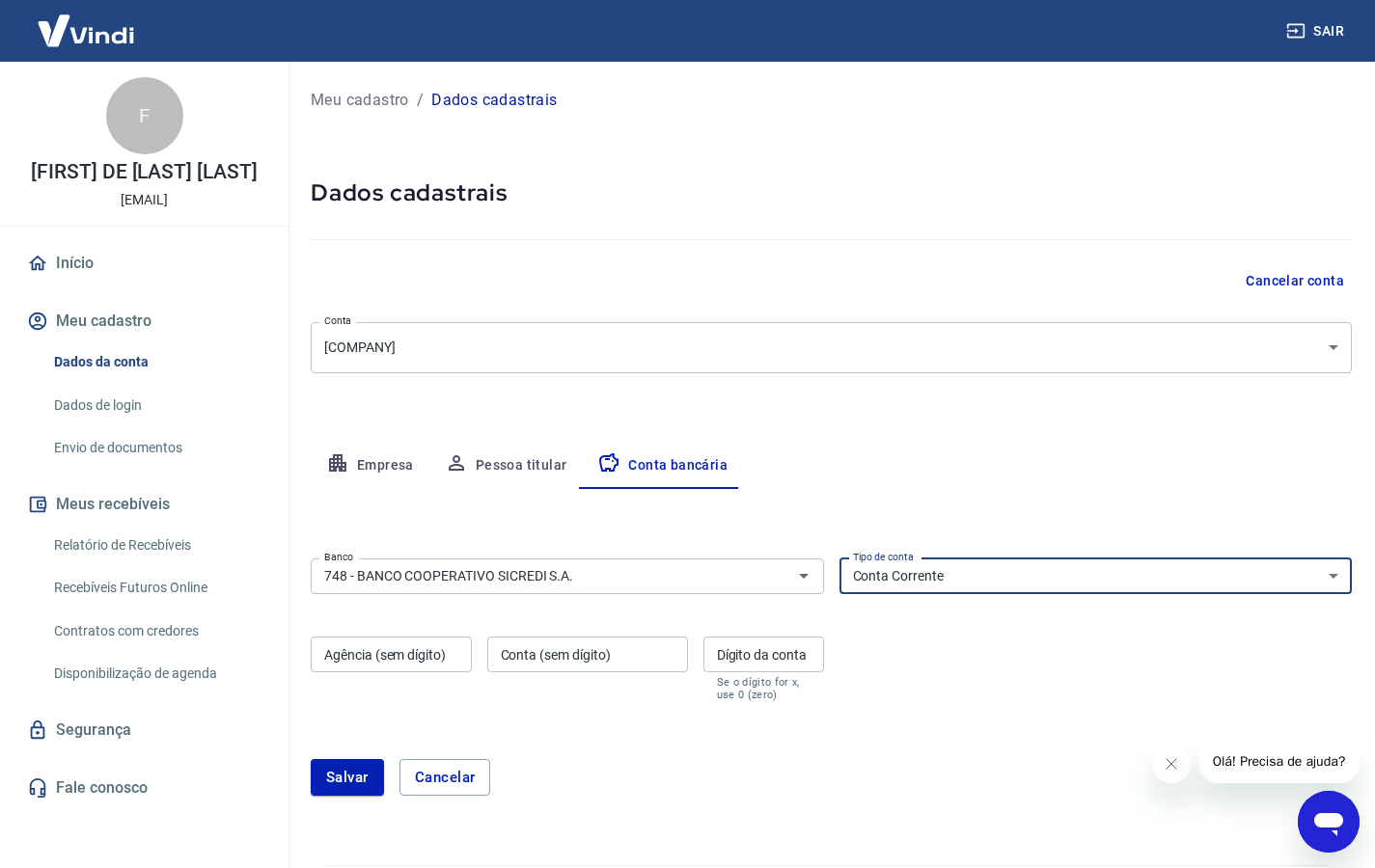 click on "Conta Corrente Conta Poupança" at bounding box center [1096, 576] 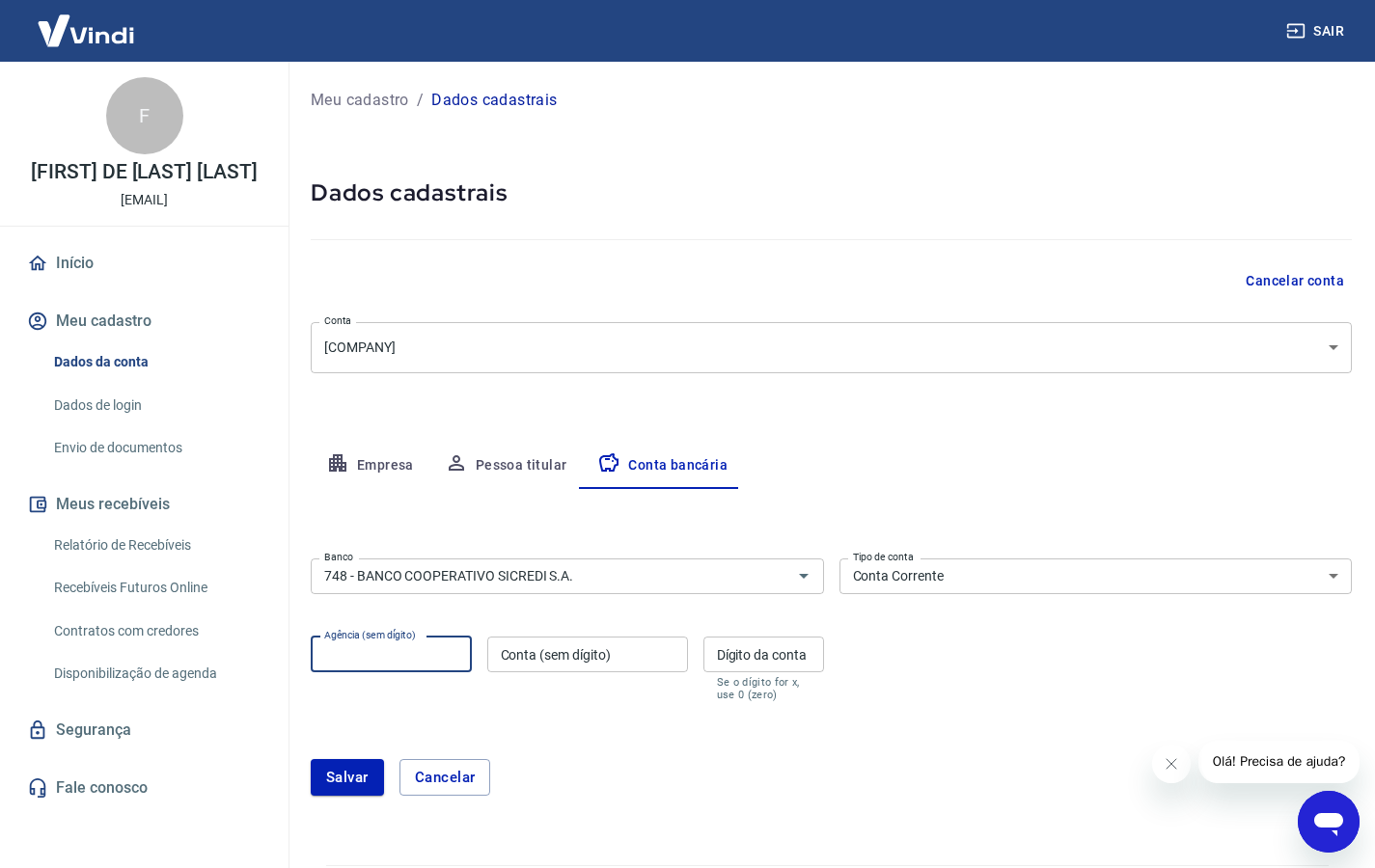 click on "Agência (sem dígito)" at bounding box center [391, 654] 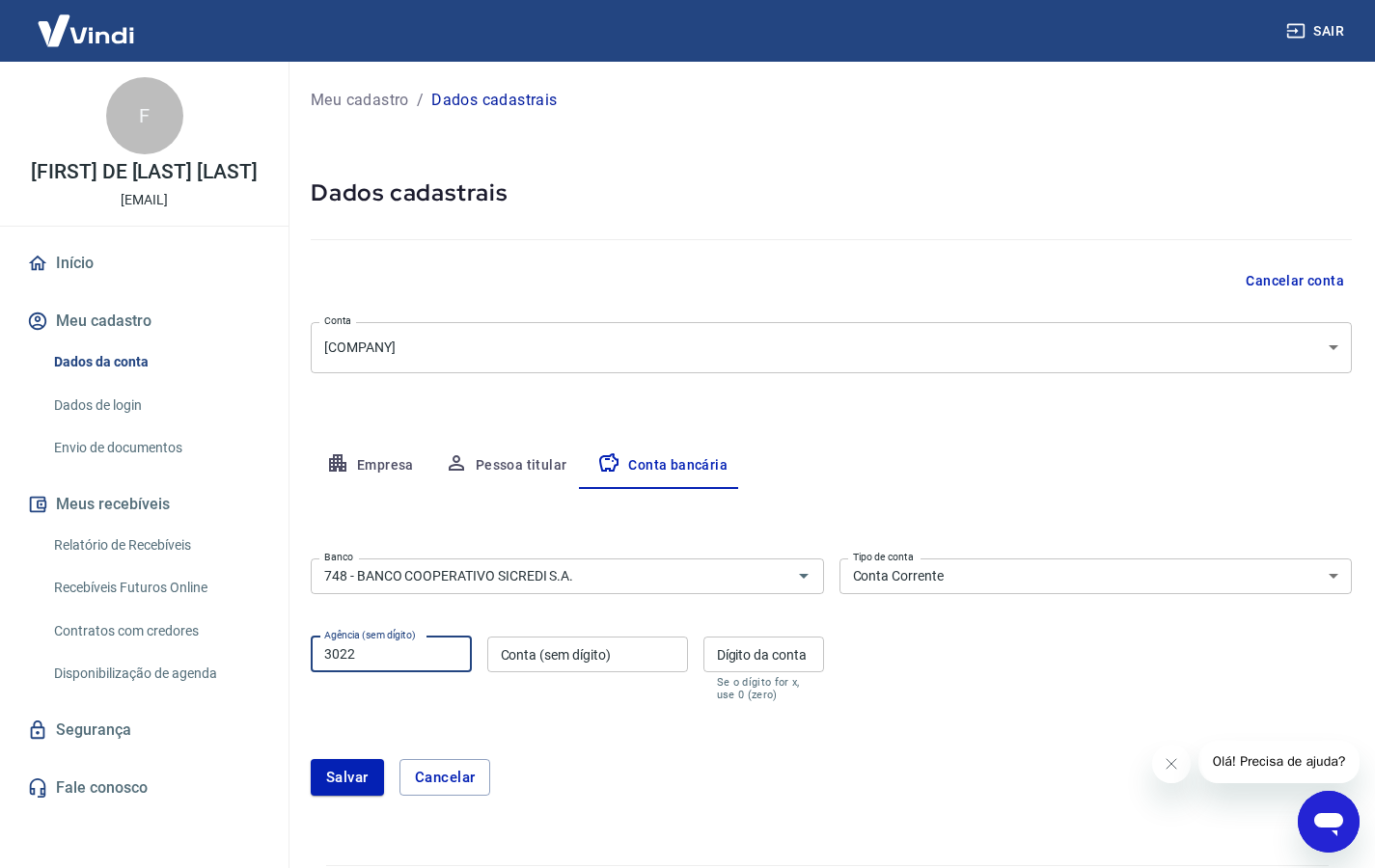 type on "3022" 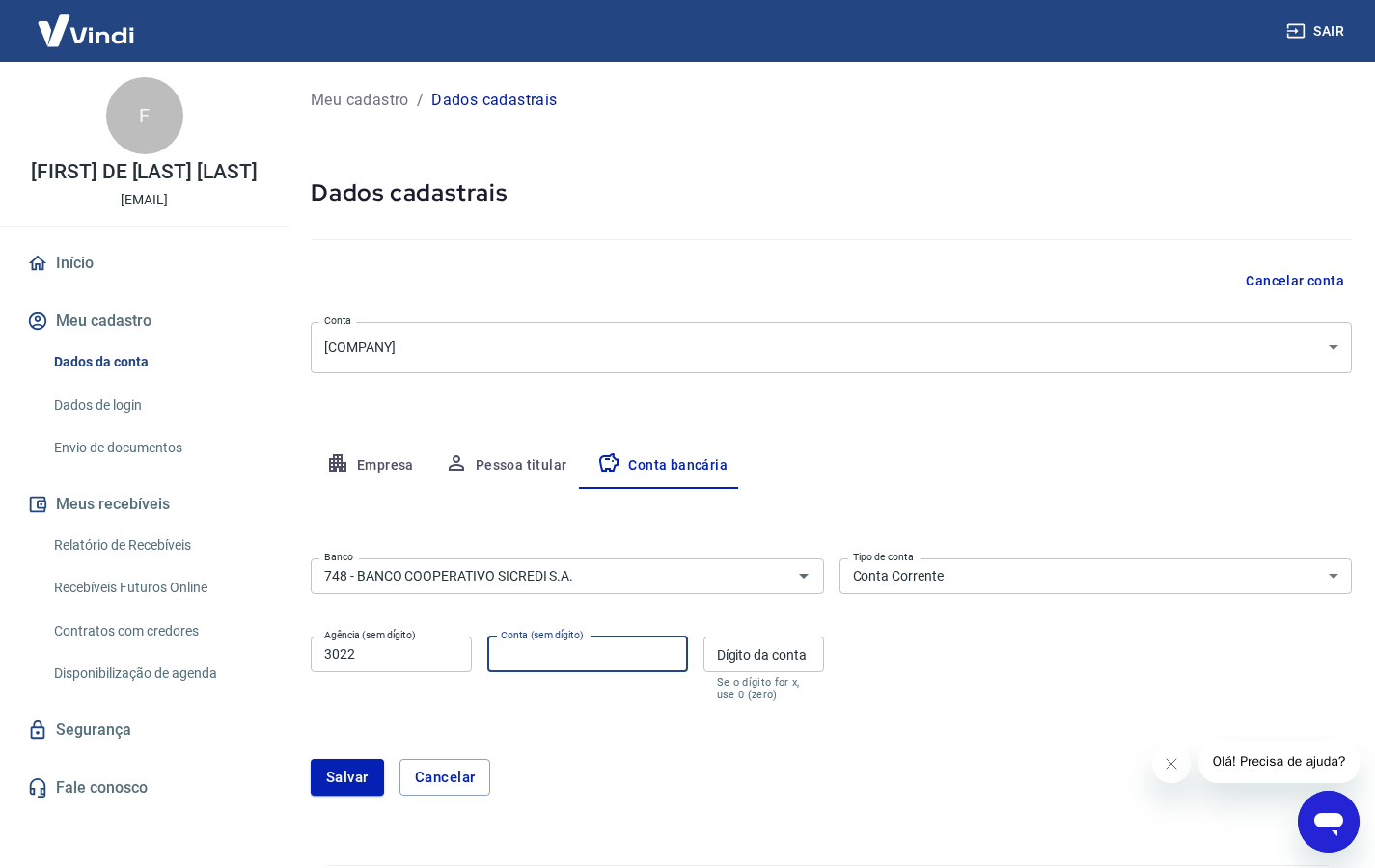 click on "Conta (sem dígito)" at bounding box center [588, 654] 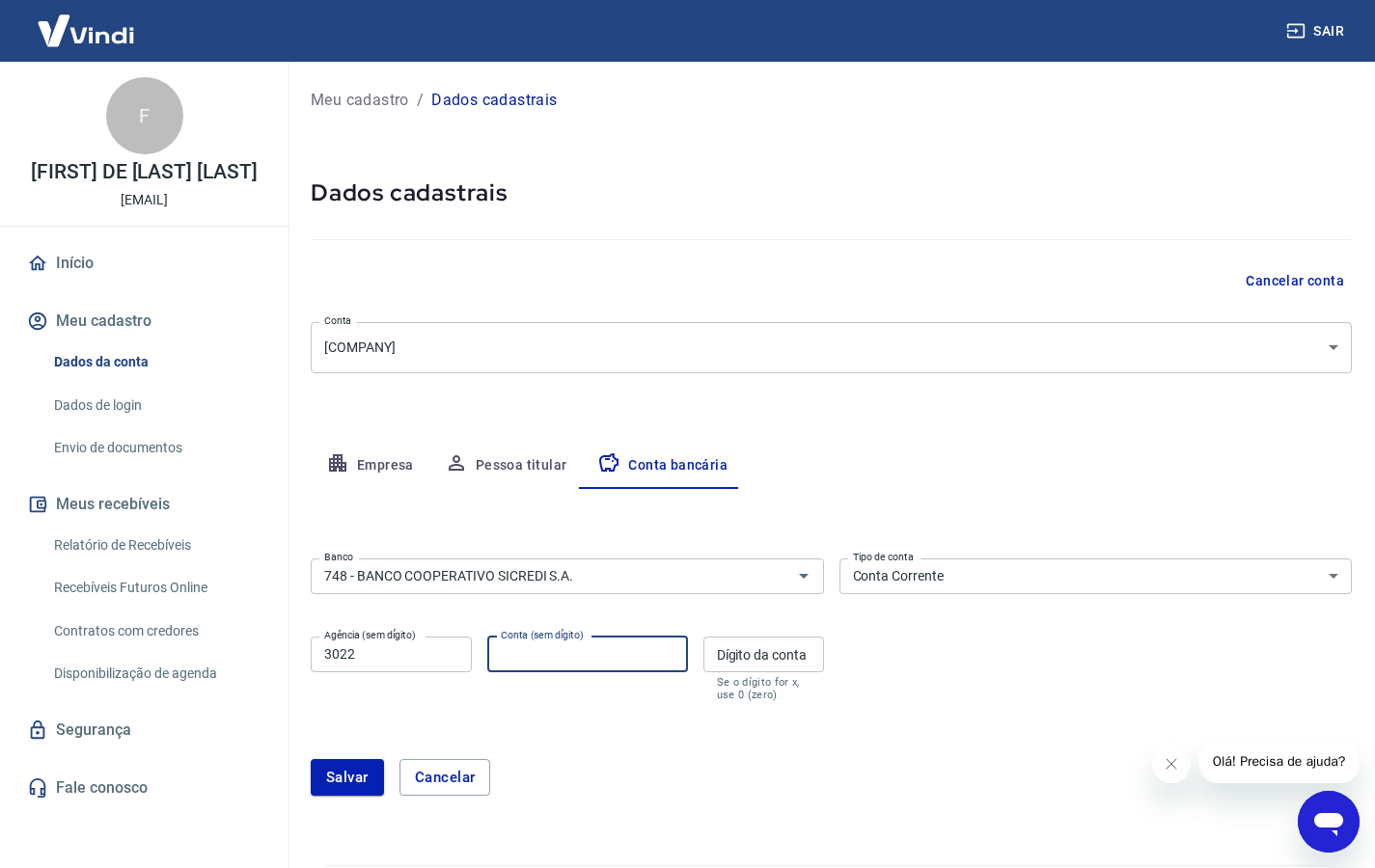 click on "3022" at bounding box center (391, 654) 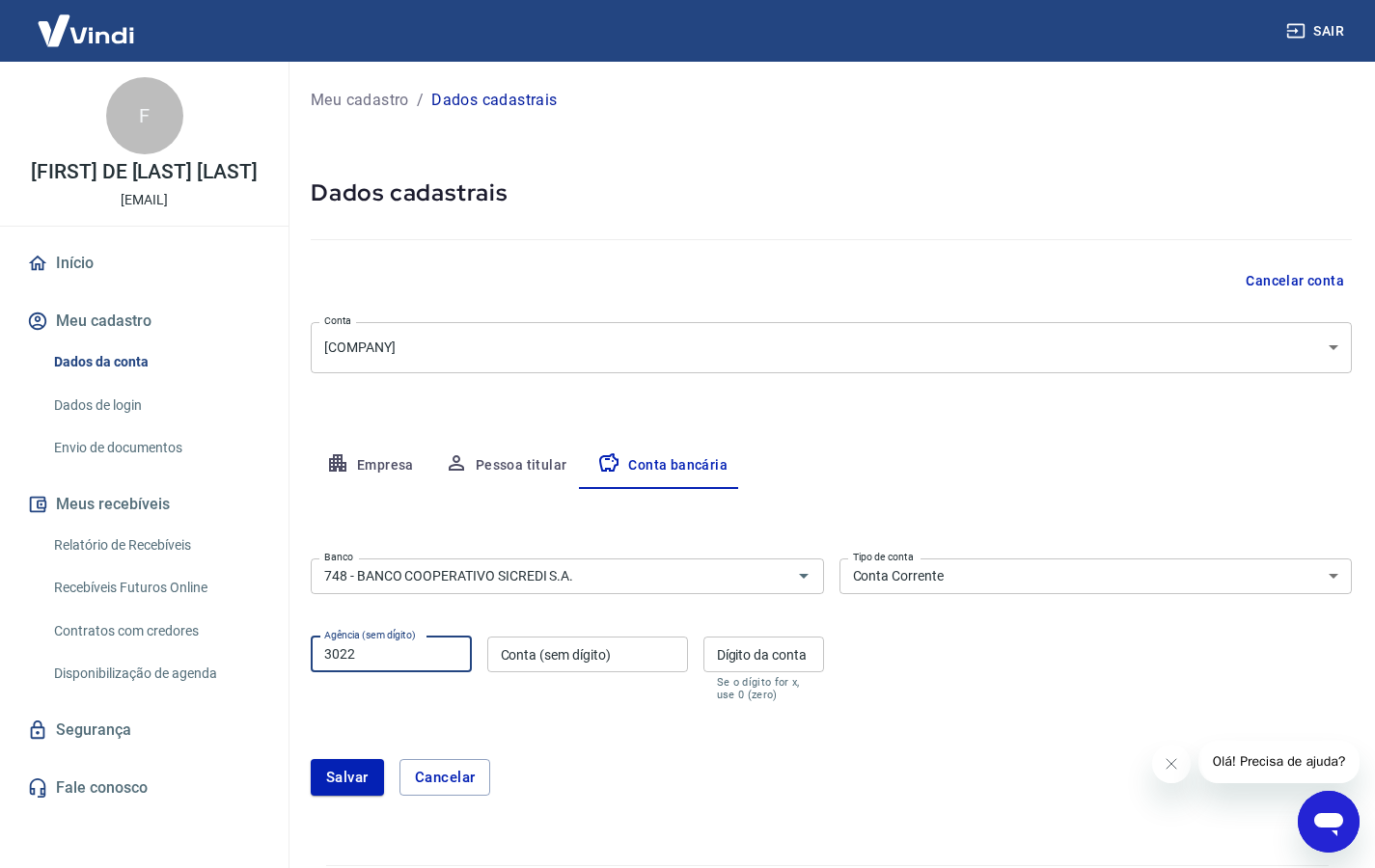 click on "Conta (sem dígito)" at bounding box center [588, 654] 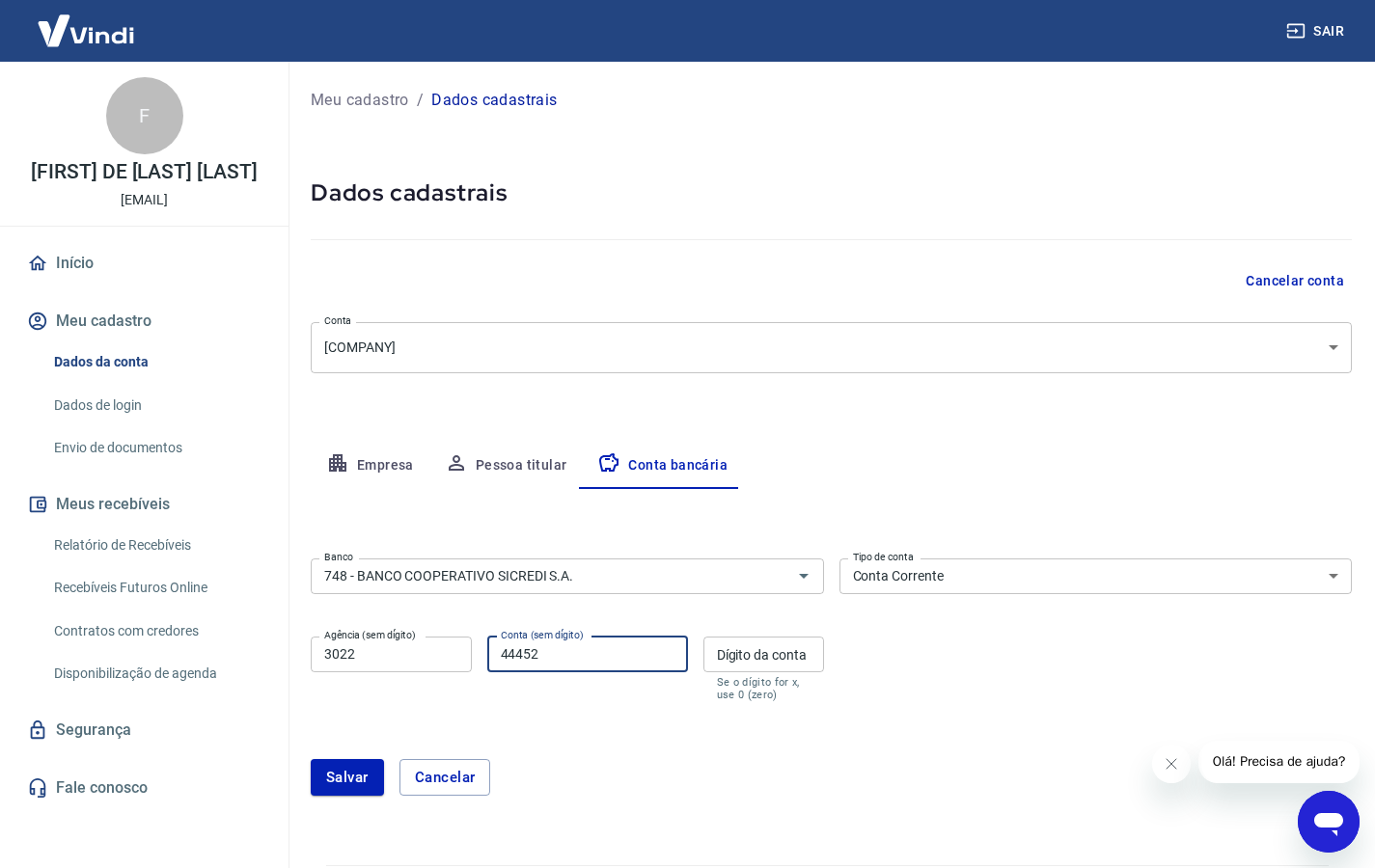 type on "44452" 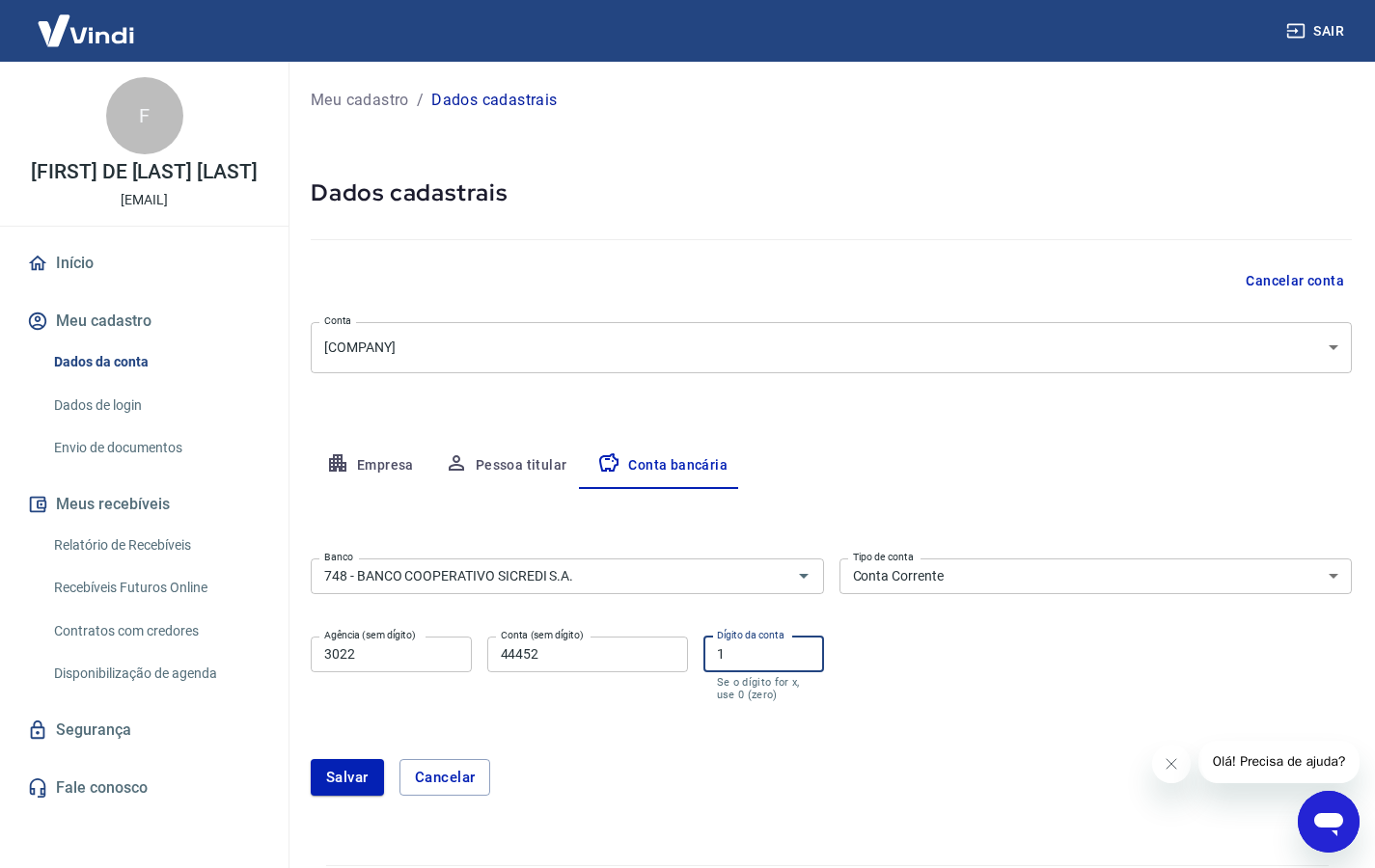 type on "1" 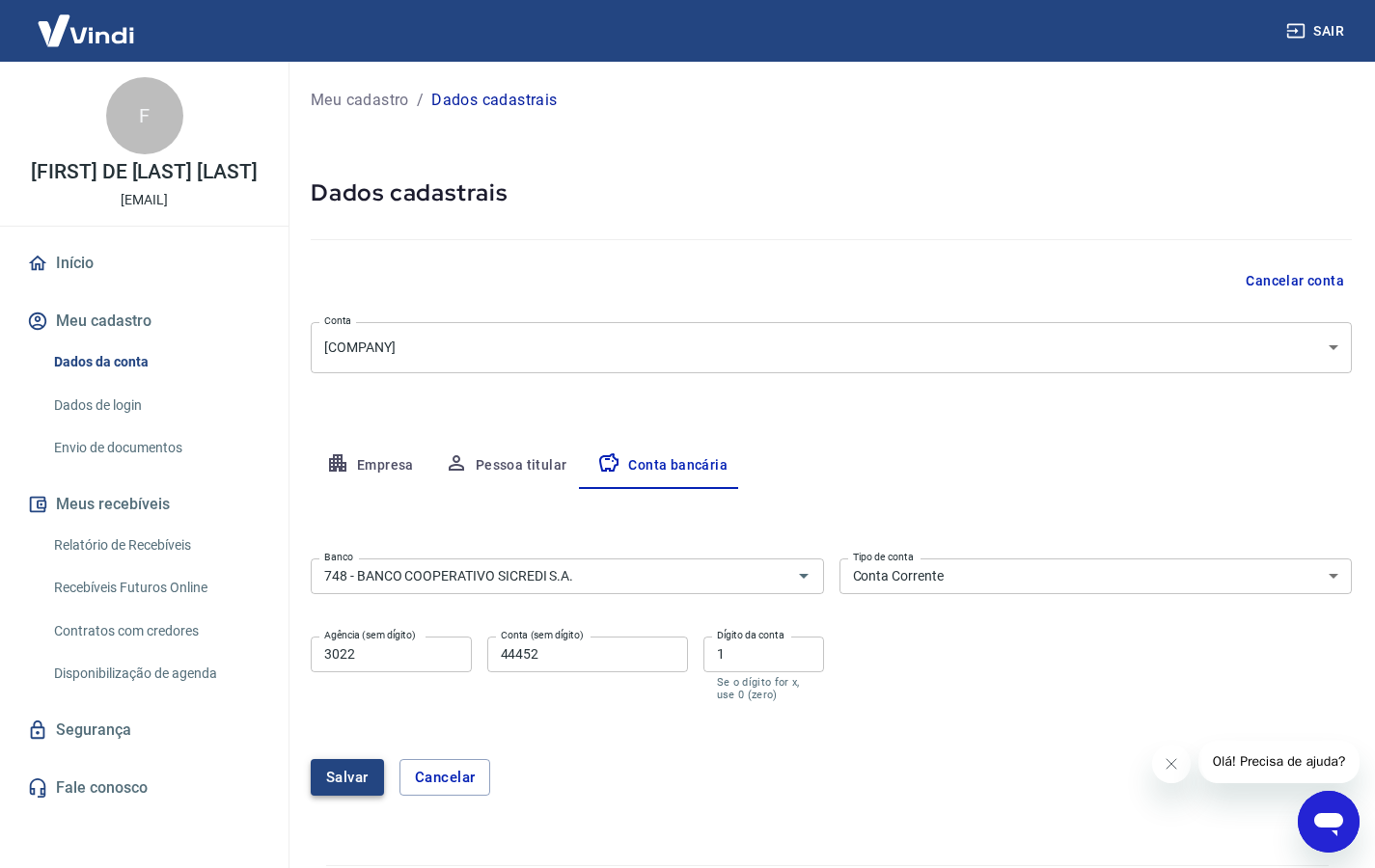 click on "Salvar" at bounding box center (347, 777) 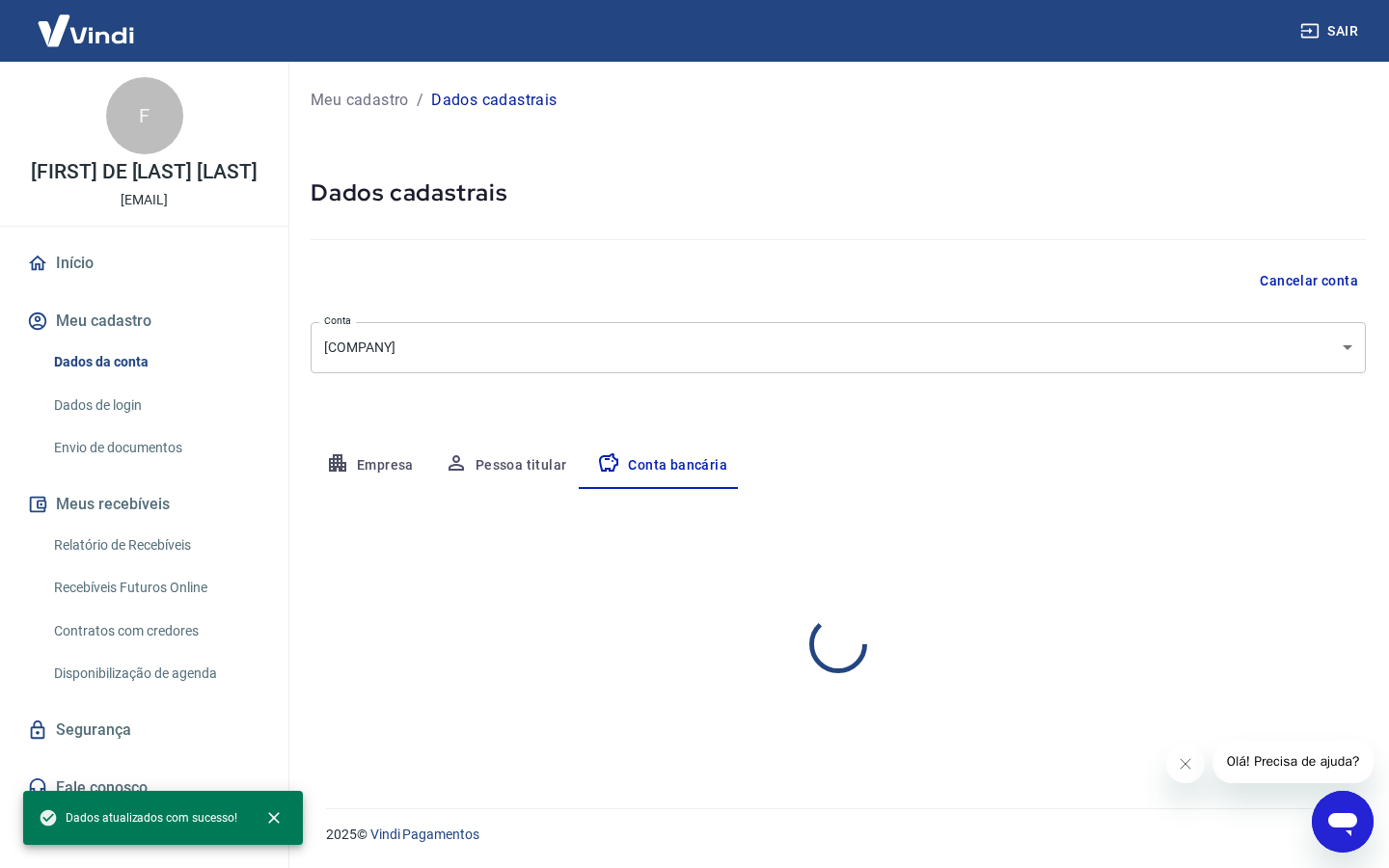select on "1" 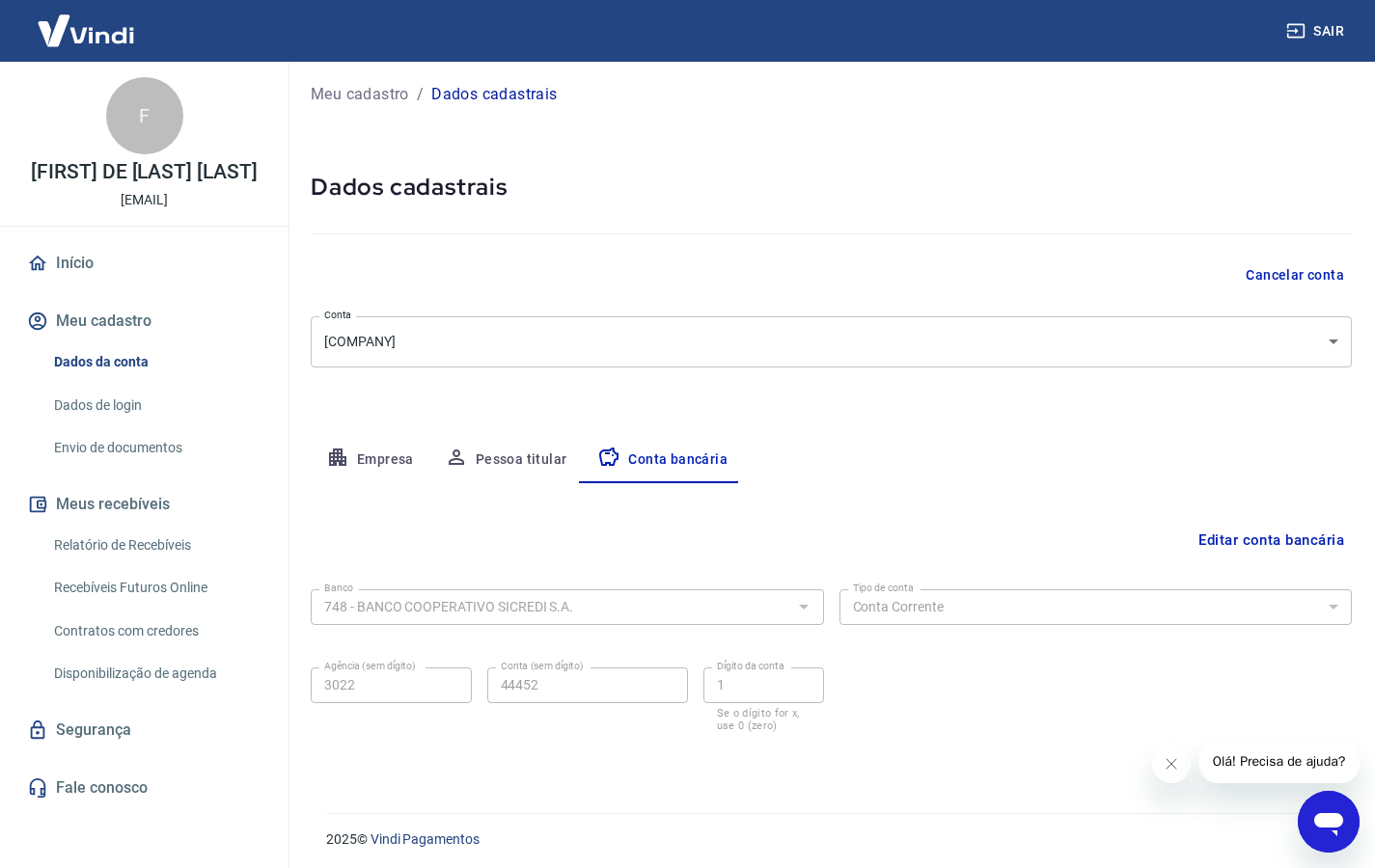 scroll, scrollTop: 0, scrollLeft: 0, axis: both 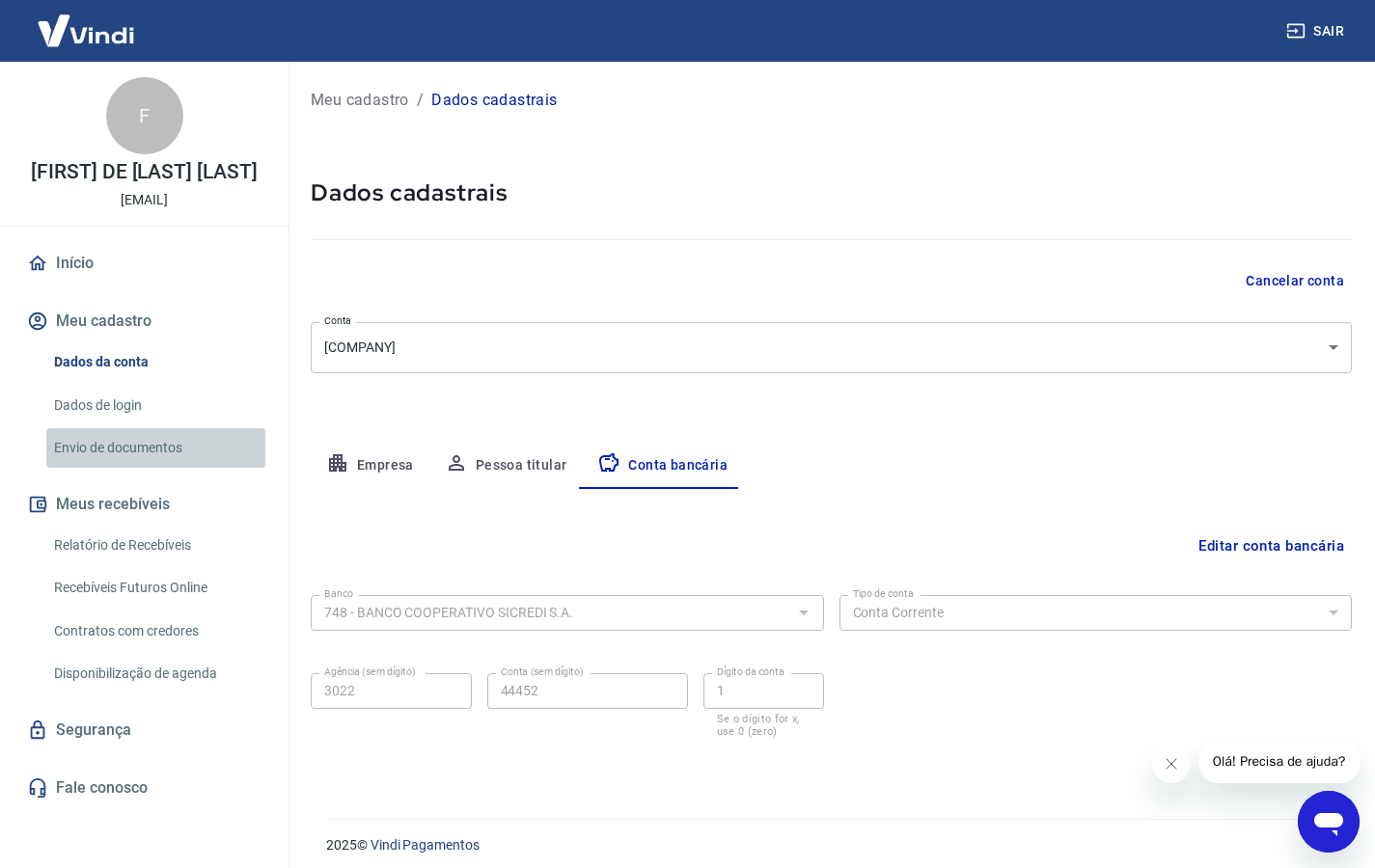 click on "Envio de documentos" at bounding box center [155, 448] 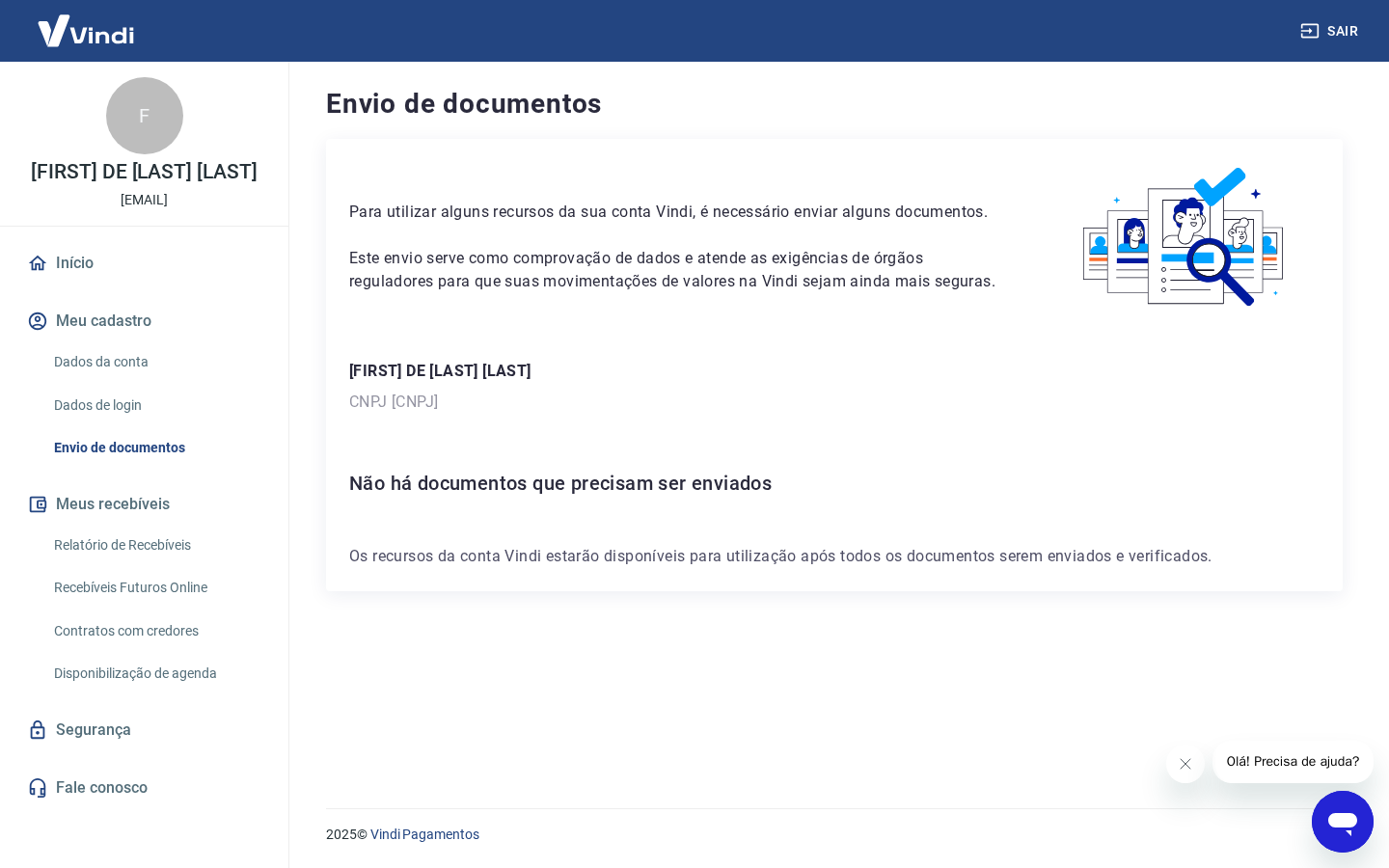 click on "Dados da conta" at bounding box center [155, 362] 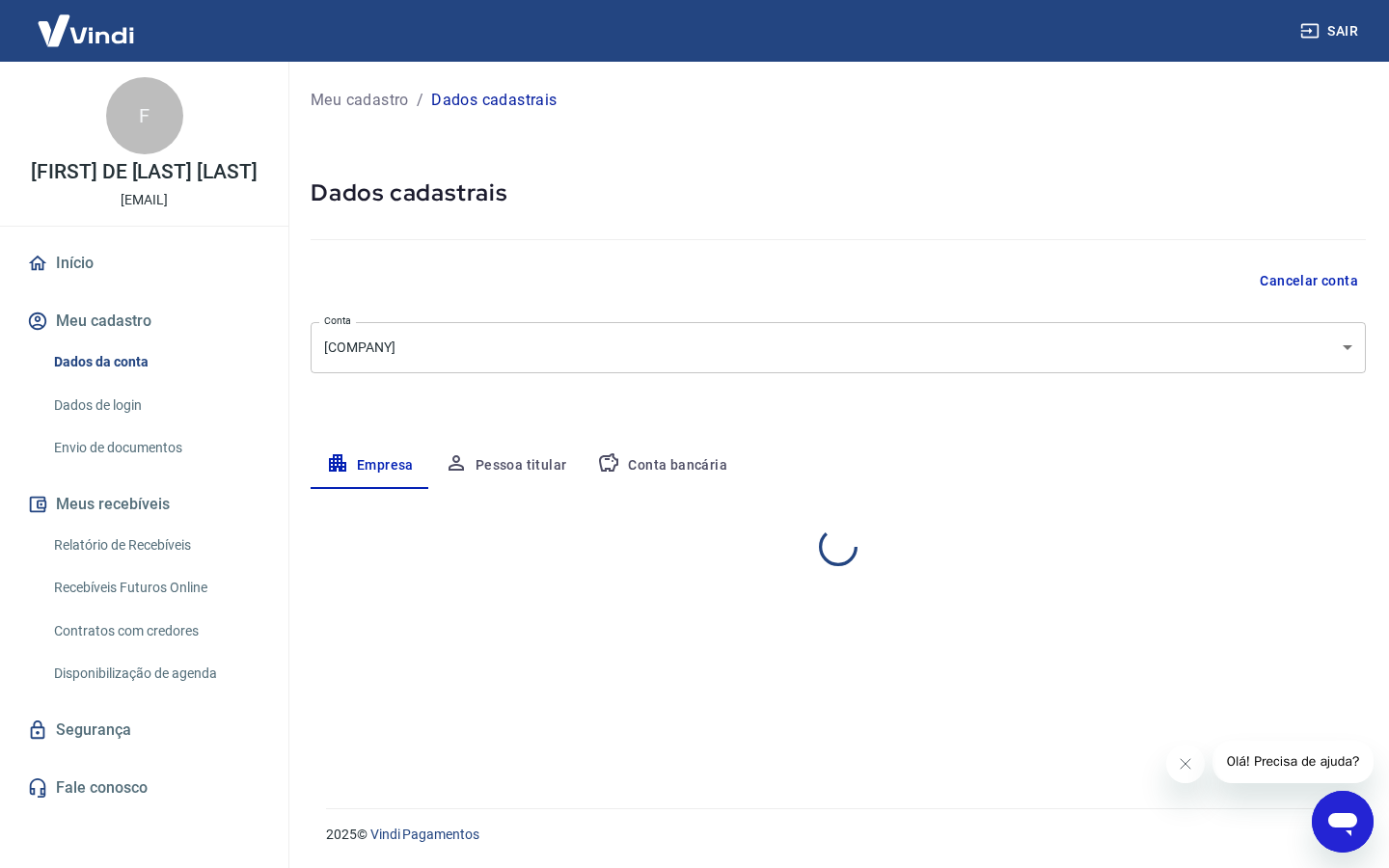select on "SP" 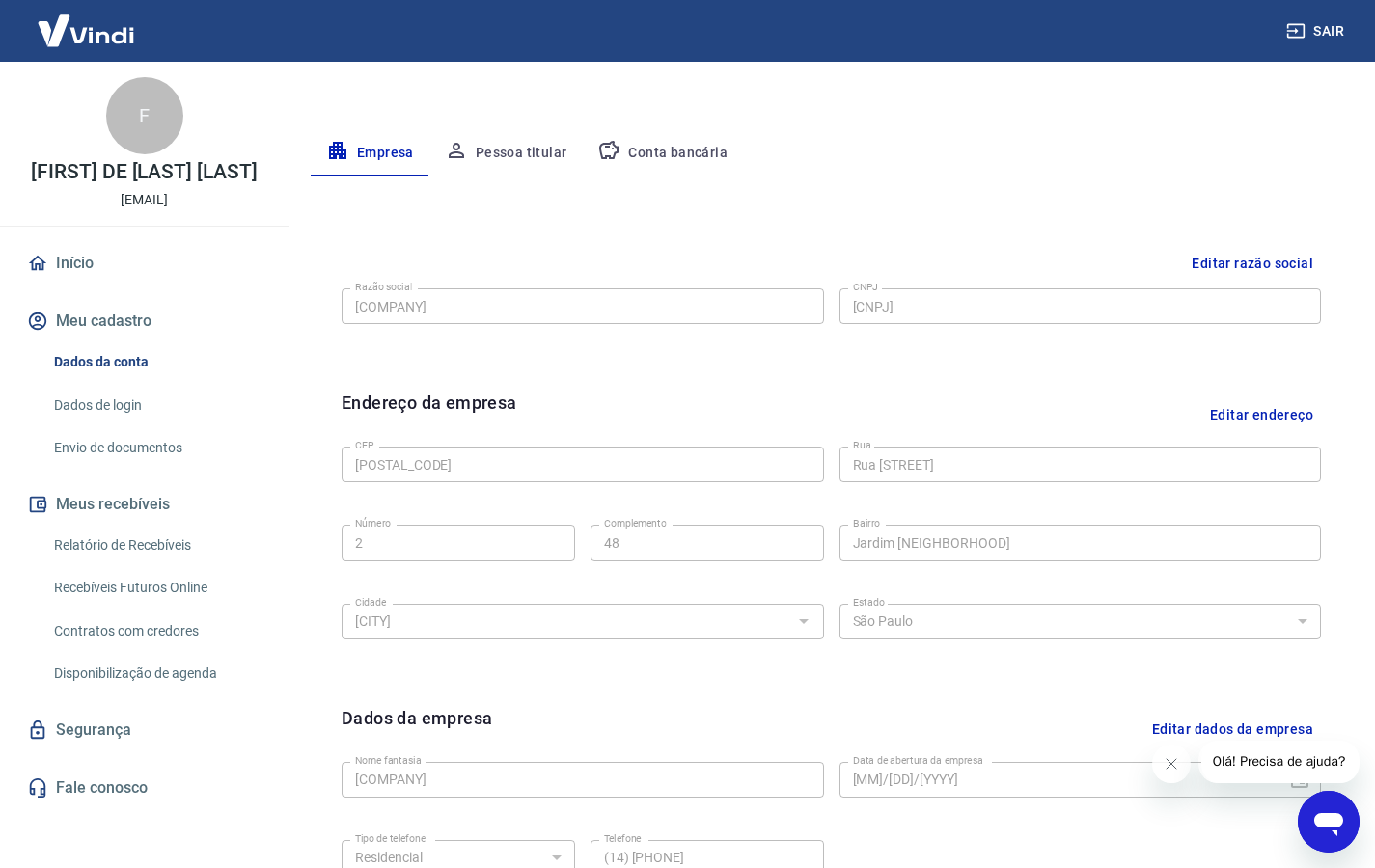 scroll, scrollTop: 0, scrollLeft: 0, axis: both 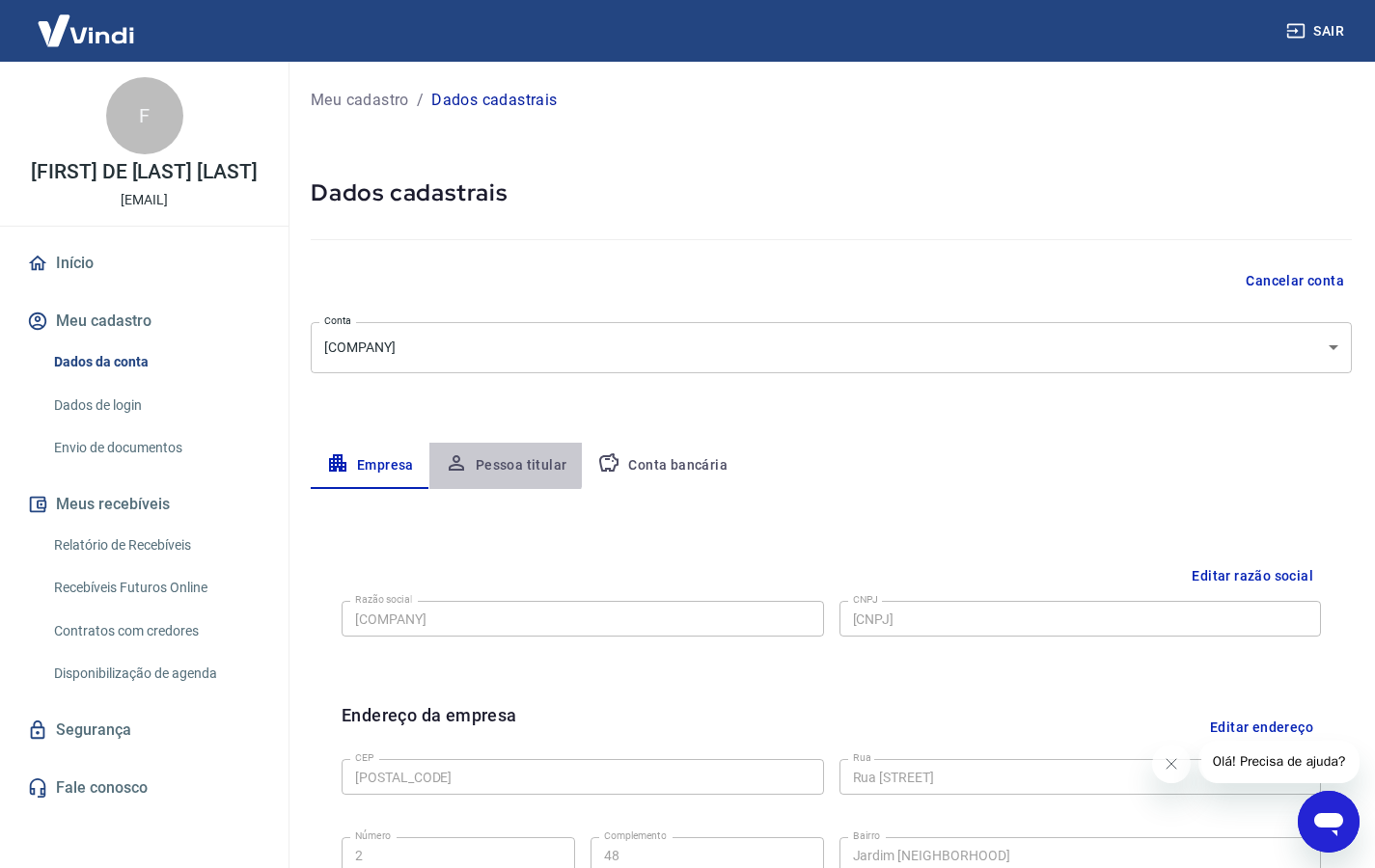 click on "Pessoa titular" at bounding box center [506, 466] 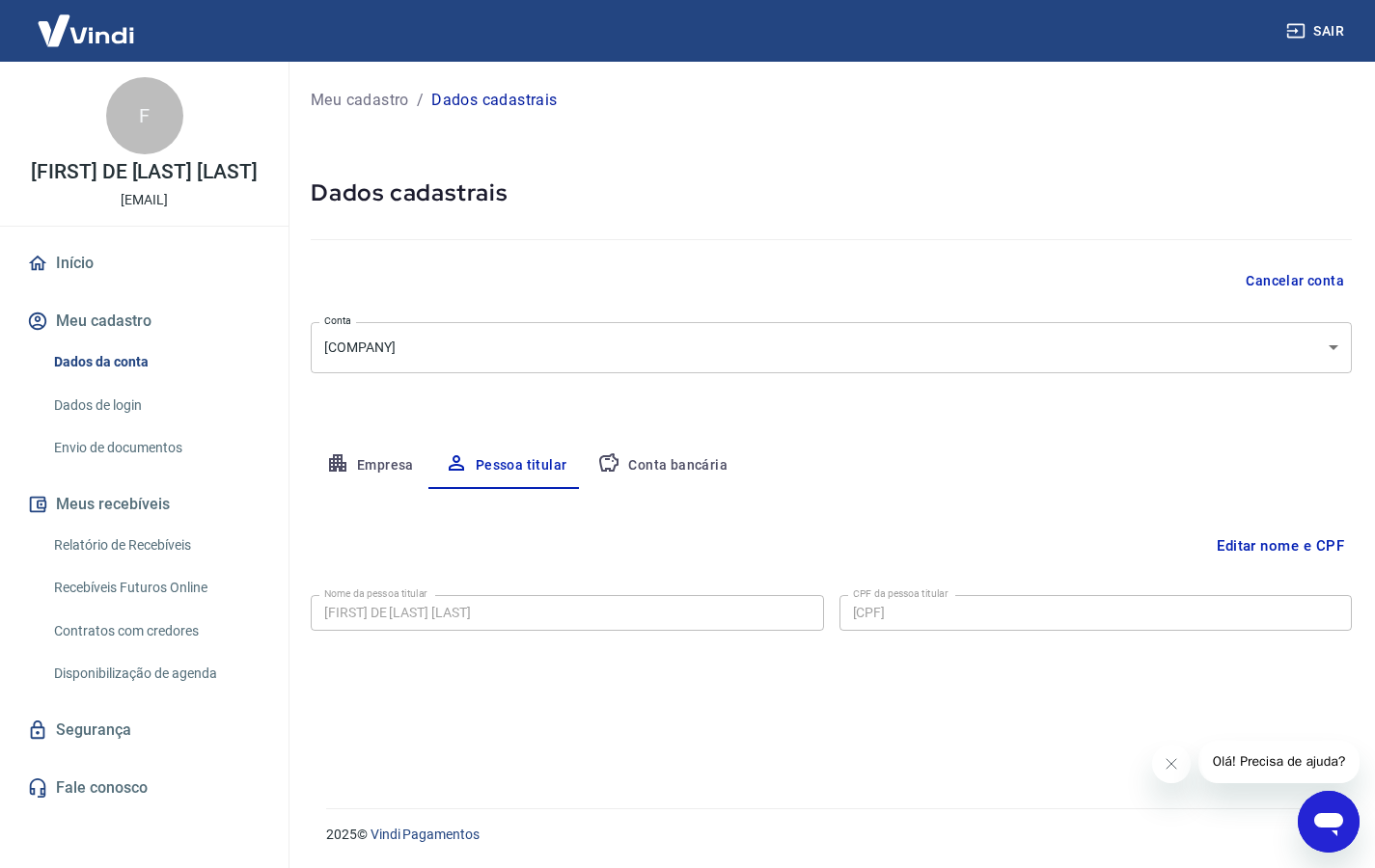 scroll, scrollTop: 0, scrollLeft: 0, axis: both 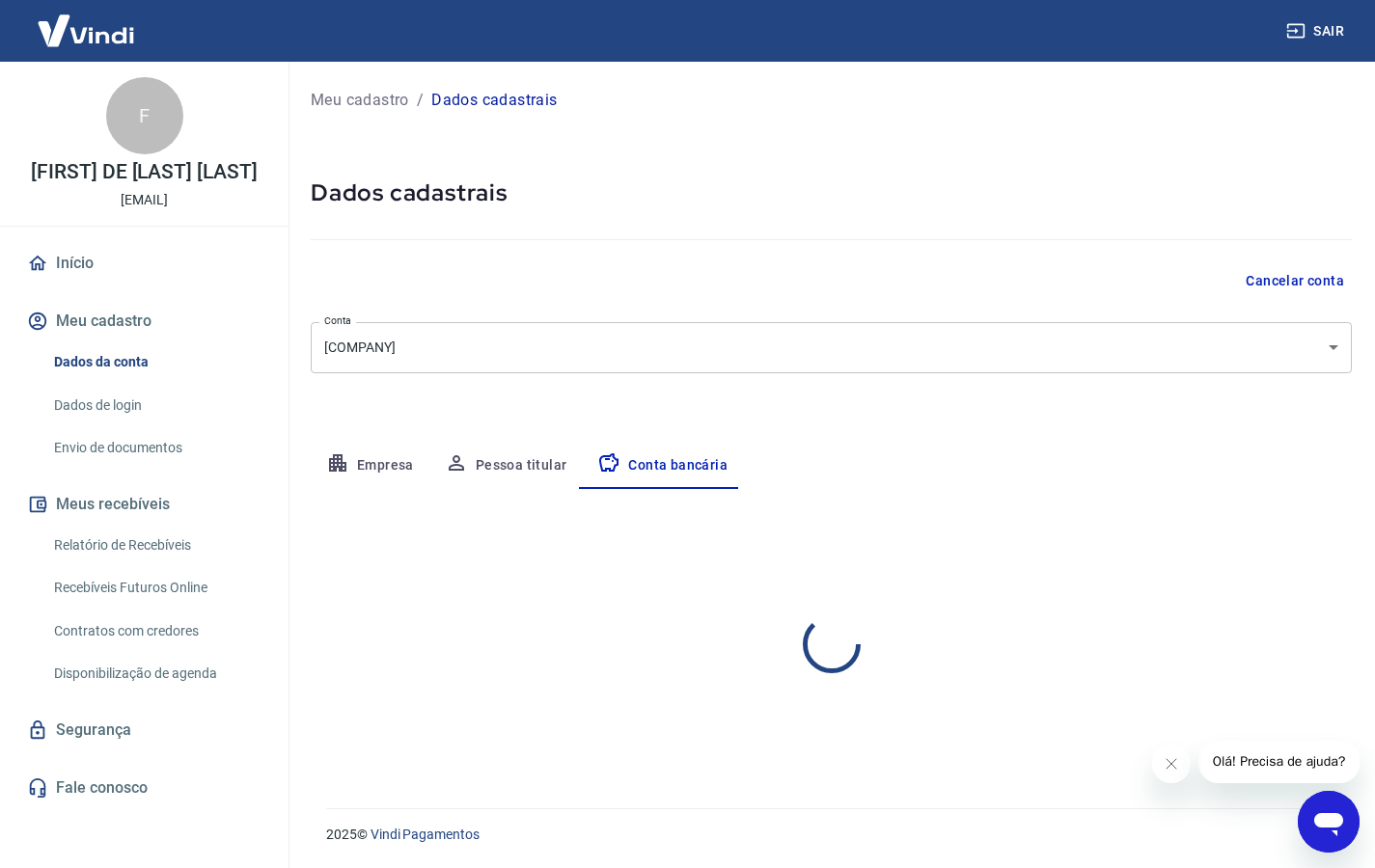 select on "1" 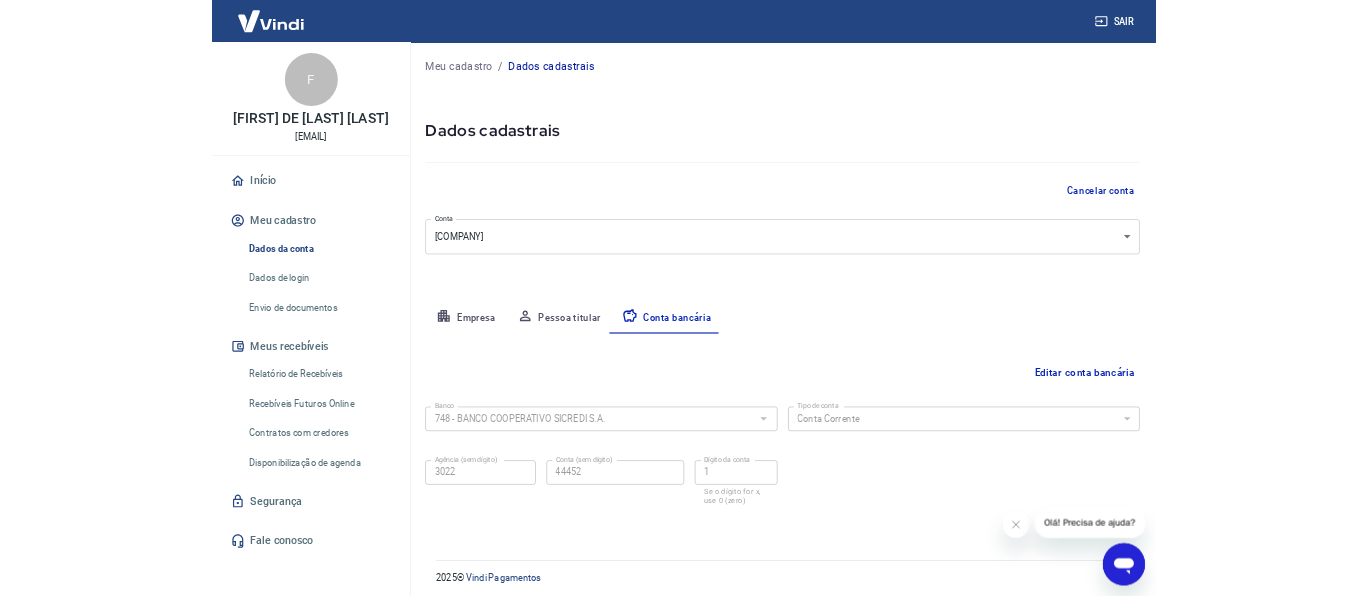 scroll, scrollTop: 0, scrollLeft: 0, axis: both 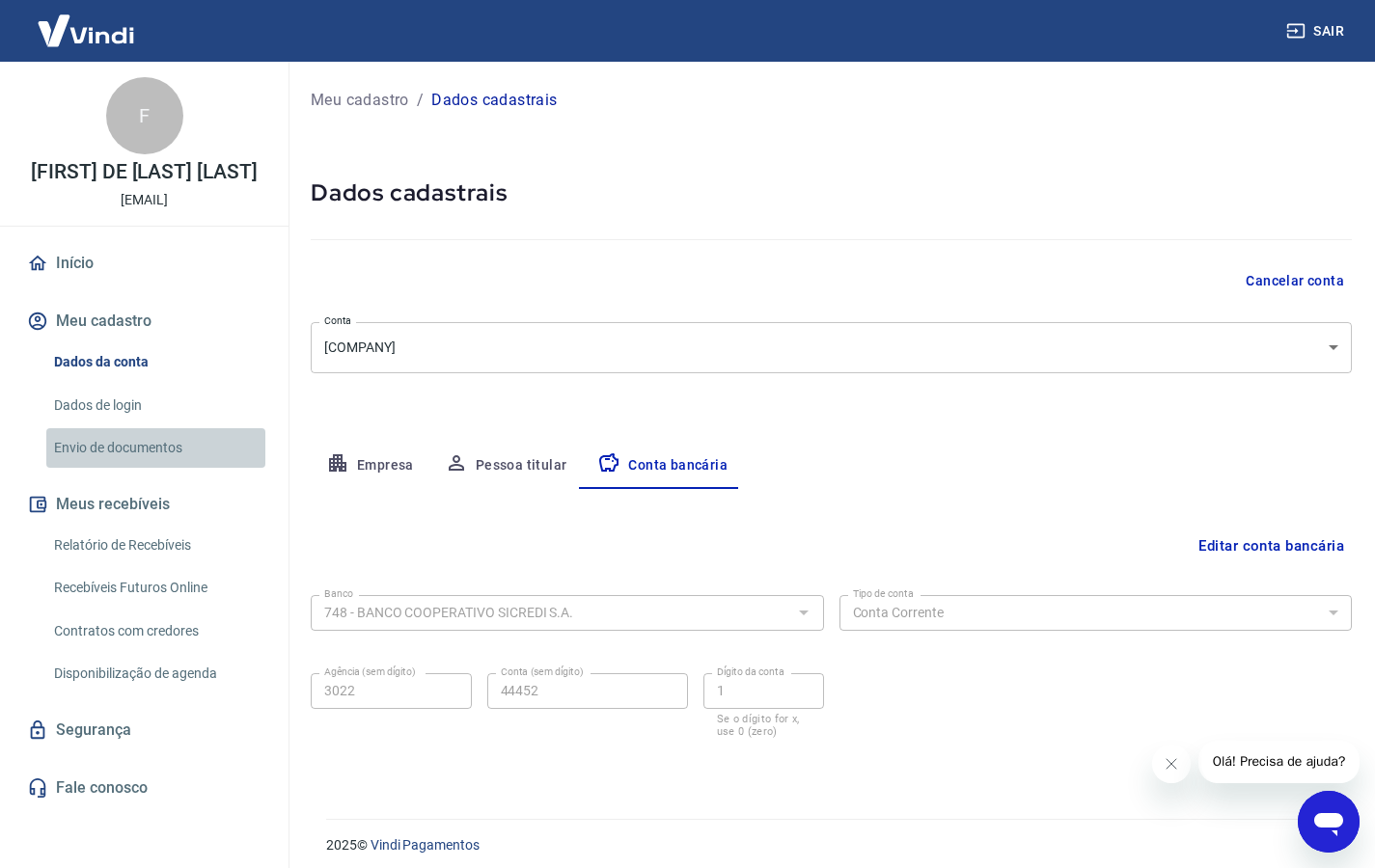 click on "Envio de documentos" at bounding box center [155, 448] 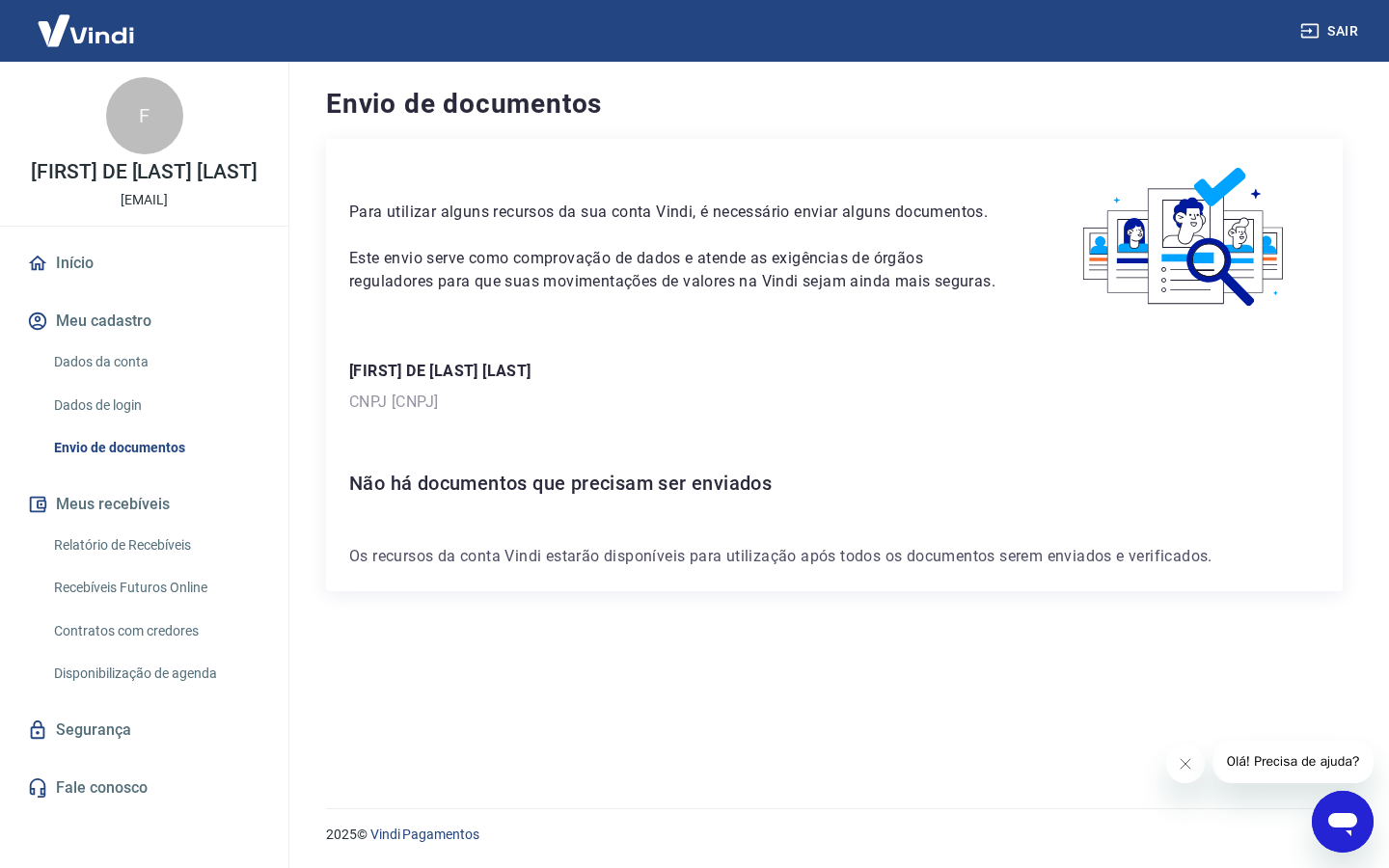 click on "[FIRST] DE [LAST] [LAST]" at bounding box center [834, 371] 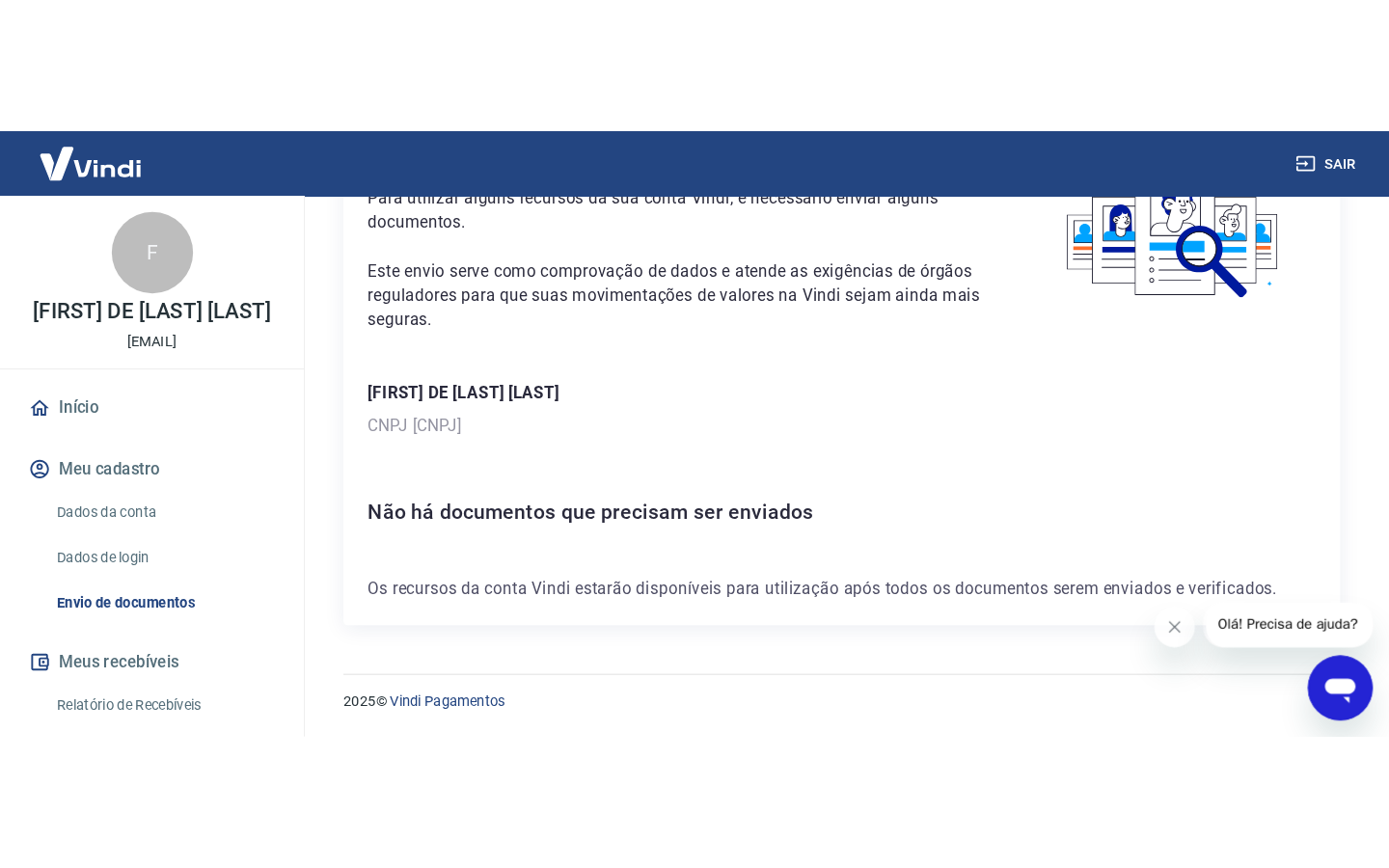 scroll, scrollTop: 0, scrollLeft: 0, axis: both 